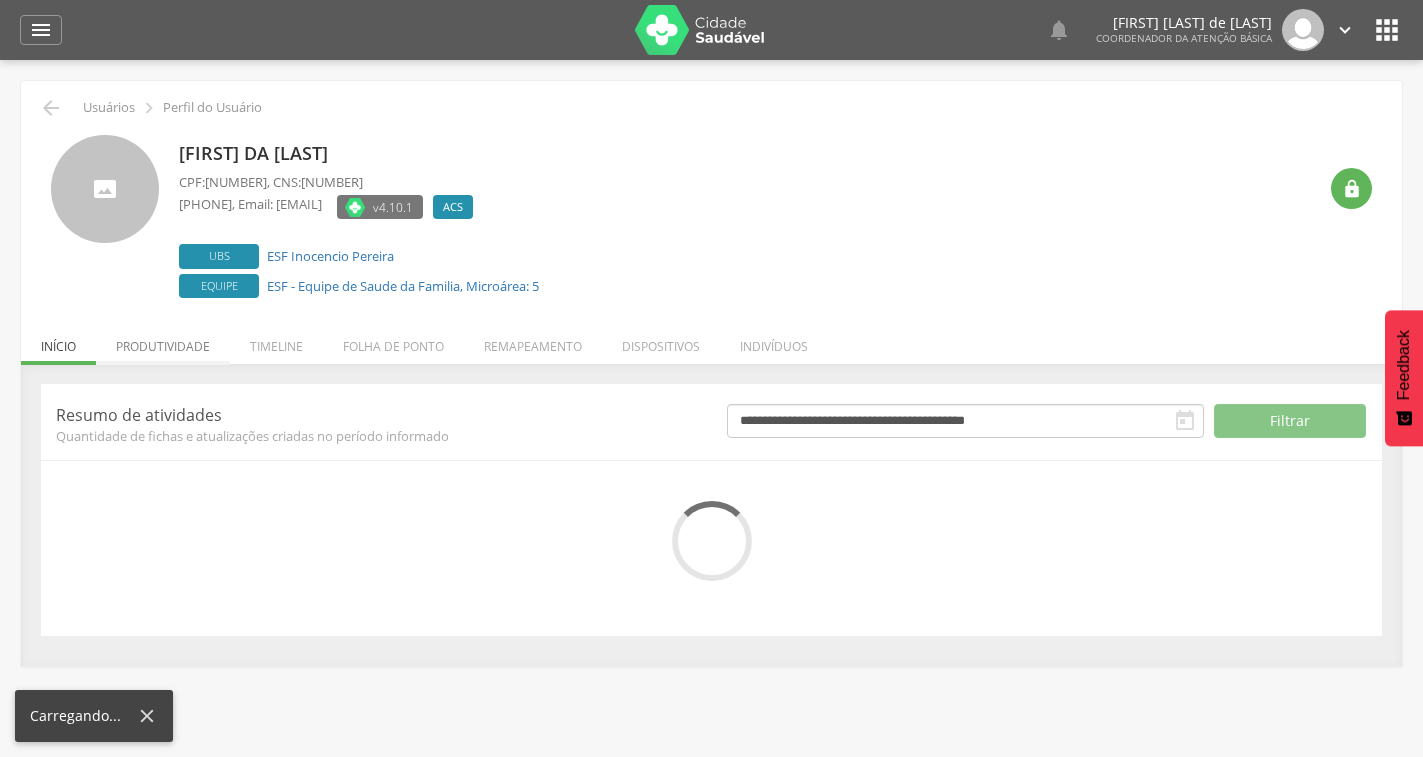 scroll, scrollTop: 0, scrollLeft: 0, axis: both 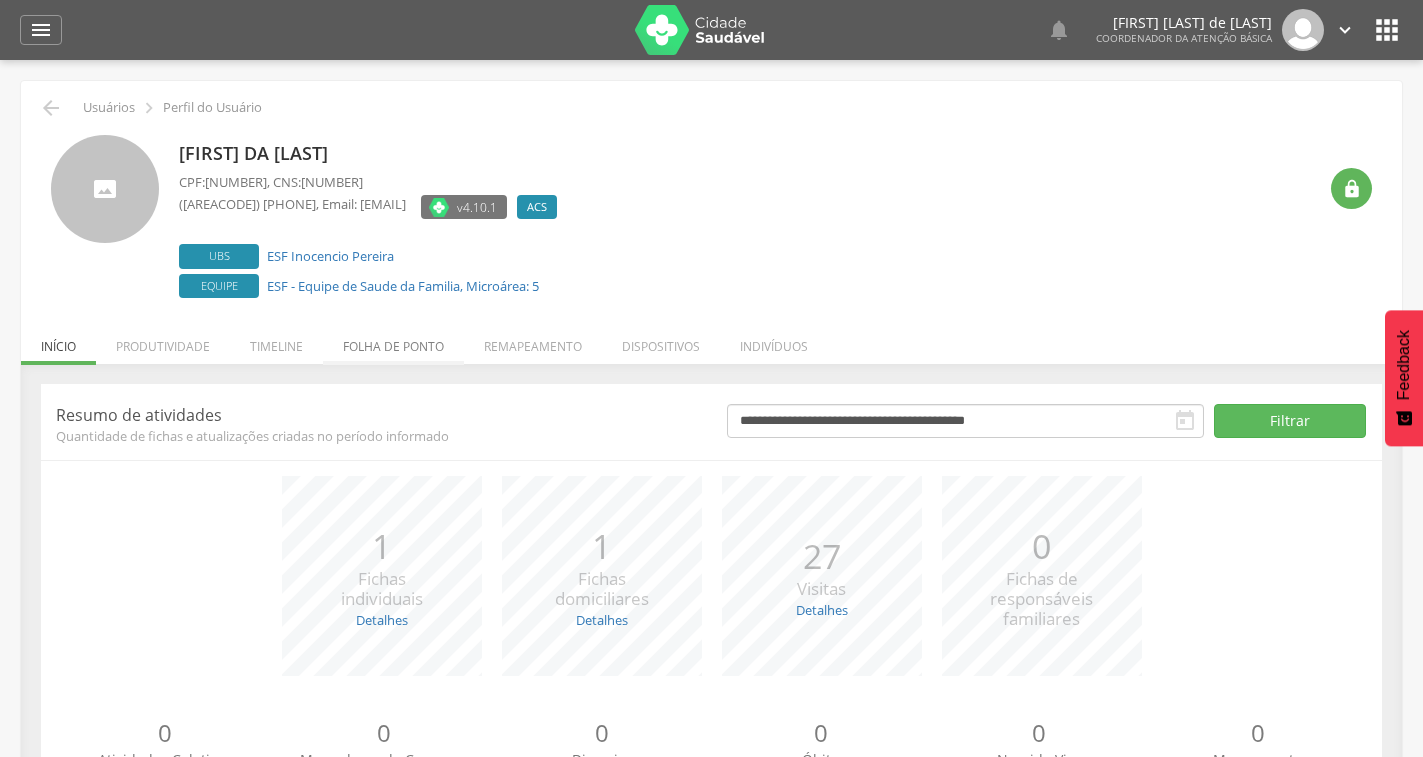 click on "Folha de ponto" at bounding box center [393, 341] 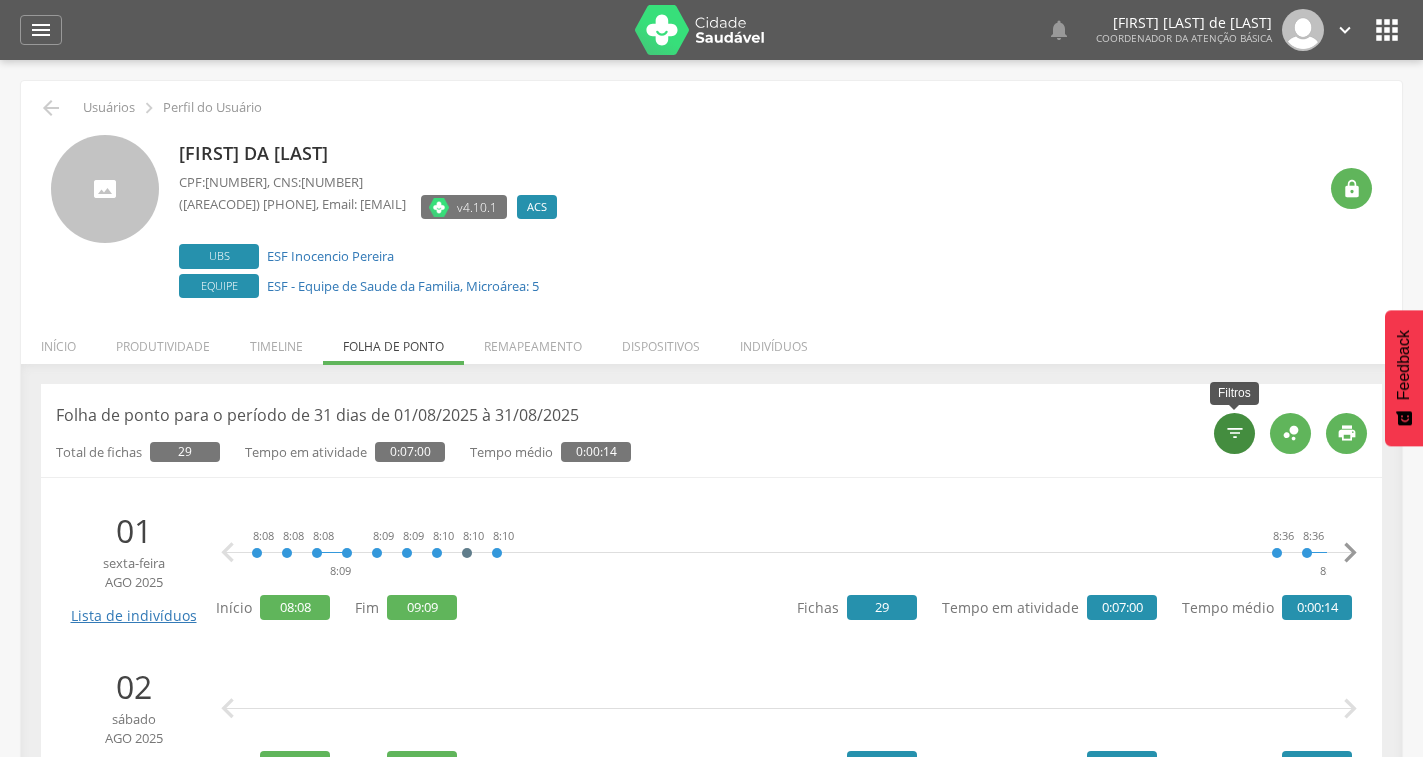 click on "" at bounding box center [1234, 433] 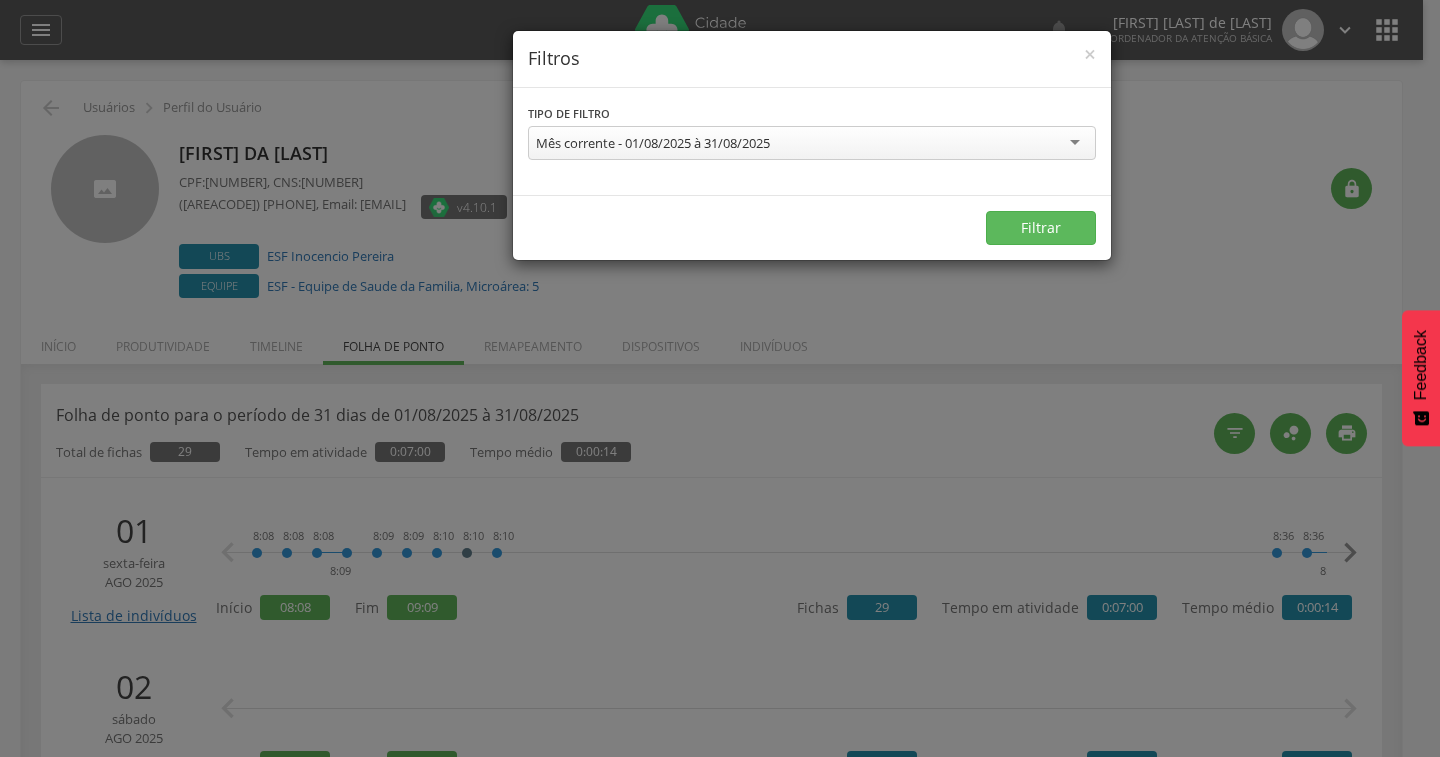 click on "Mês corrente - 01/08/2025 à 31/08/2025" at bounding box center [812, 143] 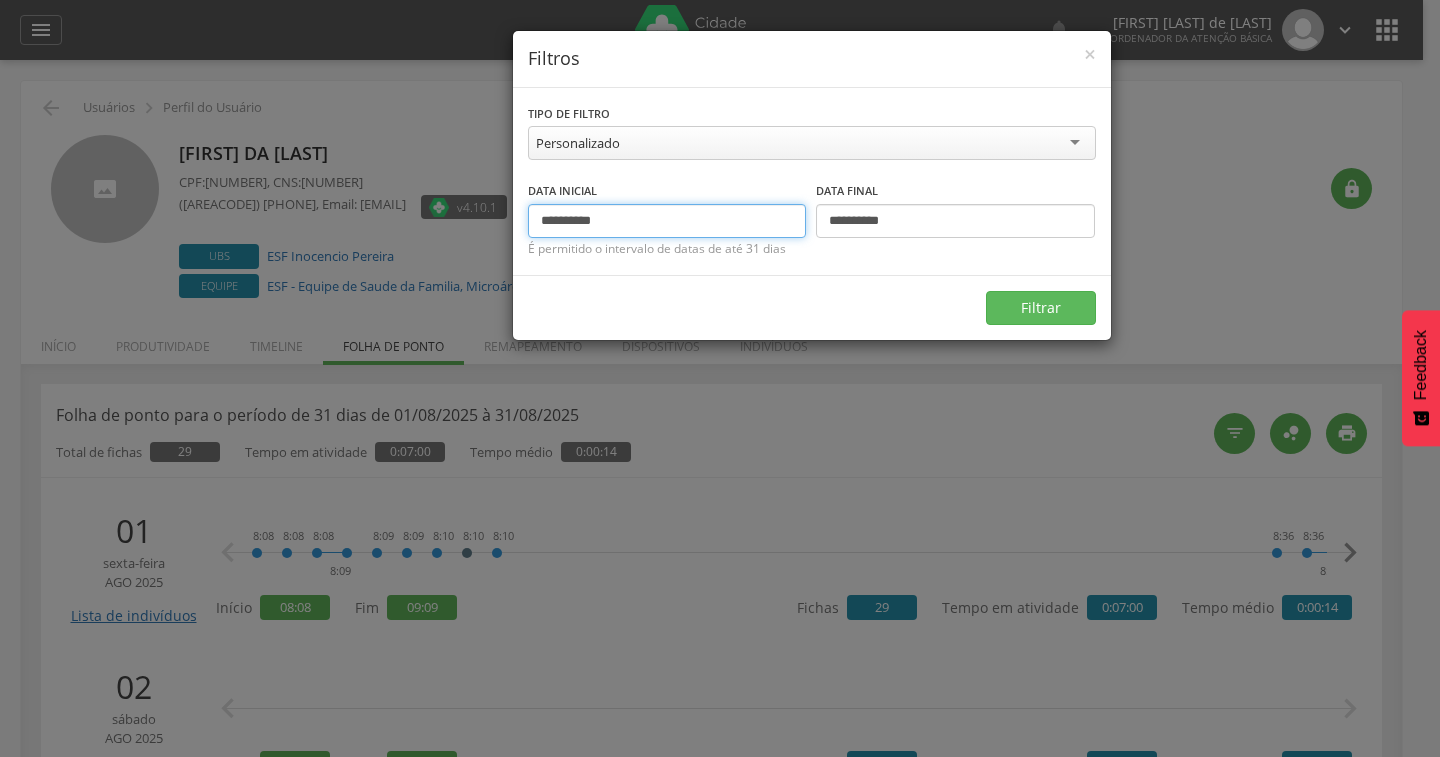 click on "**********" at bounding box center [667, 221] 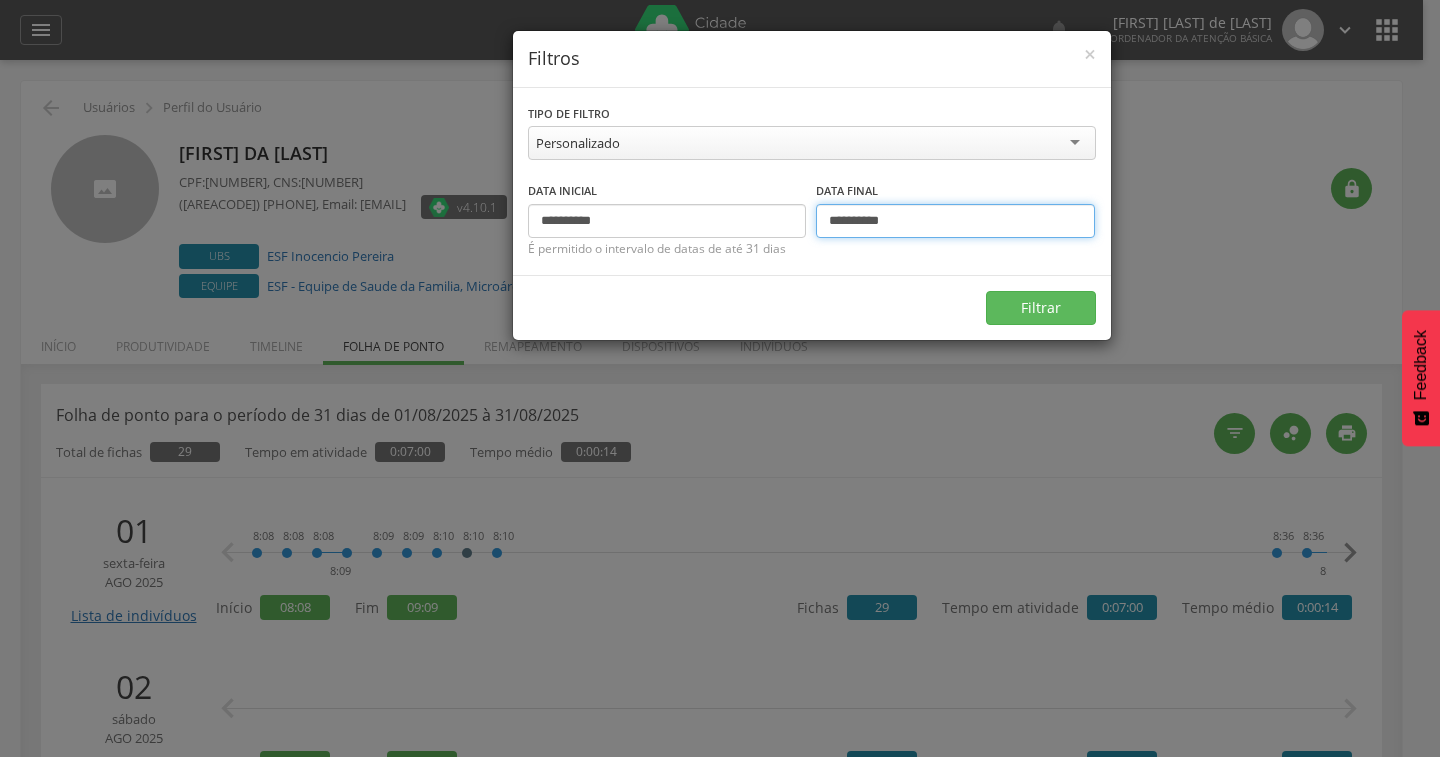 click on "**********" at bounding box center [955, 221] 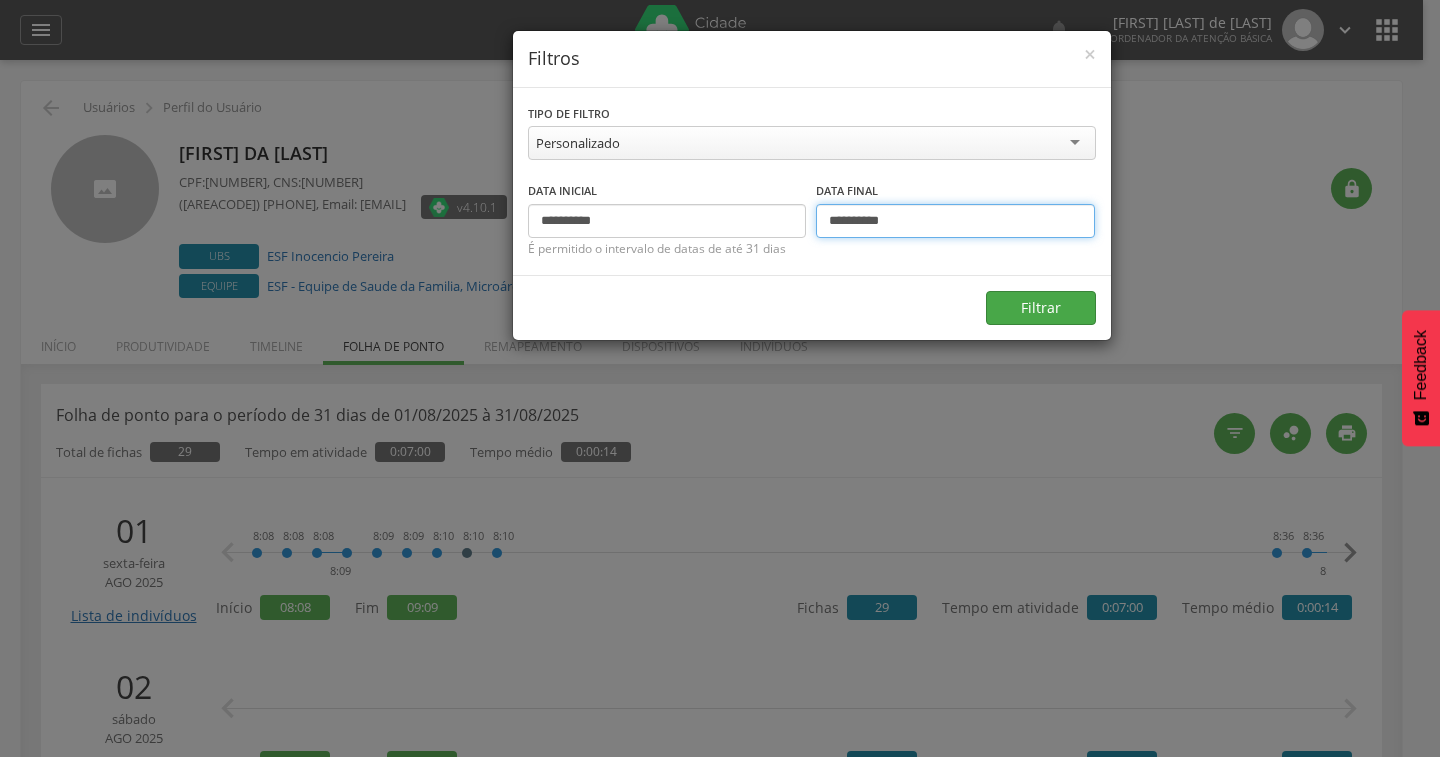 type on "**********" 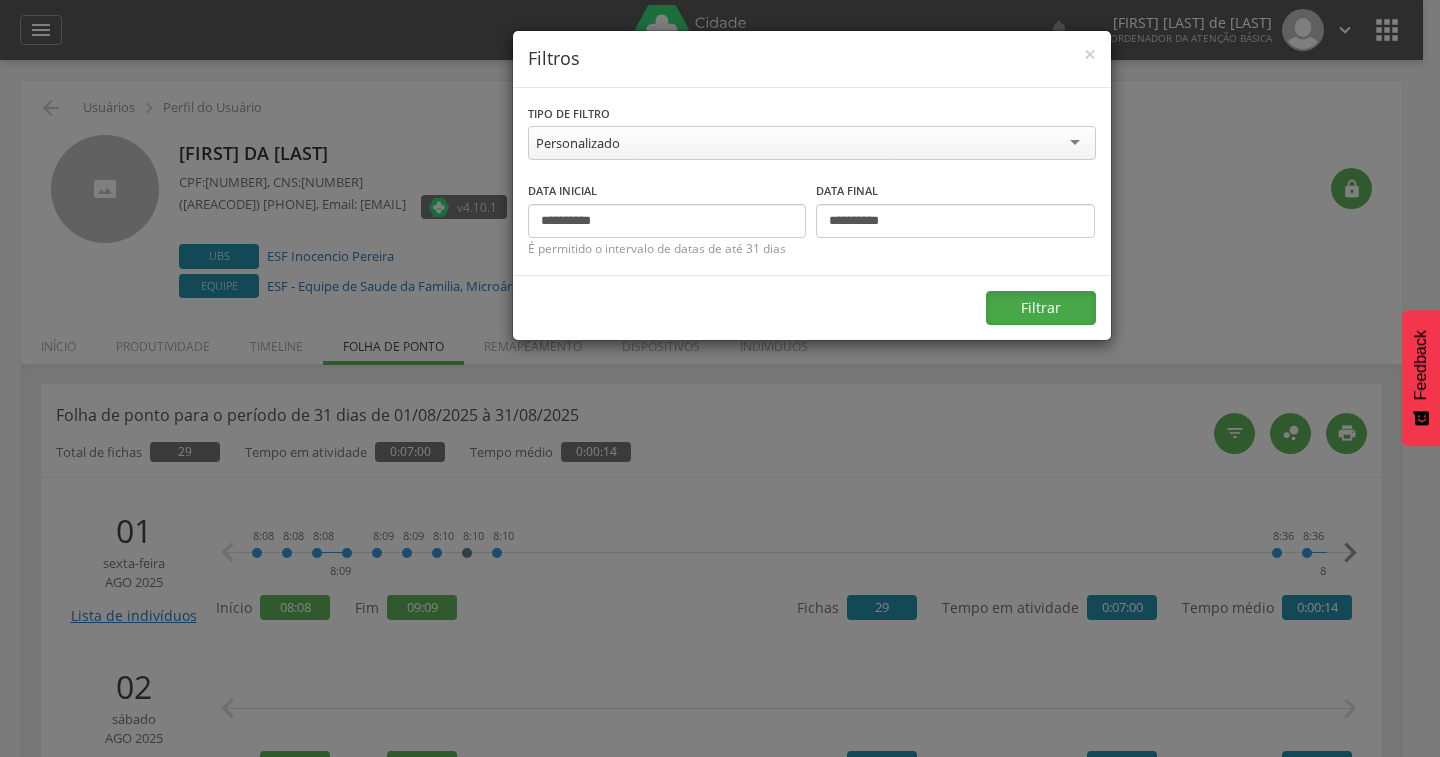 click on "Filtrar" at bounding box center [1041, 308] 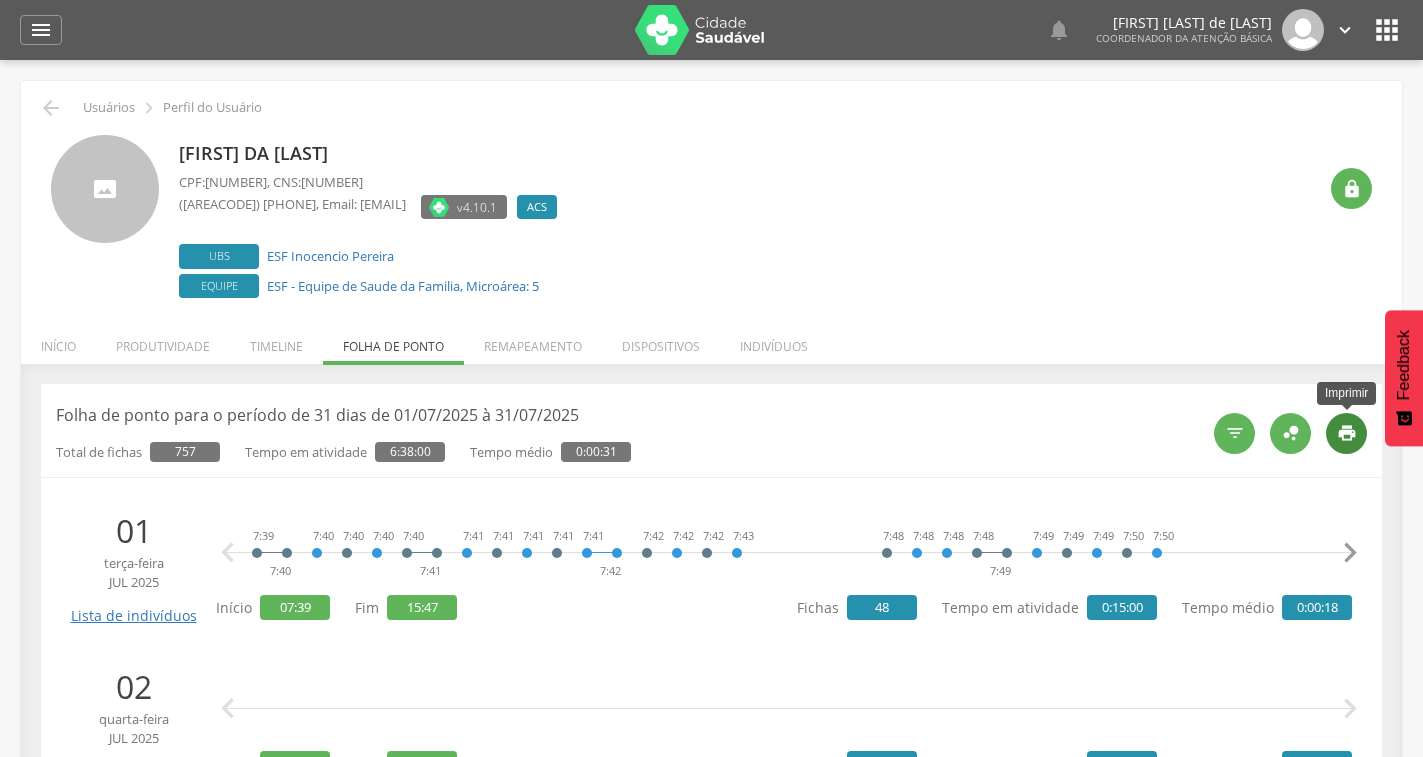 click on "" at bounding box center (1347, 433) 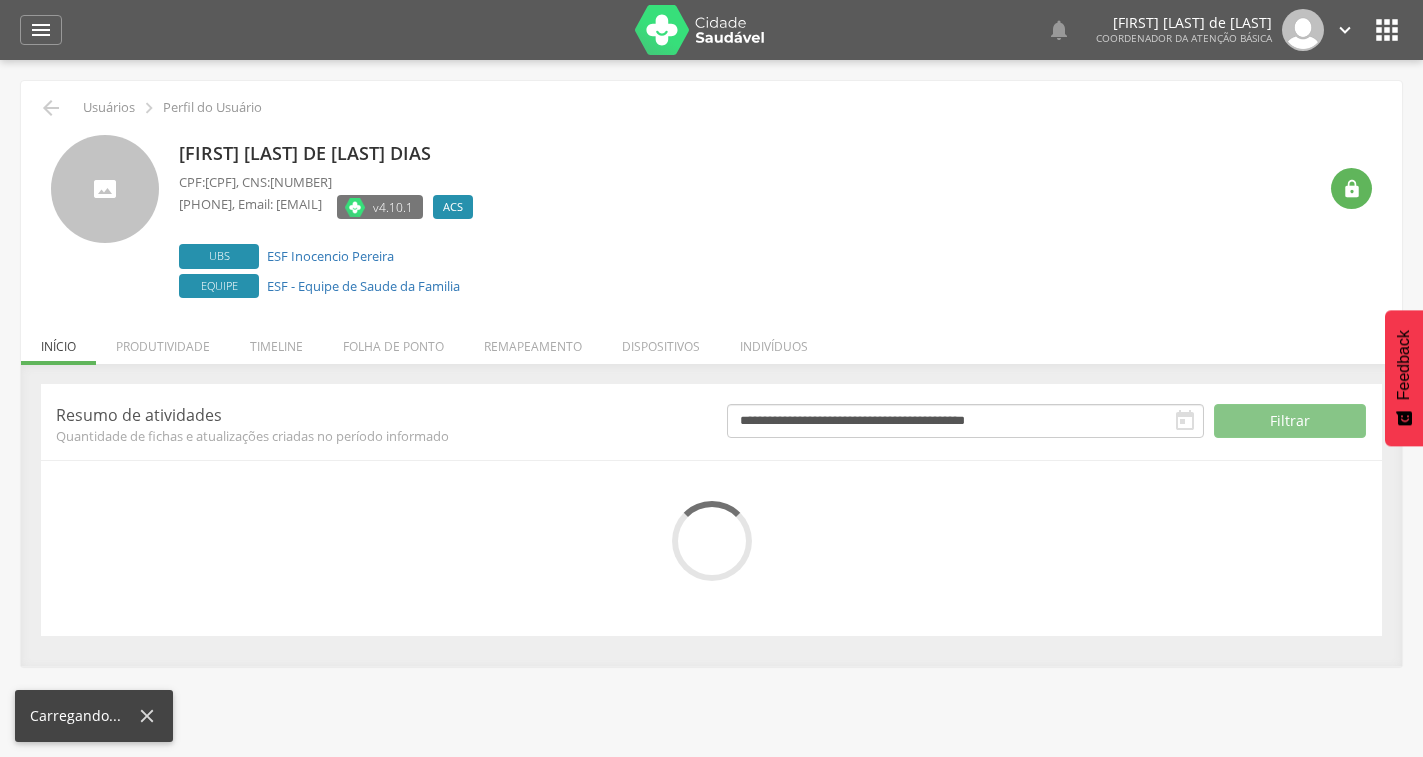 scroll, scrollTop: 0, scrollLeft: 0, axis: both 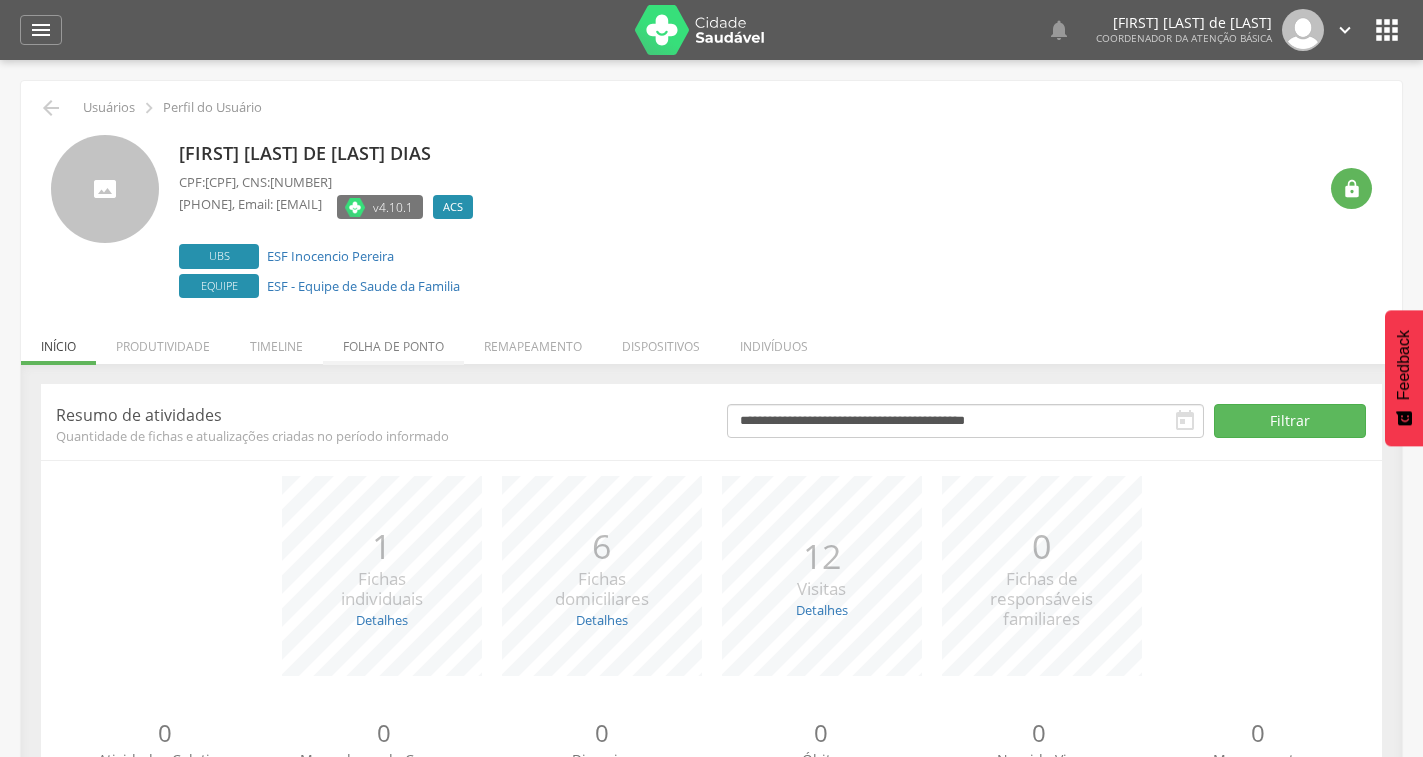 click on "Folha de ponto" at bounding box center (393, 341) 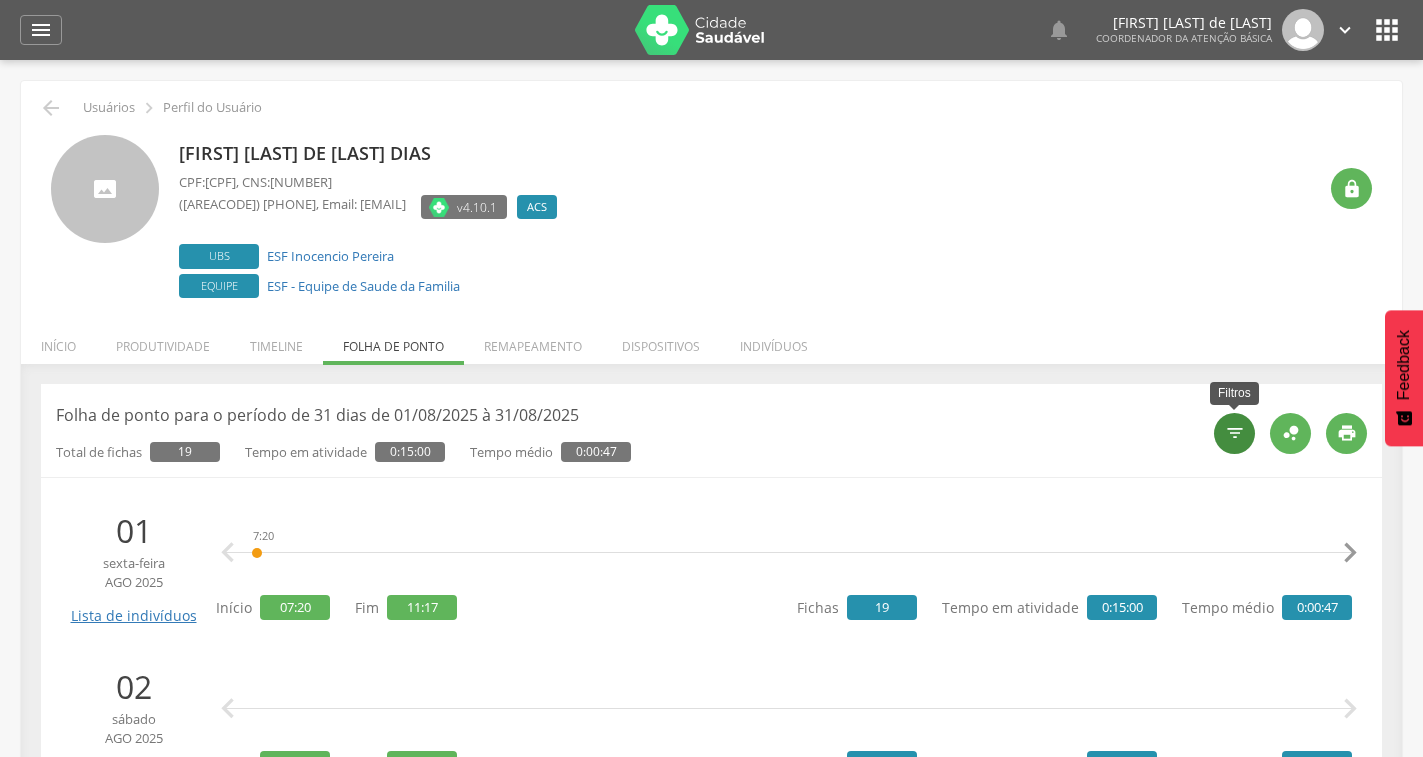 click on "" at bounding box center [1234, 433] 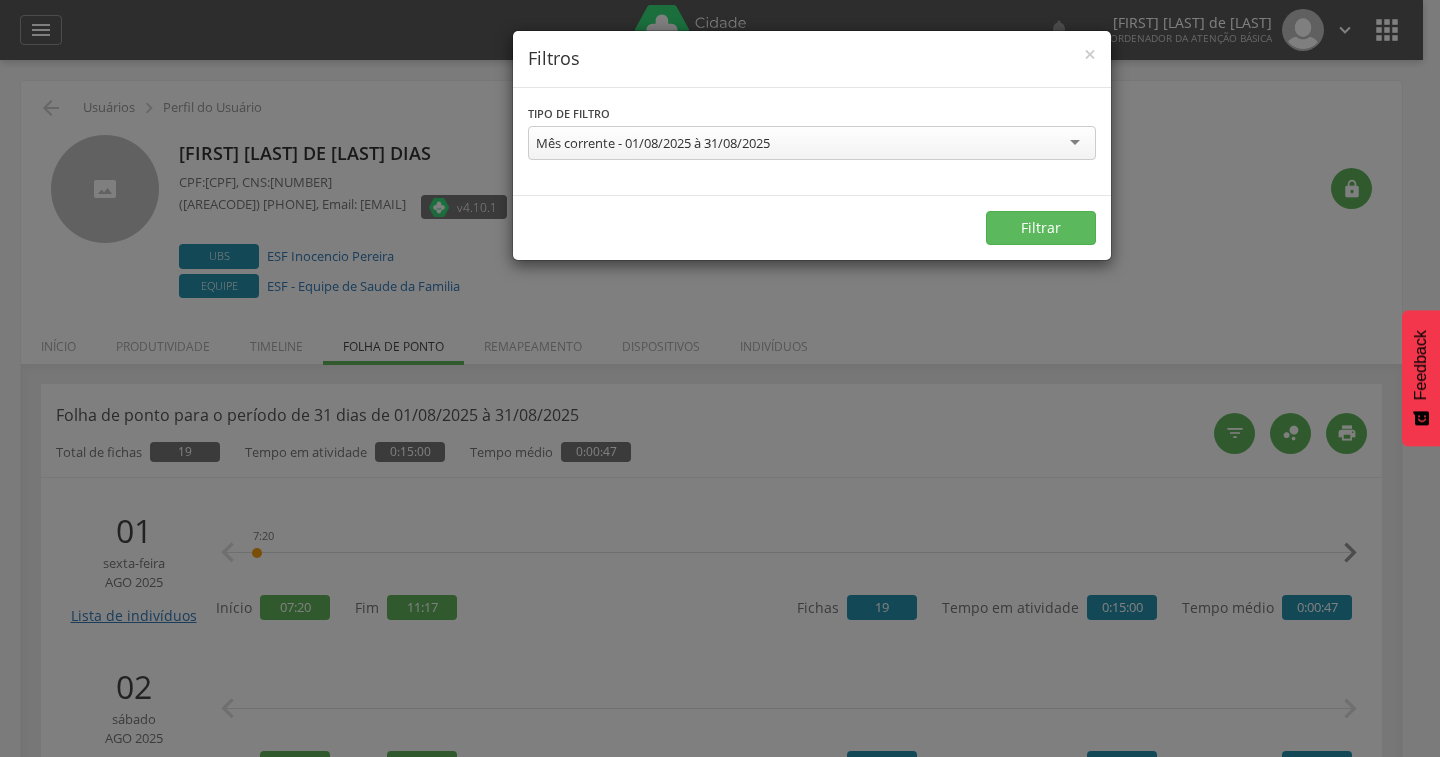 click on "Mês corrente - 01/08/2025 à 31/08/2025" at bounding box center [653, 143] 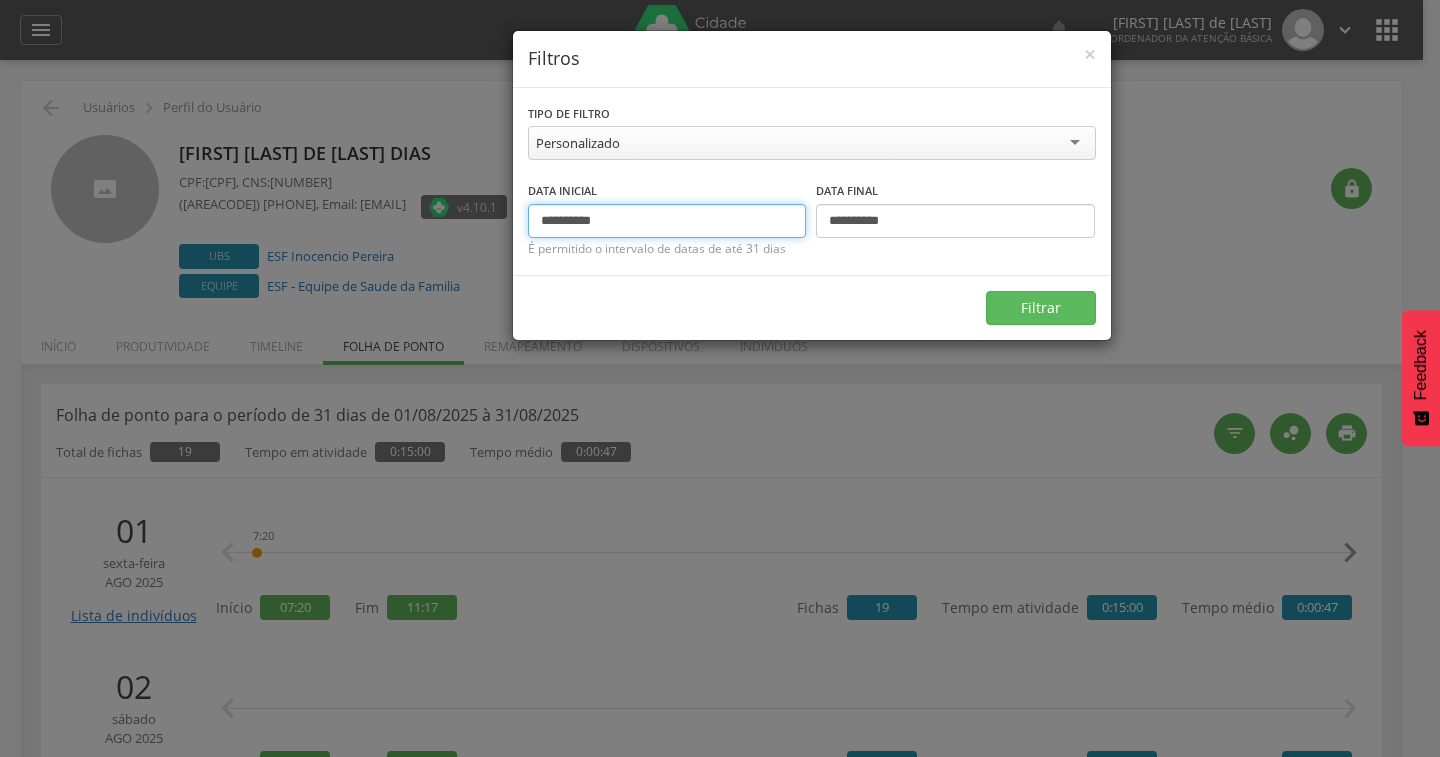 click on "**********" at bounding box center [667, 221] 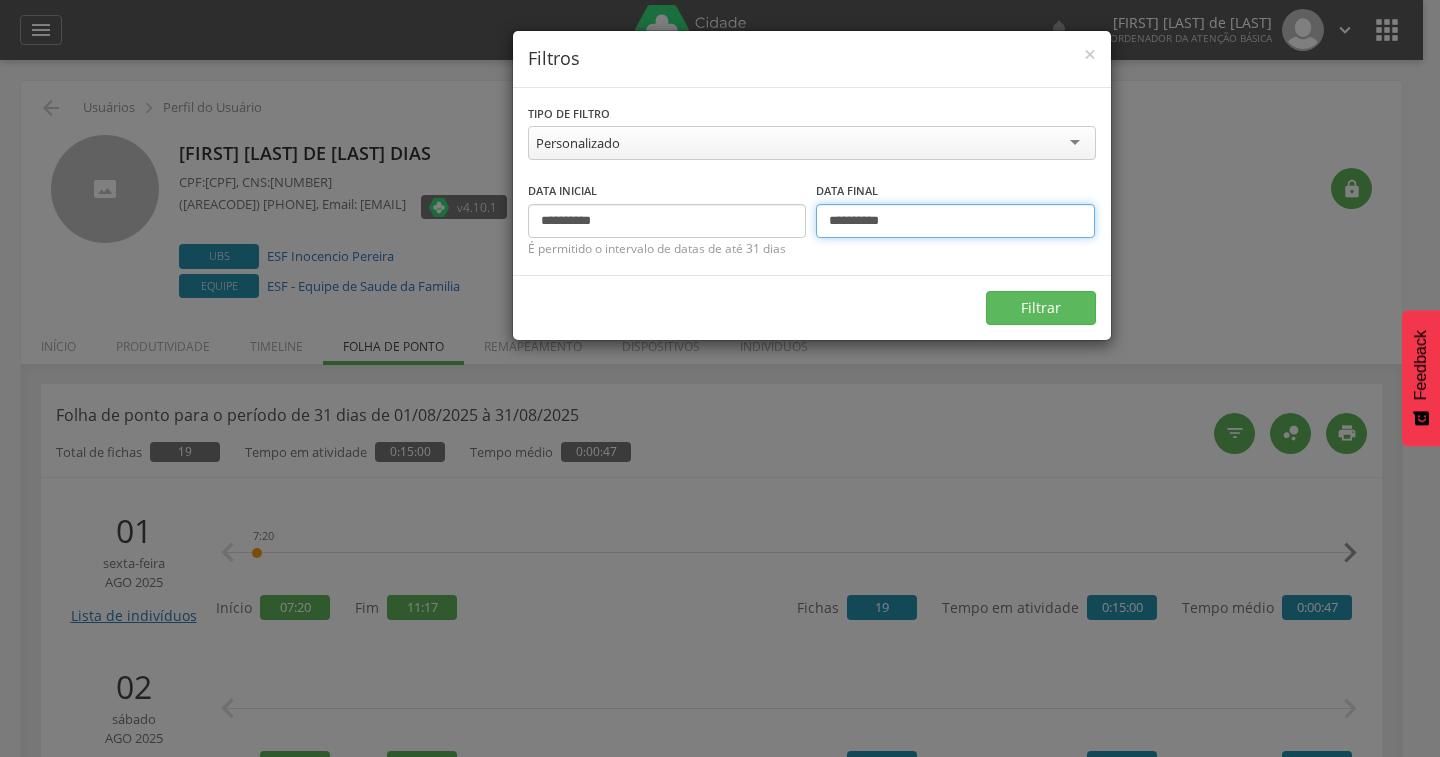click on "**********" at bounding box center (955, 221) 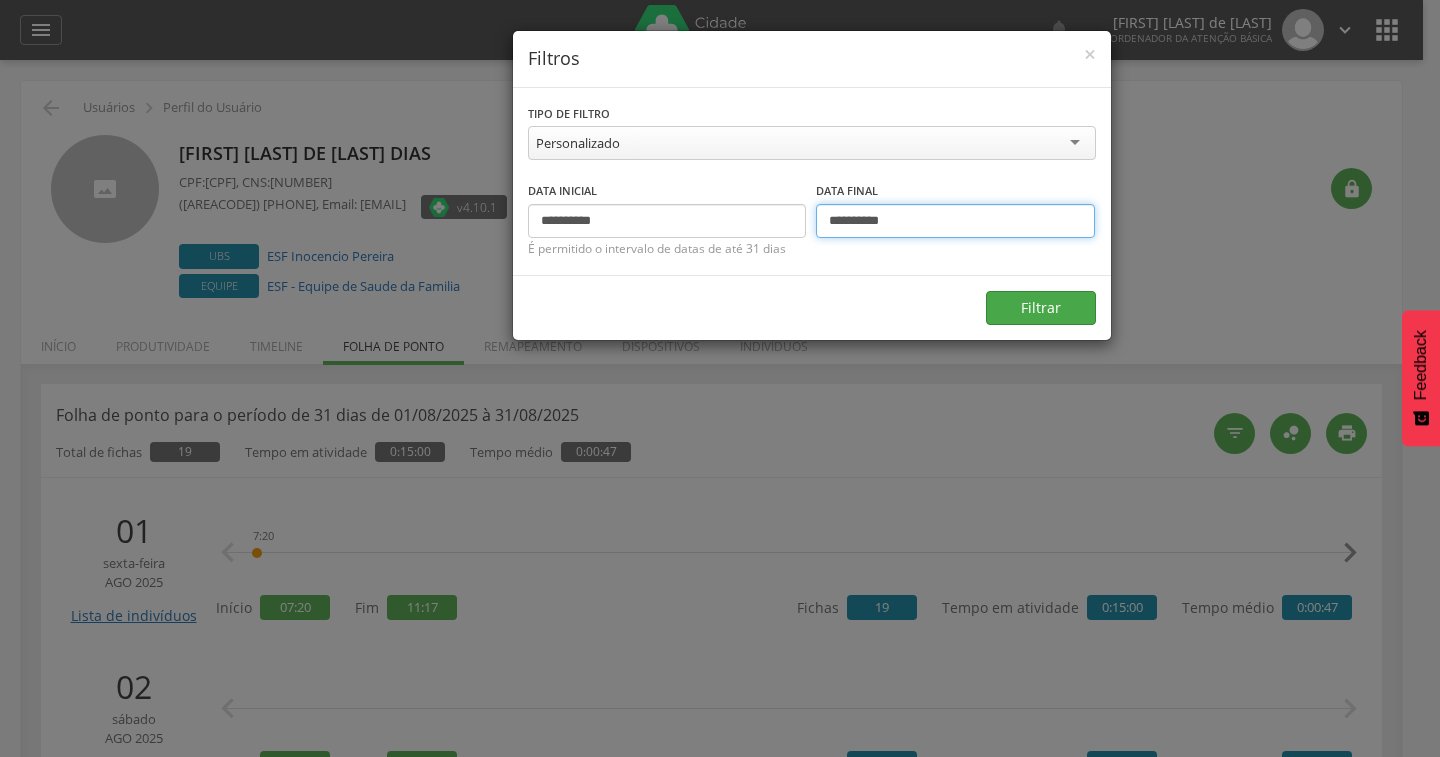 type on "**********" 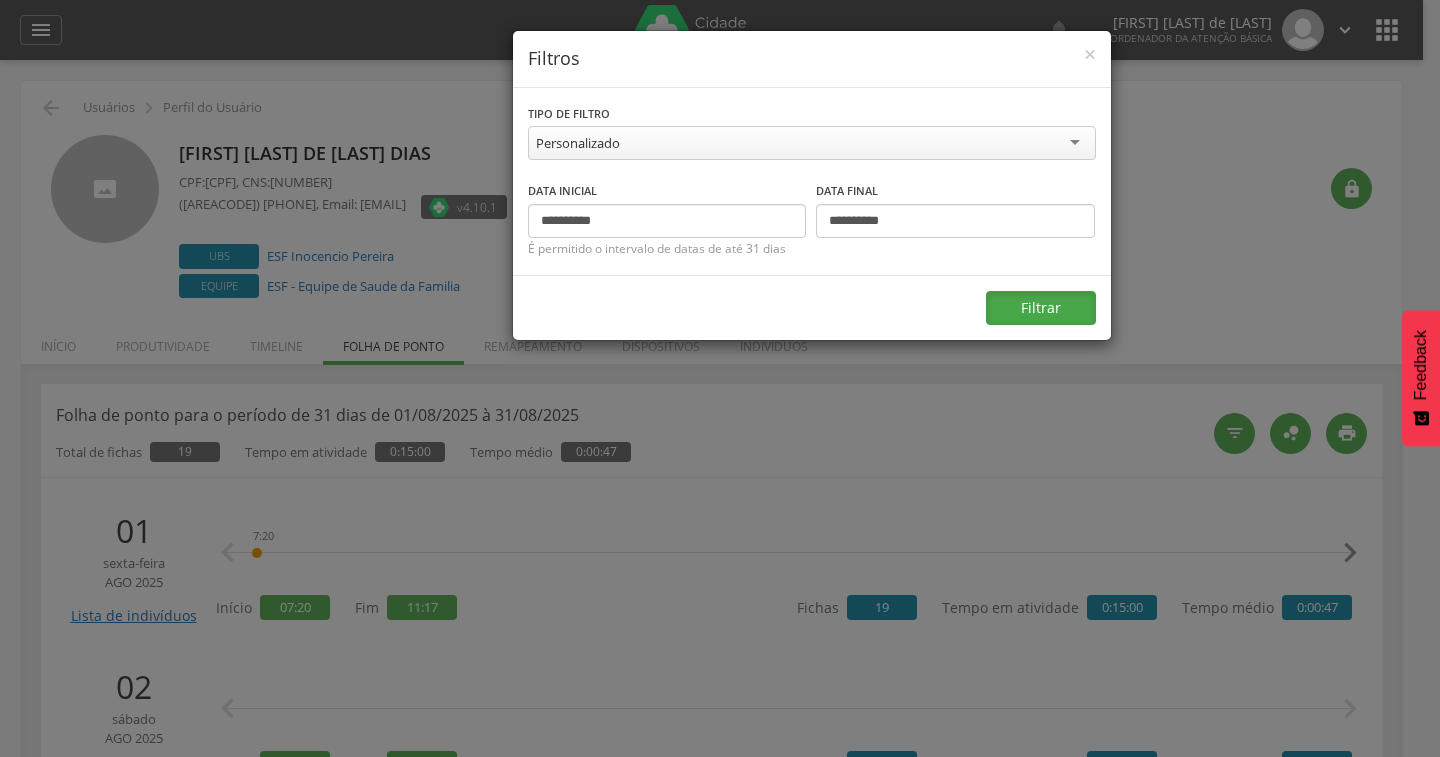 click on "Filtrar" at bounding box center [1041, 308] 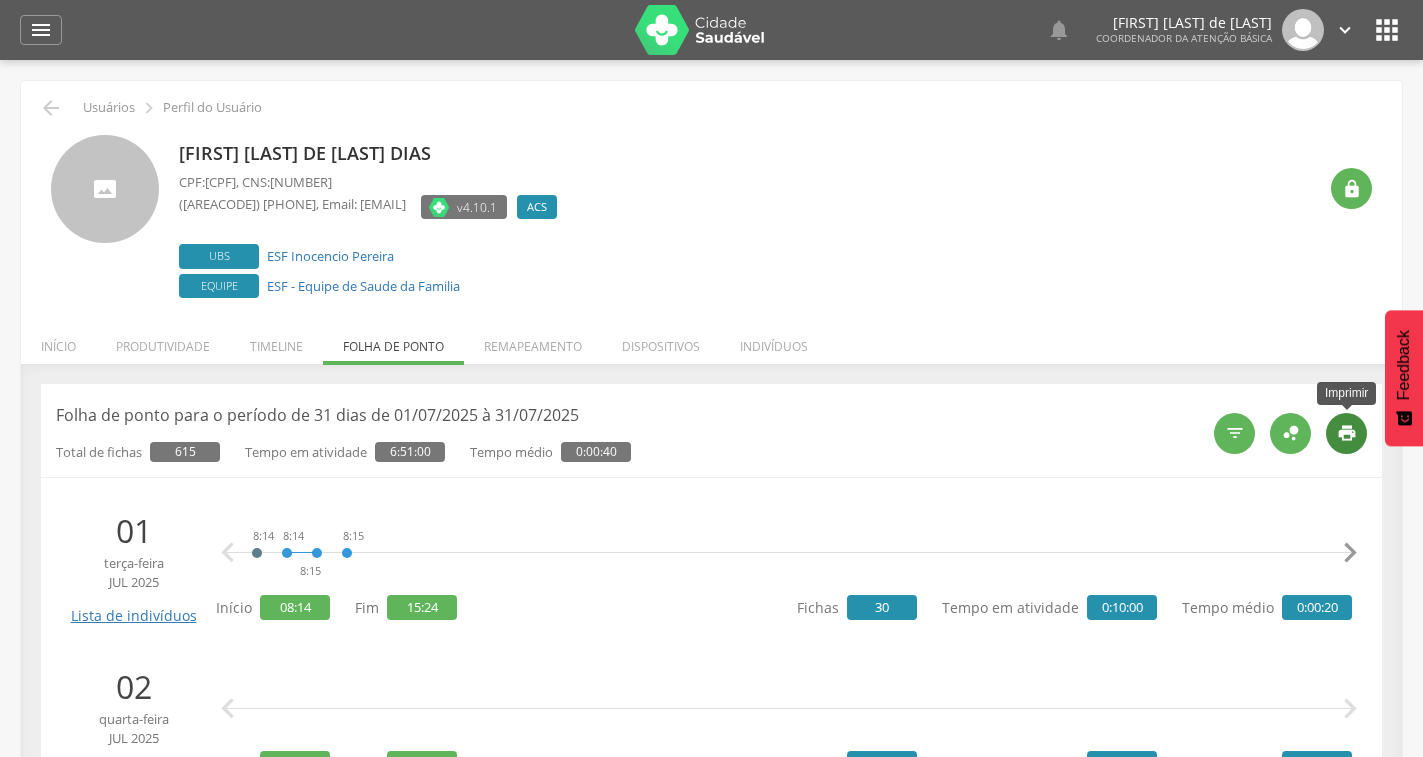 click on "" at bounding box center (1347, 433) 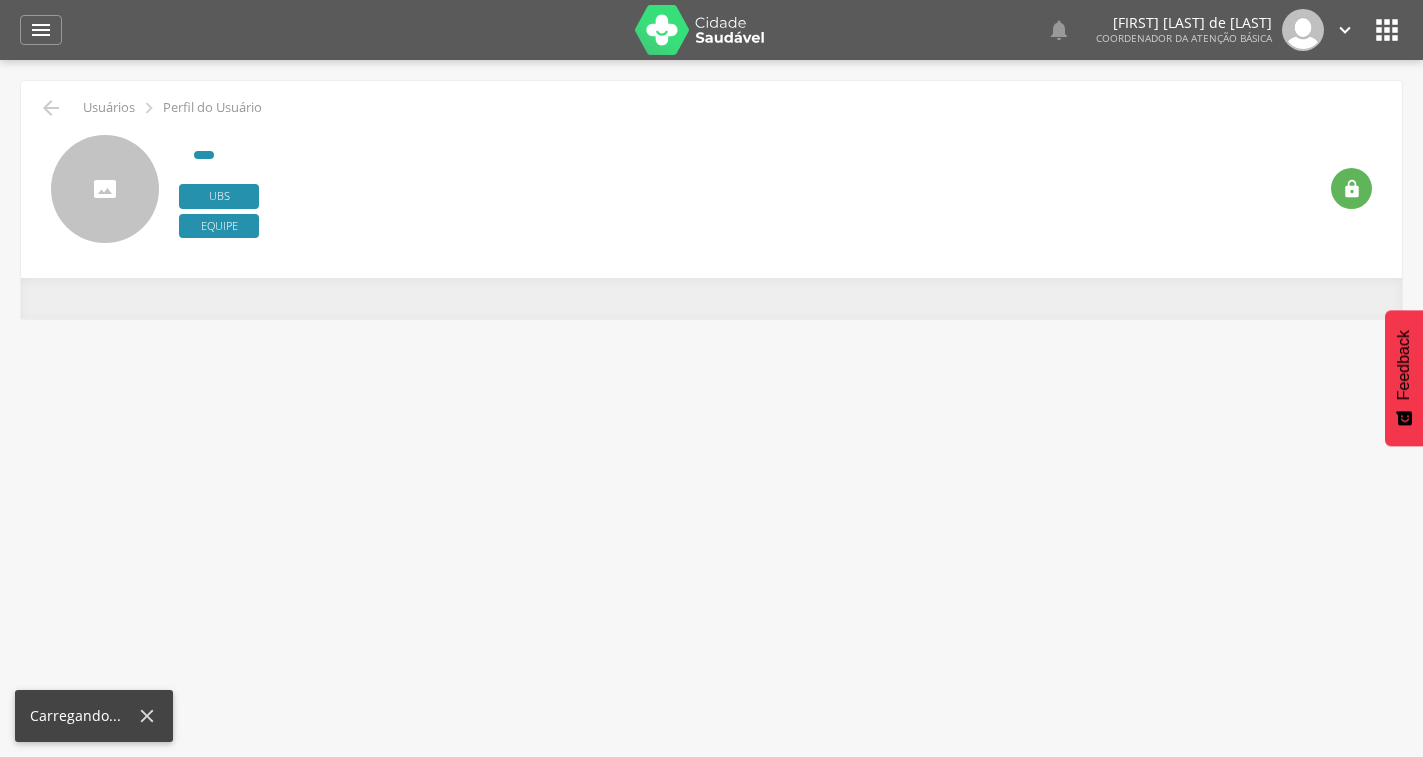 scroll, scrollTop: 0, scrollLeft: 0, axis: both 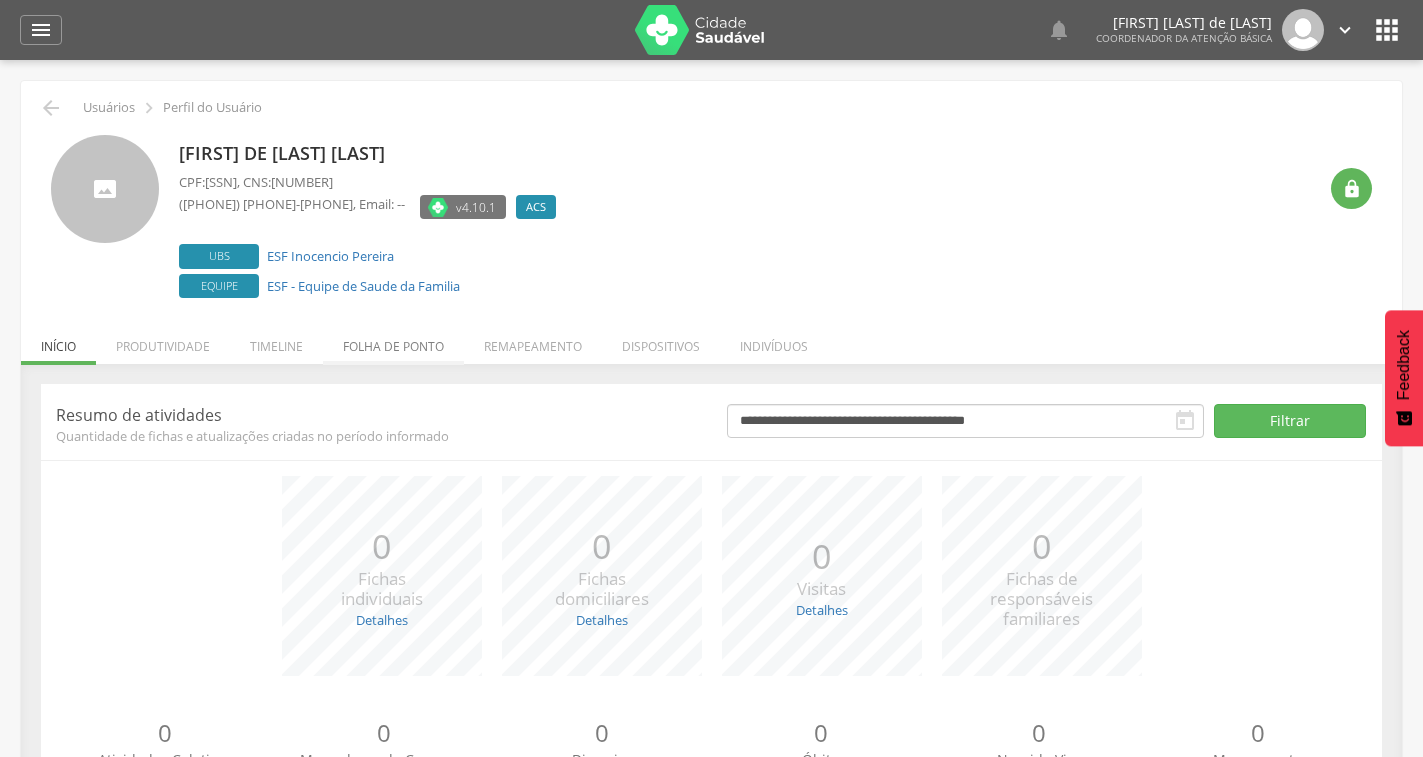 click on "Folha de ponto" at bounding box center [393, 341] 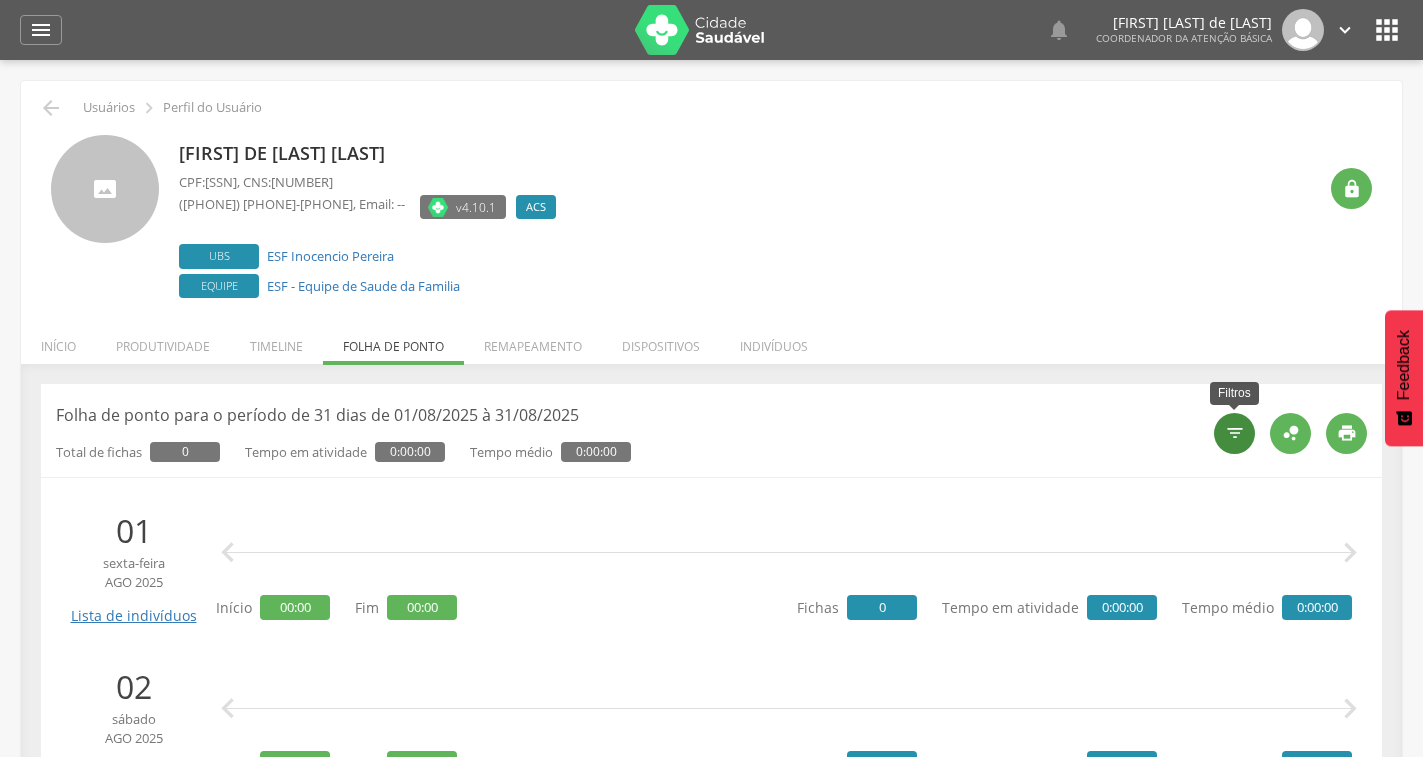 click on "" at bounding box center (1235, 433) 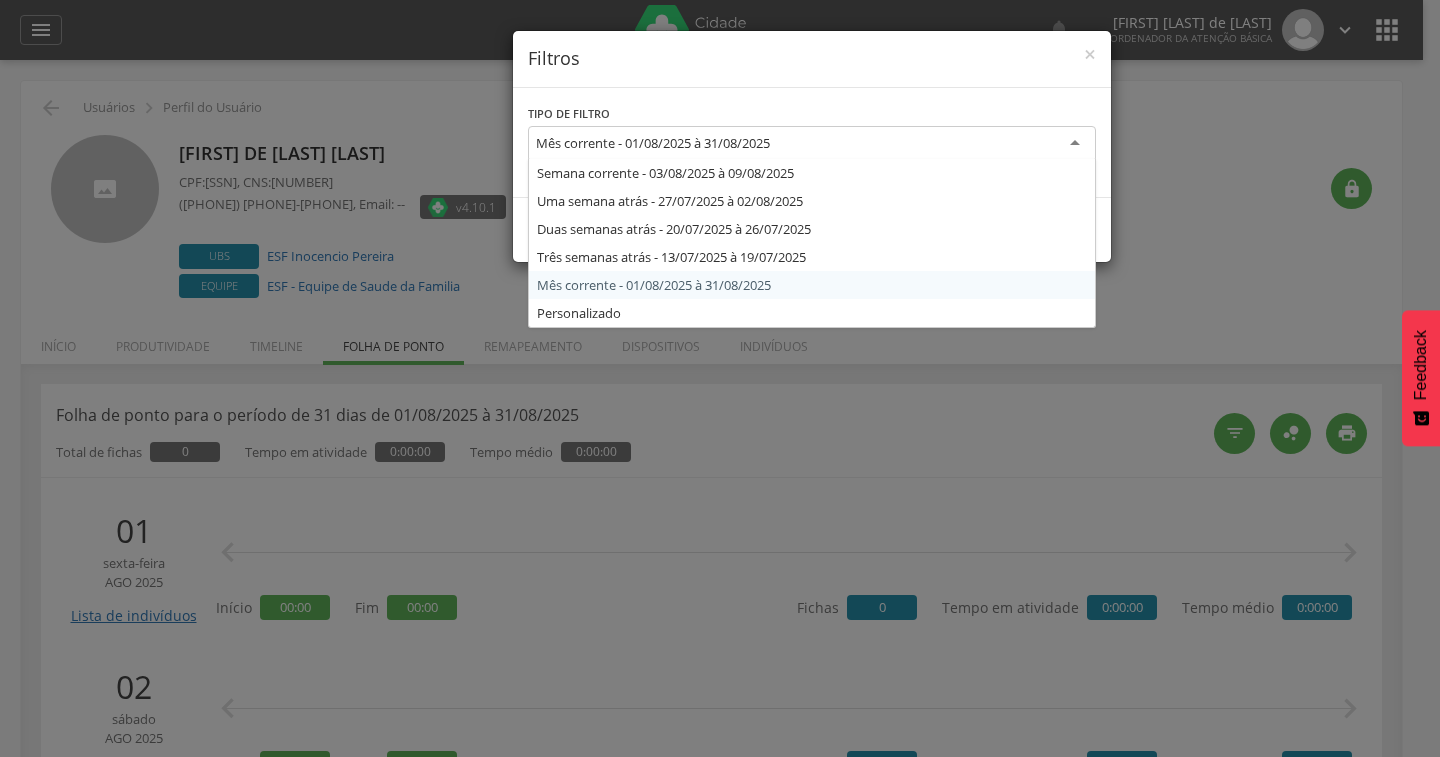 click on "Mês corrente - 01/08/2025 à 31/08/2025" at bounding box center (653, 143) 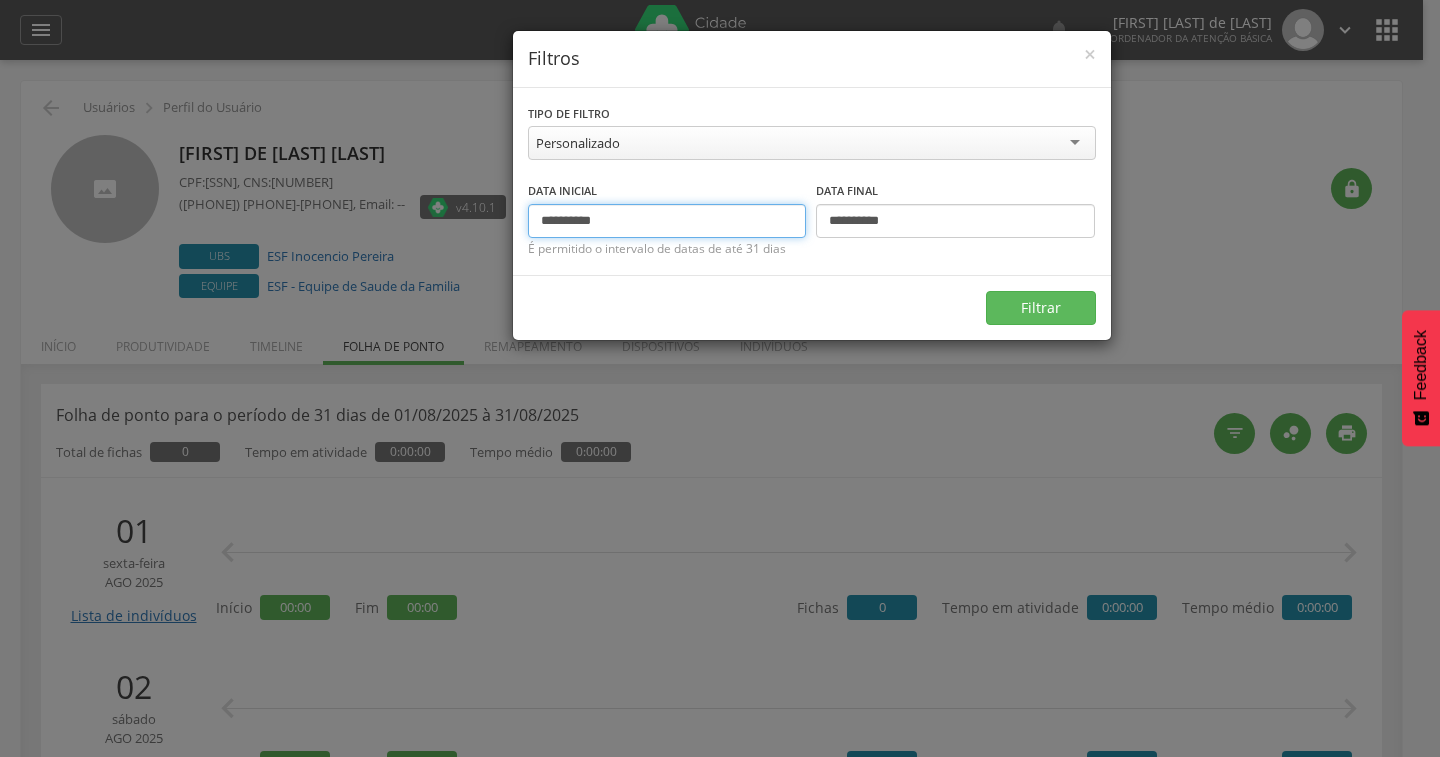 click on "**********" at bounding box center (667, 221) 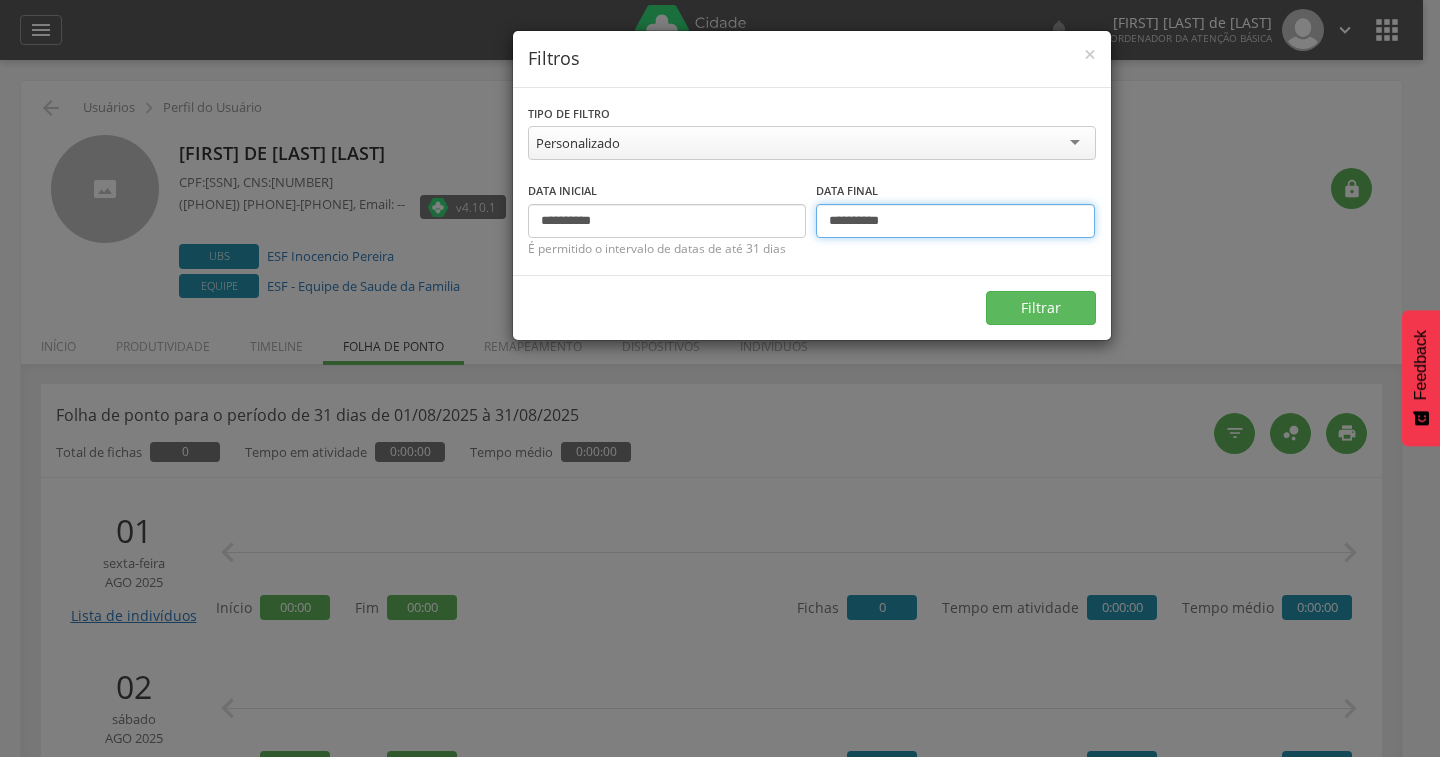 click on "**********" at bounding box center [955, 221] 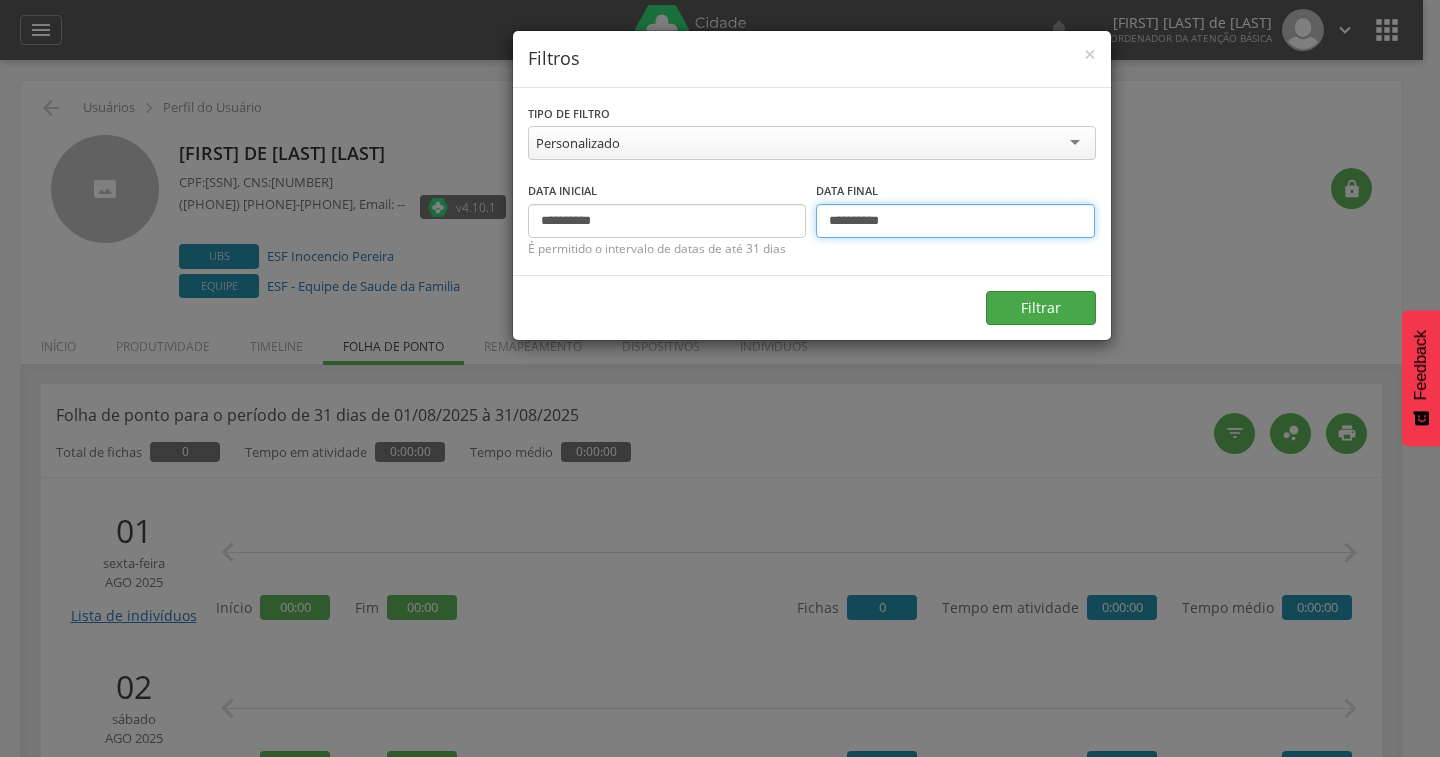 type on "**********" 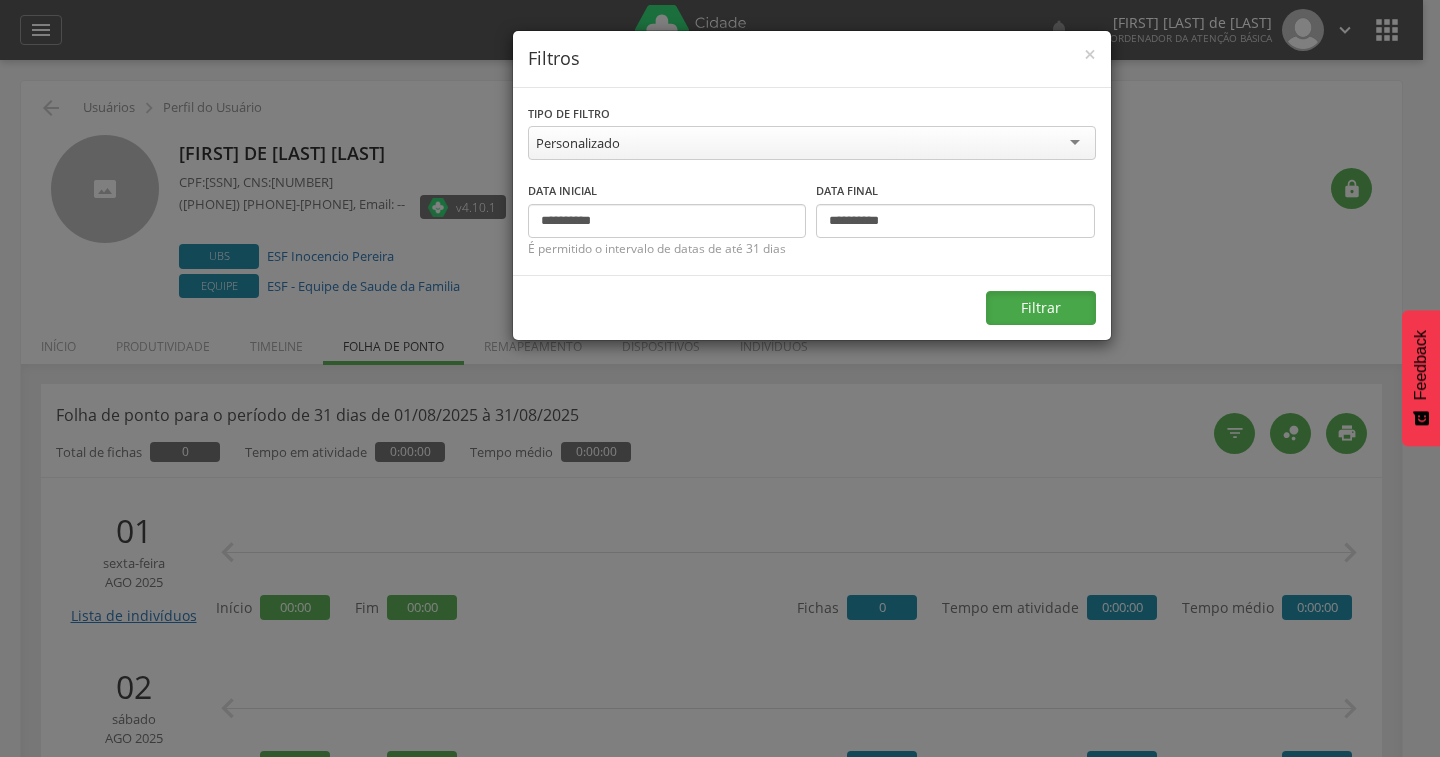 click on "Filtrar" at bounding box center [1041, 308] 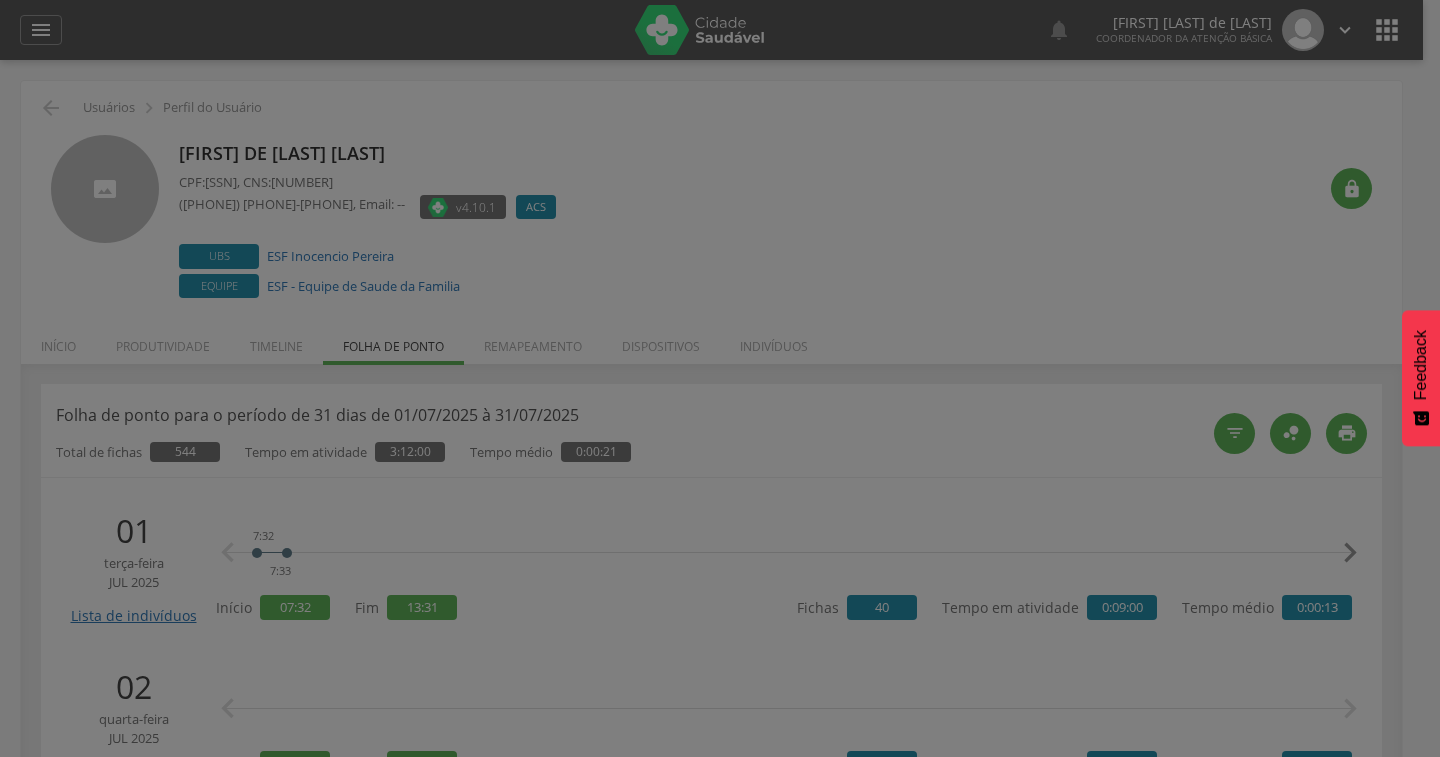 type on "**********" 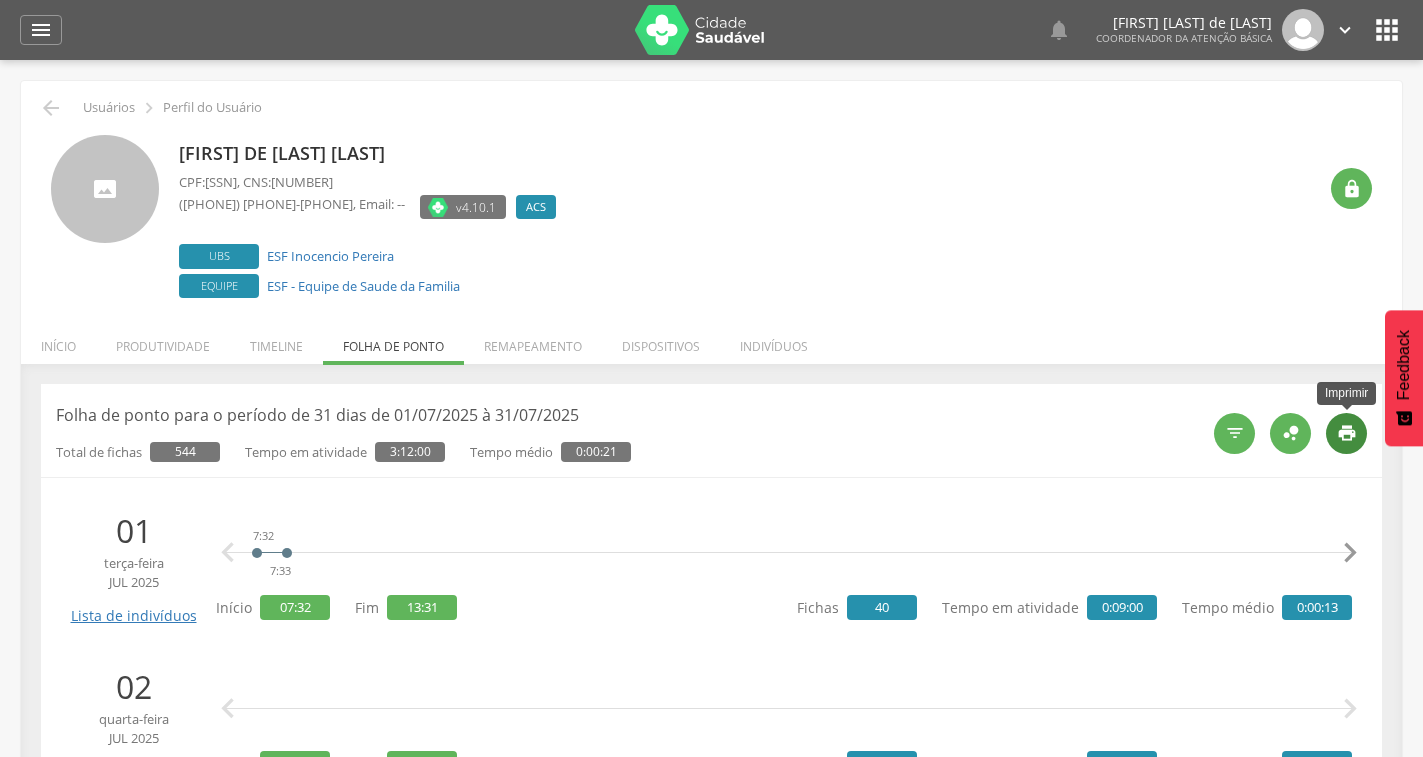 click on "" at bounding box center [1347, 433] 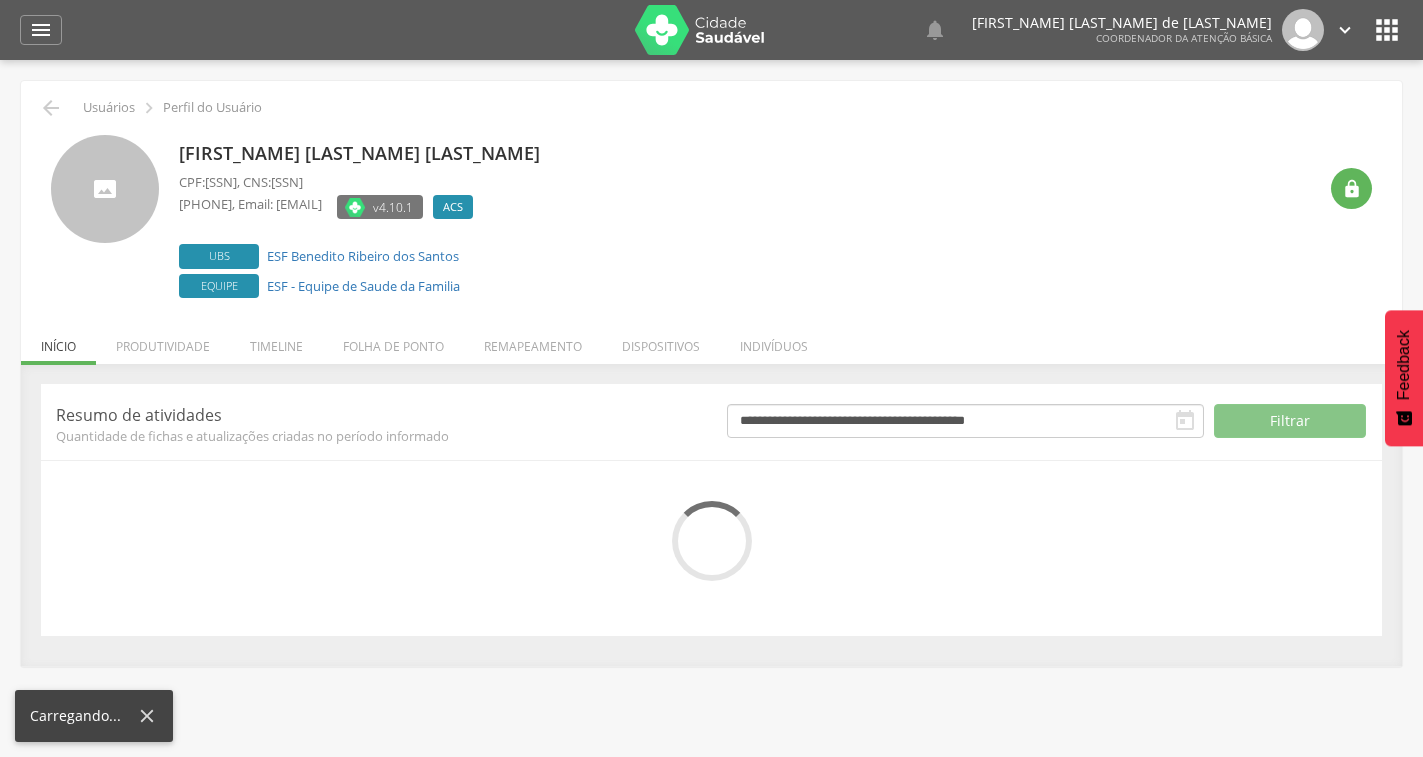 scroll, scrollTop: 0, scrollLeft: 0, axis: both 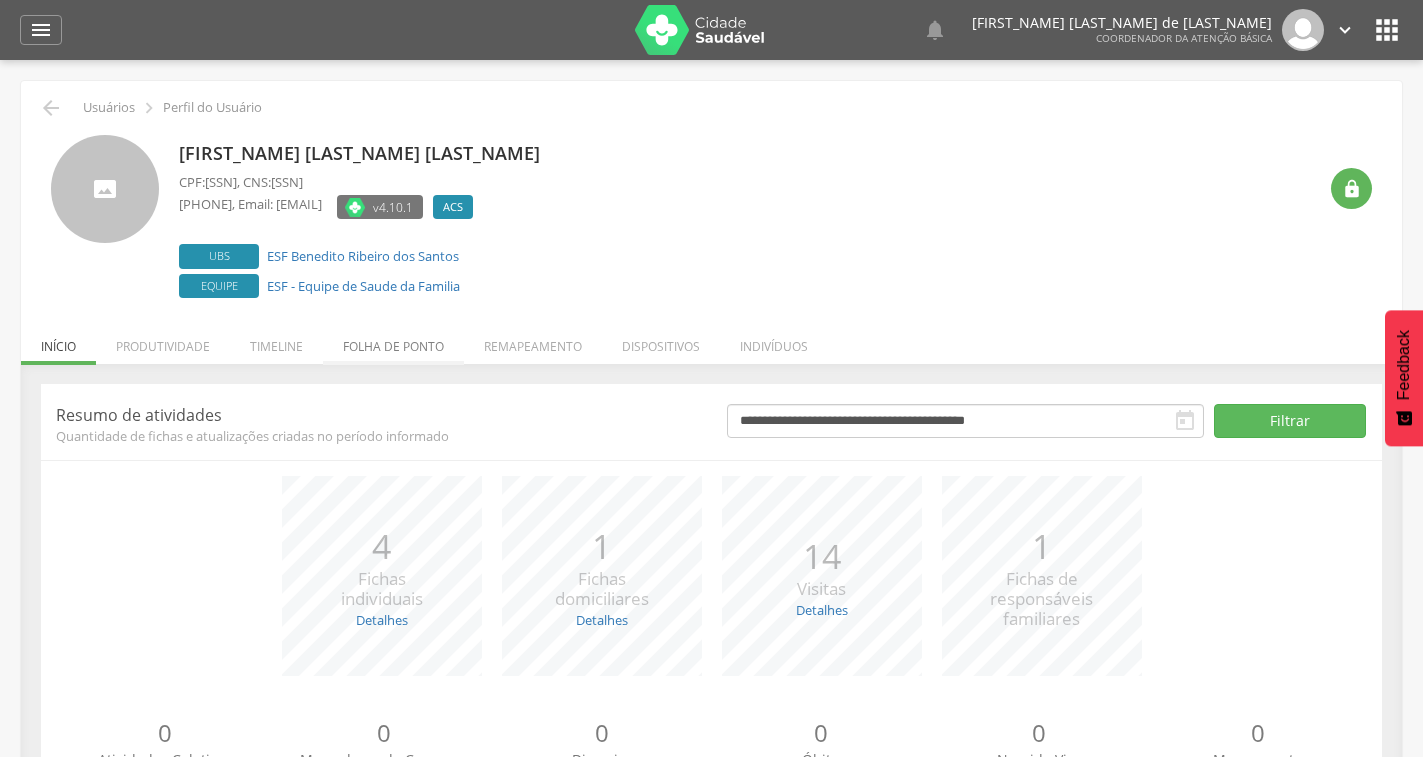 click on "Folha de ponto" at bounding box center [393, 341] 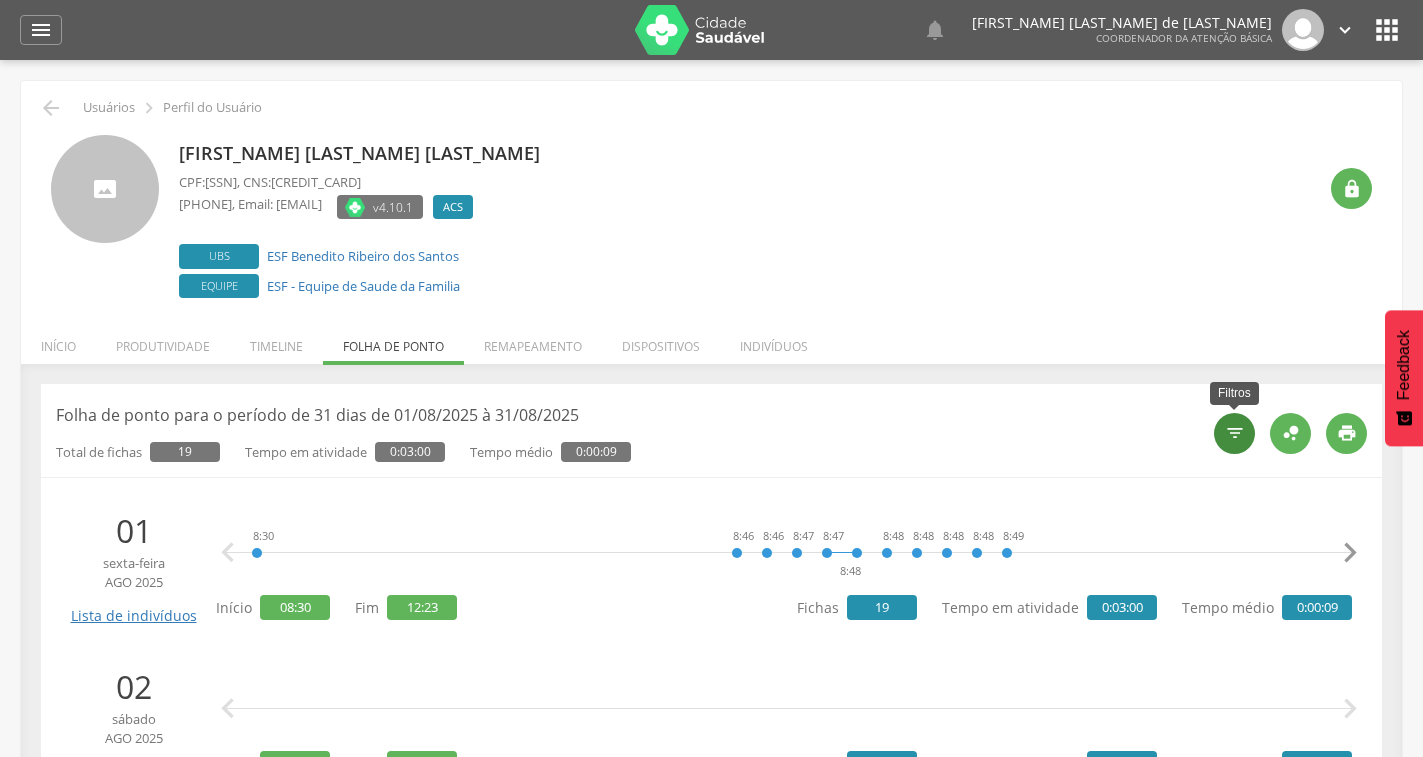 click on "" at bounding box center (1235, 433) 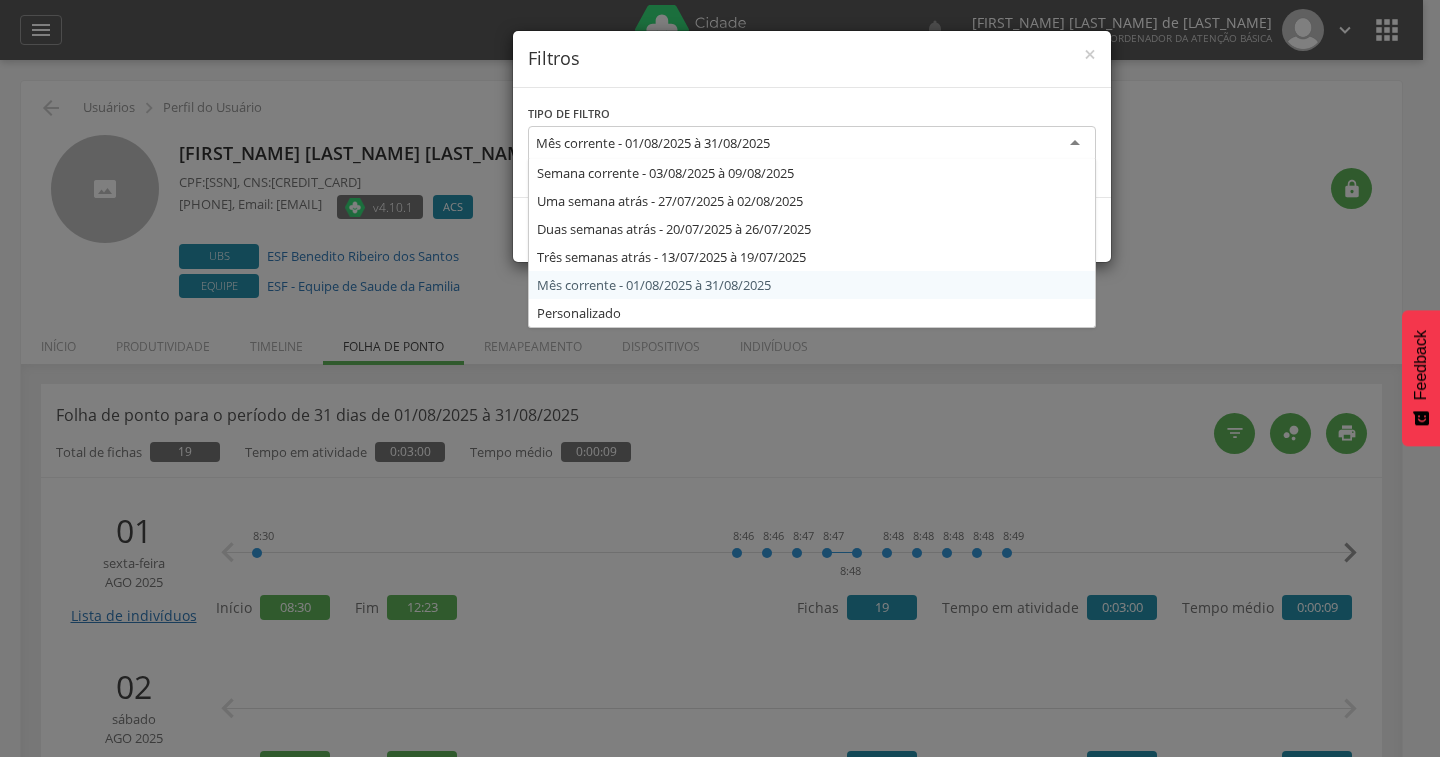 click on "Mês corrente - 01/08/2025 à 31/08/2025" at bounding box center [812, 144] 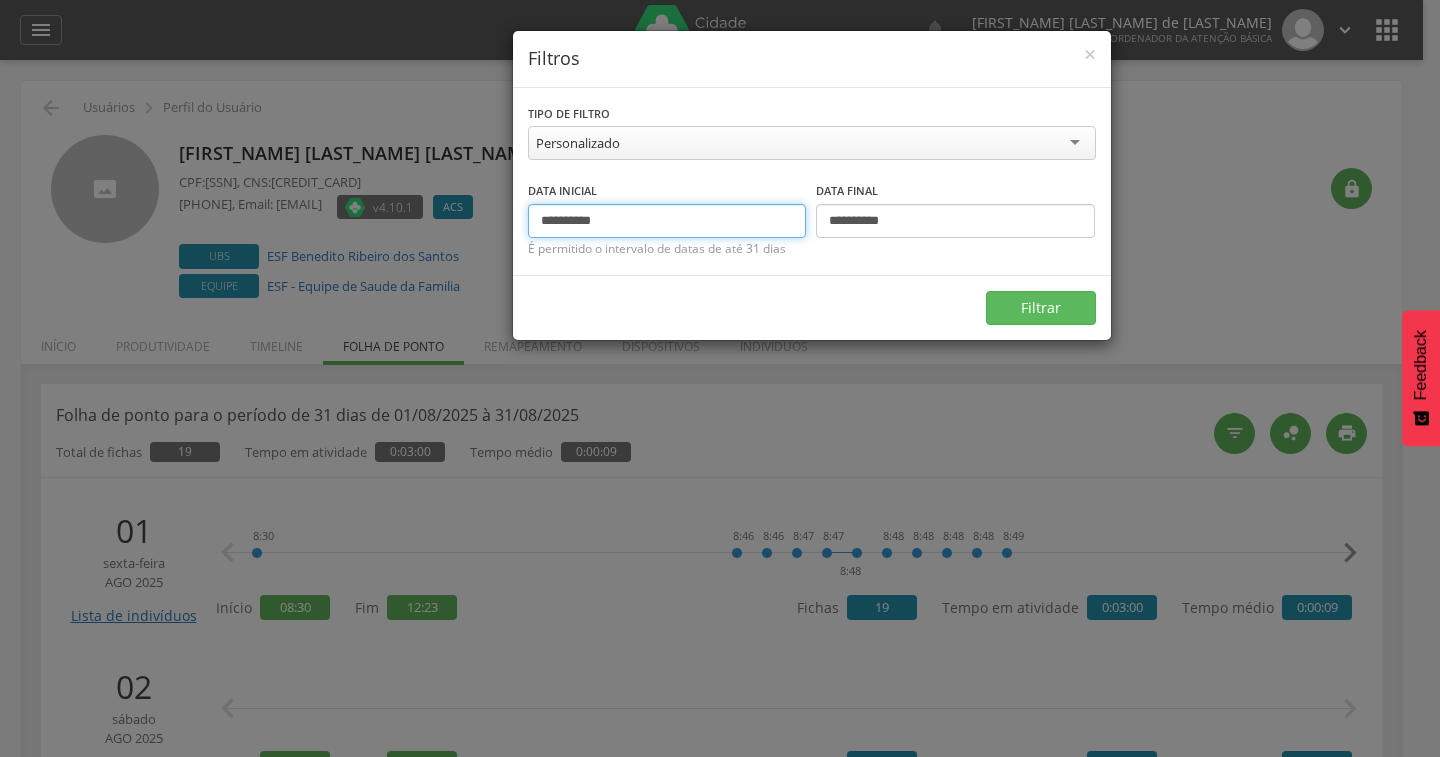 click on "**********" at bounding box center [667, 221] 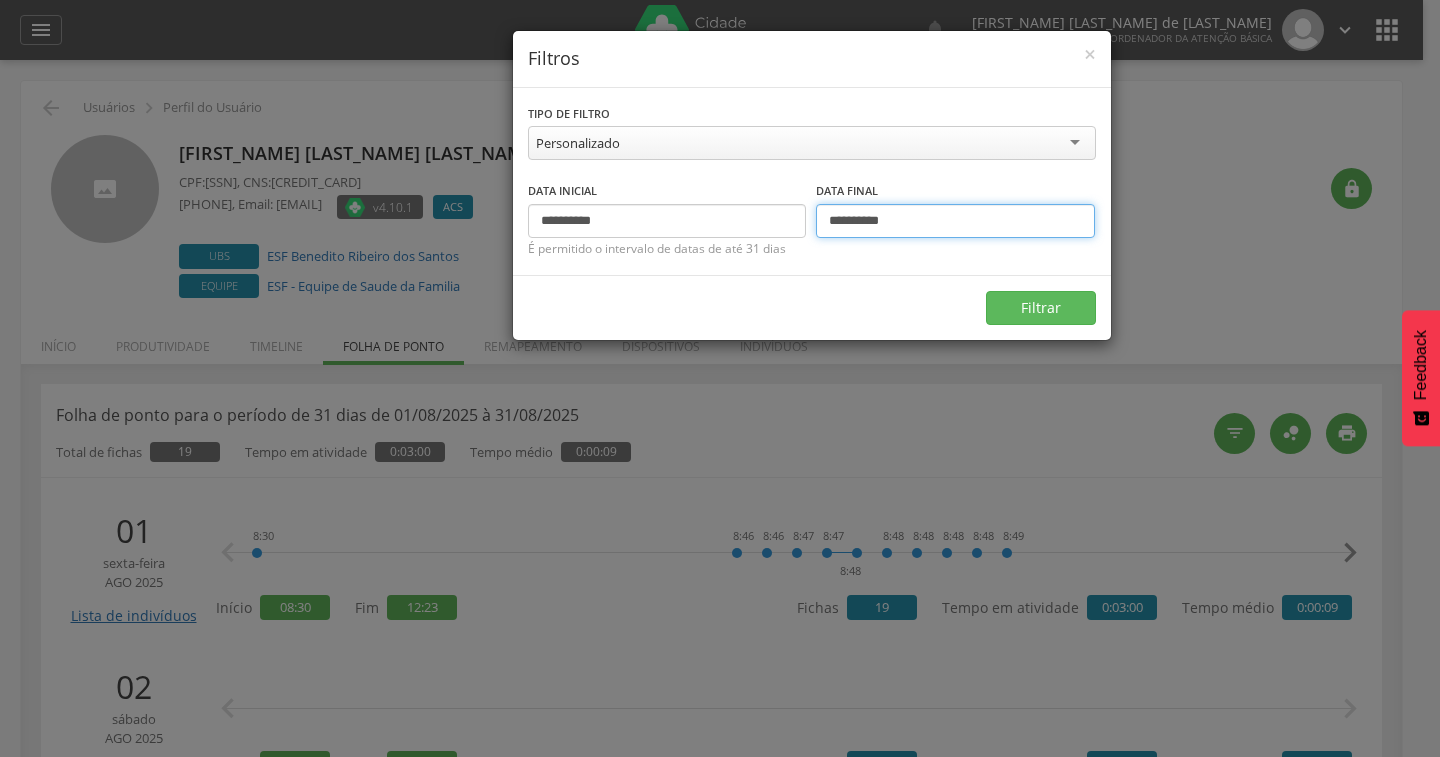 click on "**********" at bounding box center (955, 221) 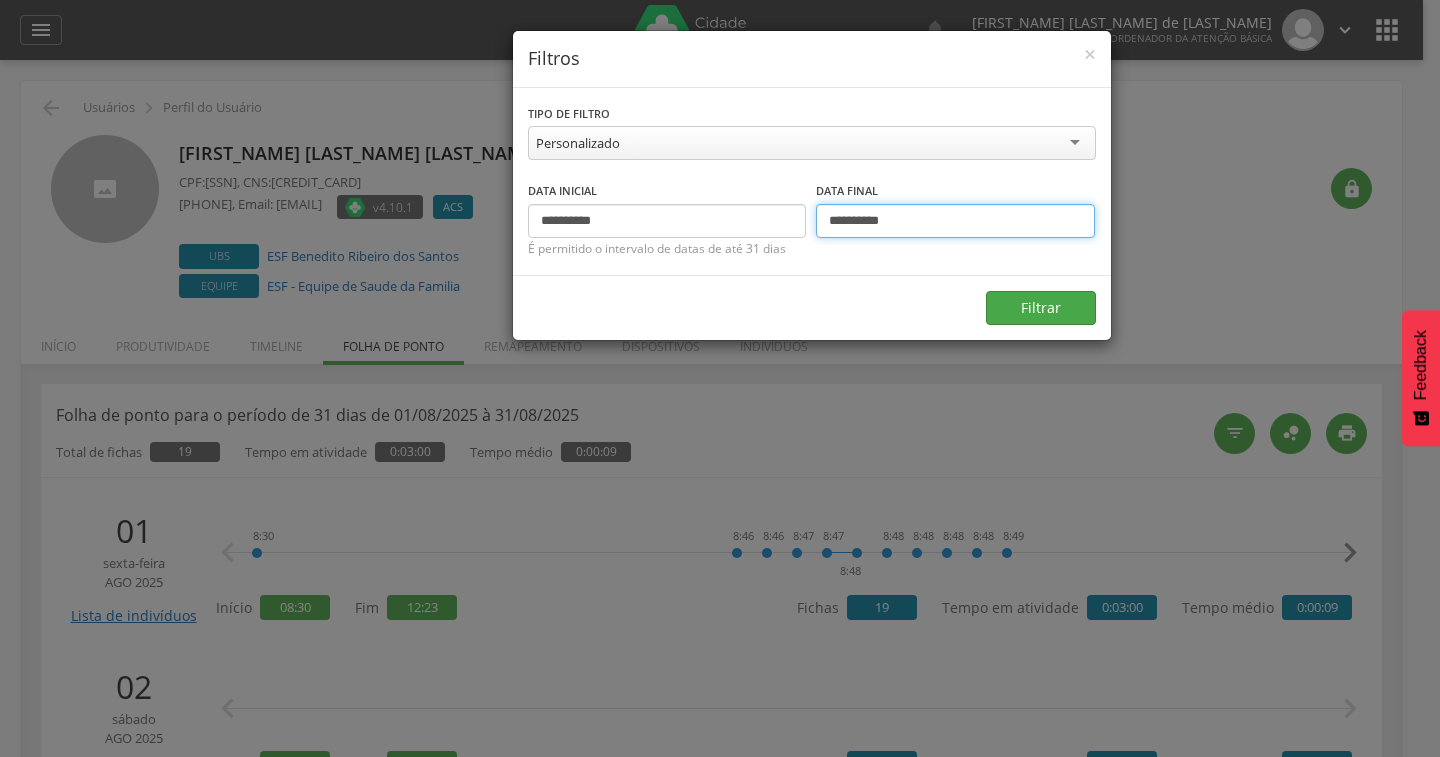 type on "**********" 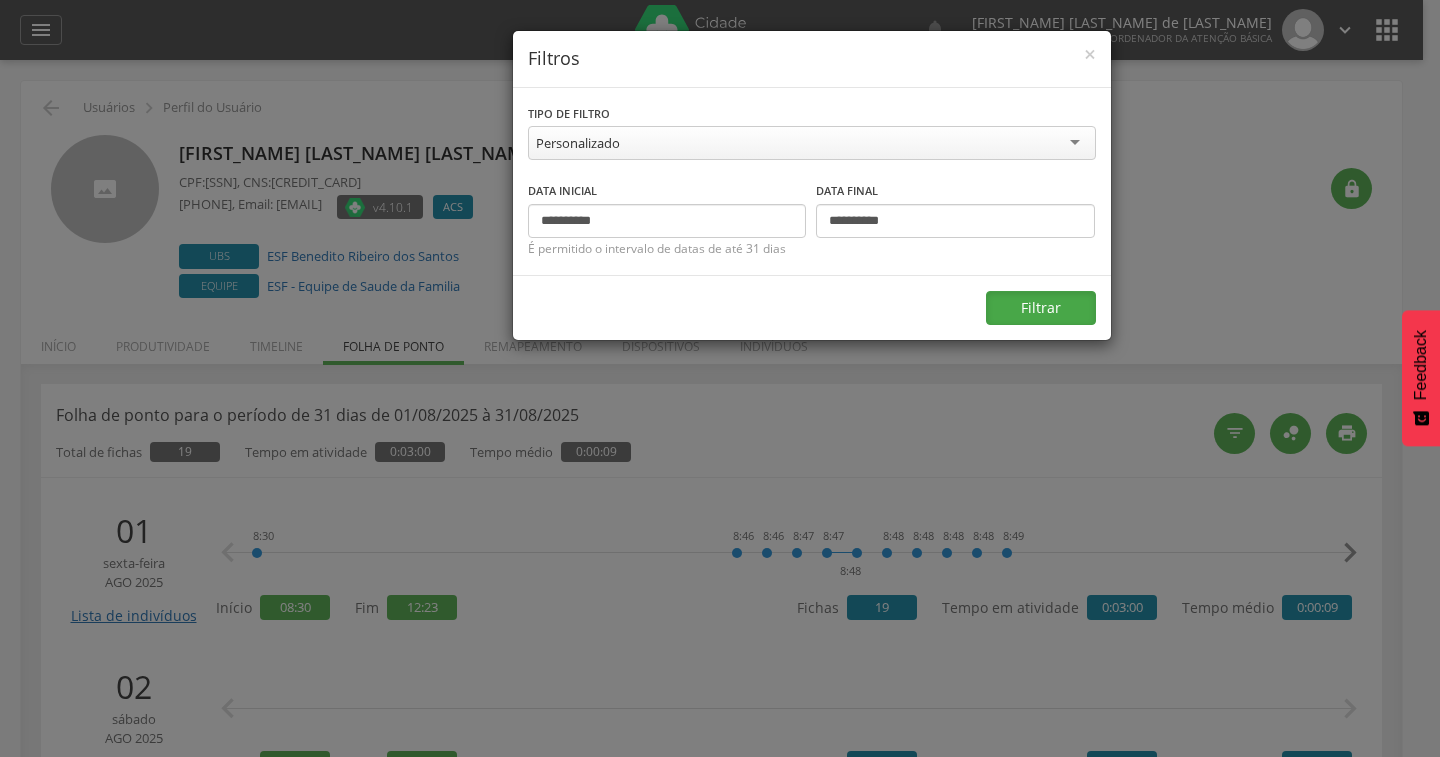 click on "Filtrar" at bounding box center (1041, 308) 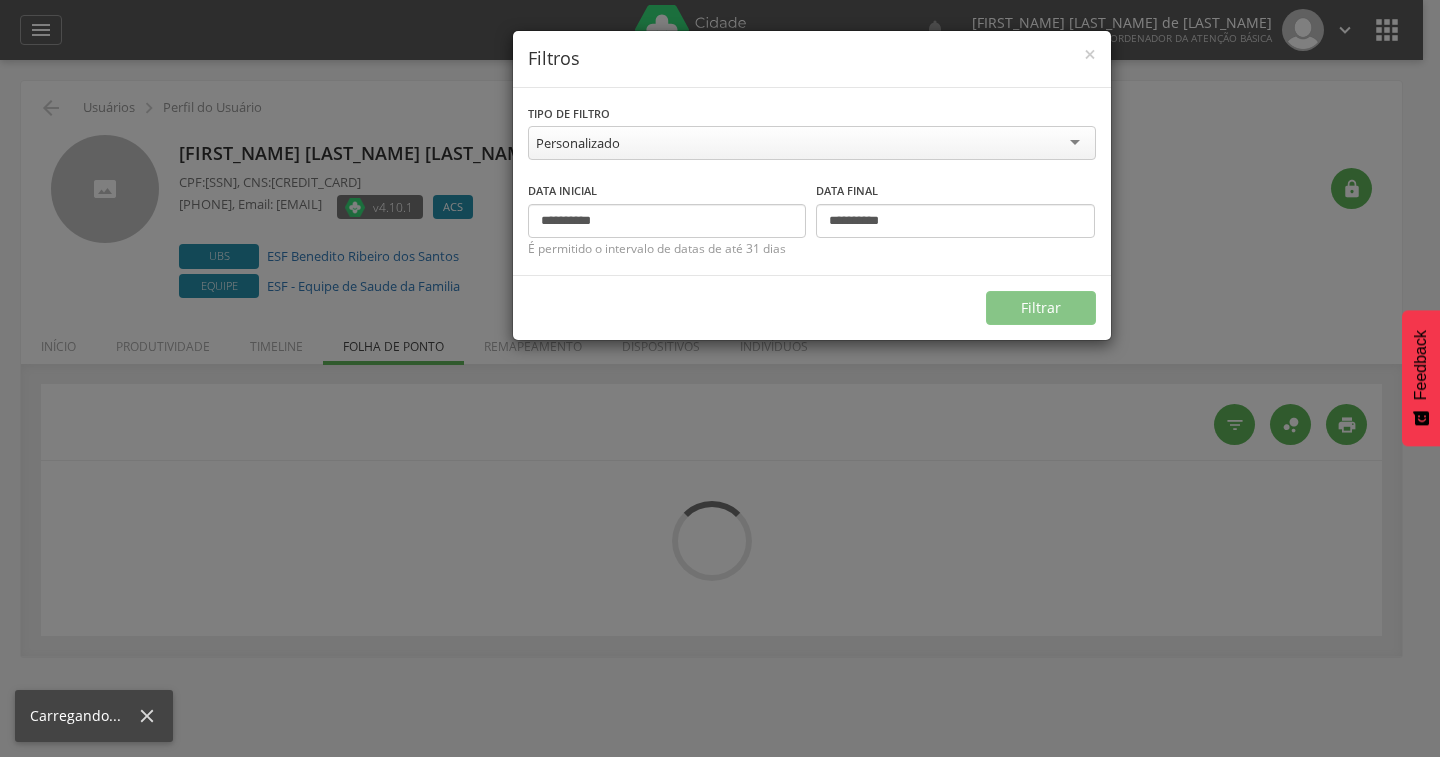 type on "**********" 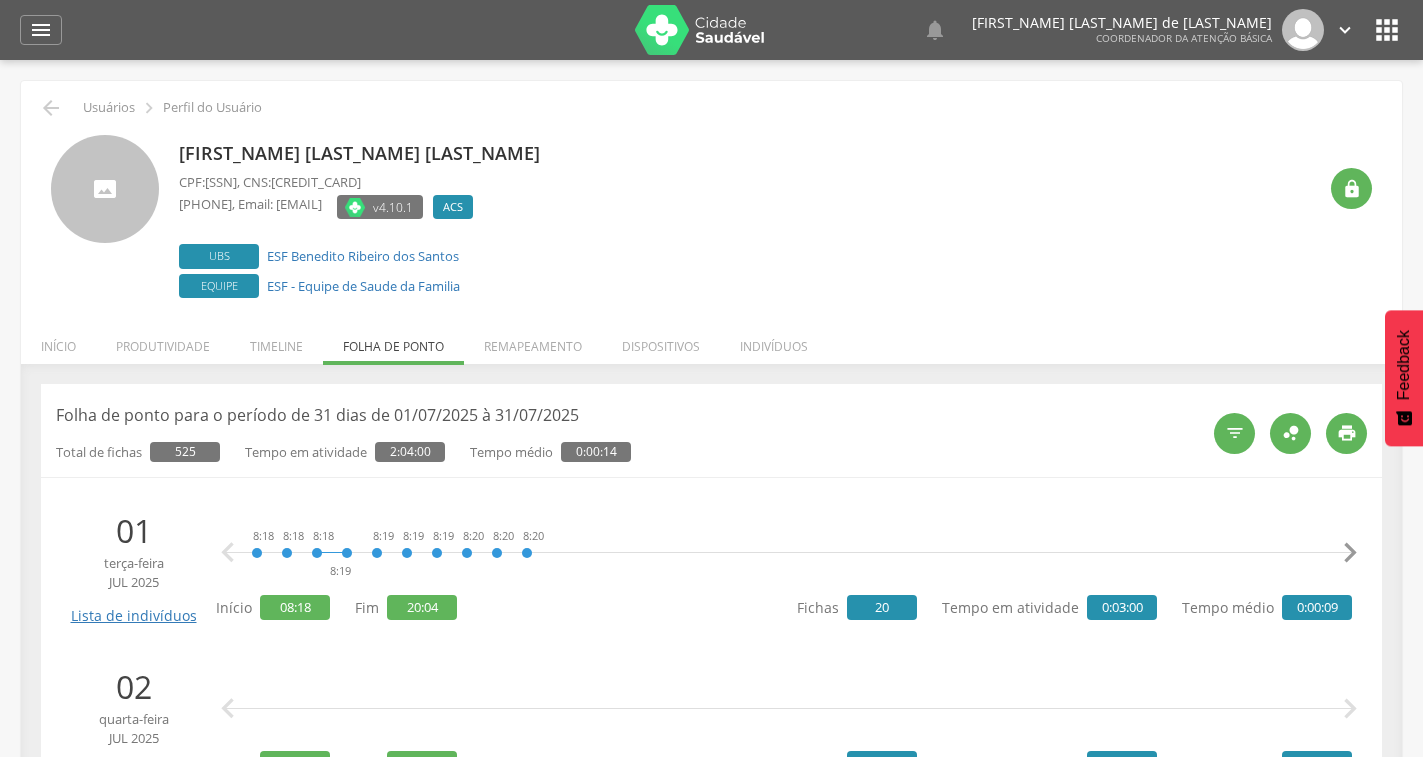 click on "" at bounding box center [1345, 30] 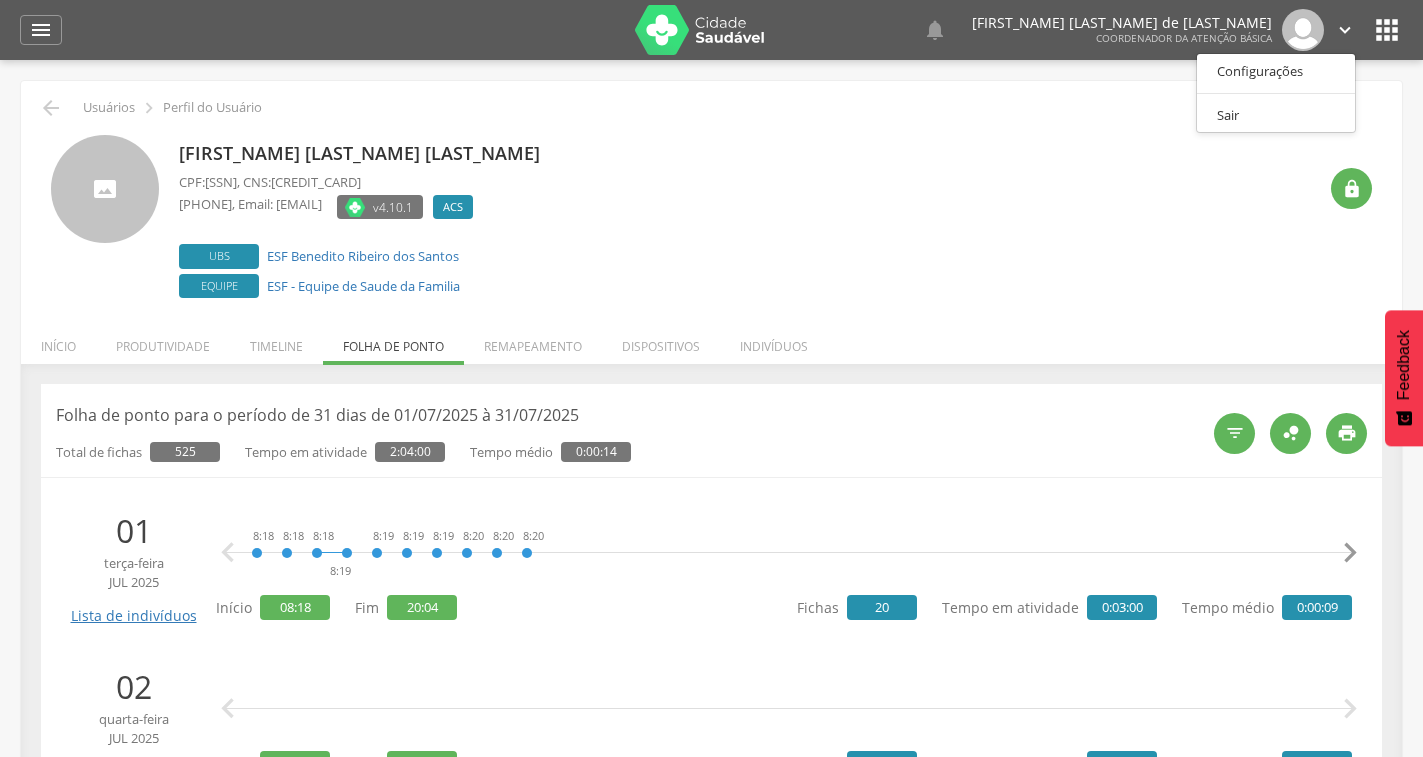 click on "Claudio Marcos Ambrozini
CPF:  948.808.835-49 , CNS:  700 2019 0189 8329
(73) 98136-5496 , Email: cmambrozini@gmail.com
v4.10.1
ACS
Desativado
Ubs ESF Benedito Ribeiro dos Santos Equipe ESF - Equipe de Saude da Familia" at bounding box center [747, 219] 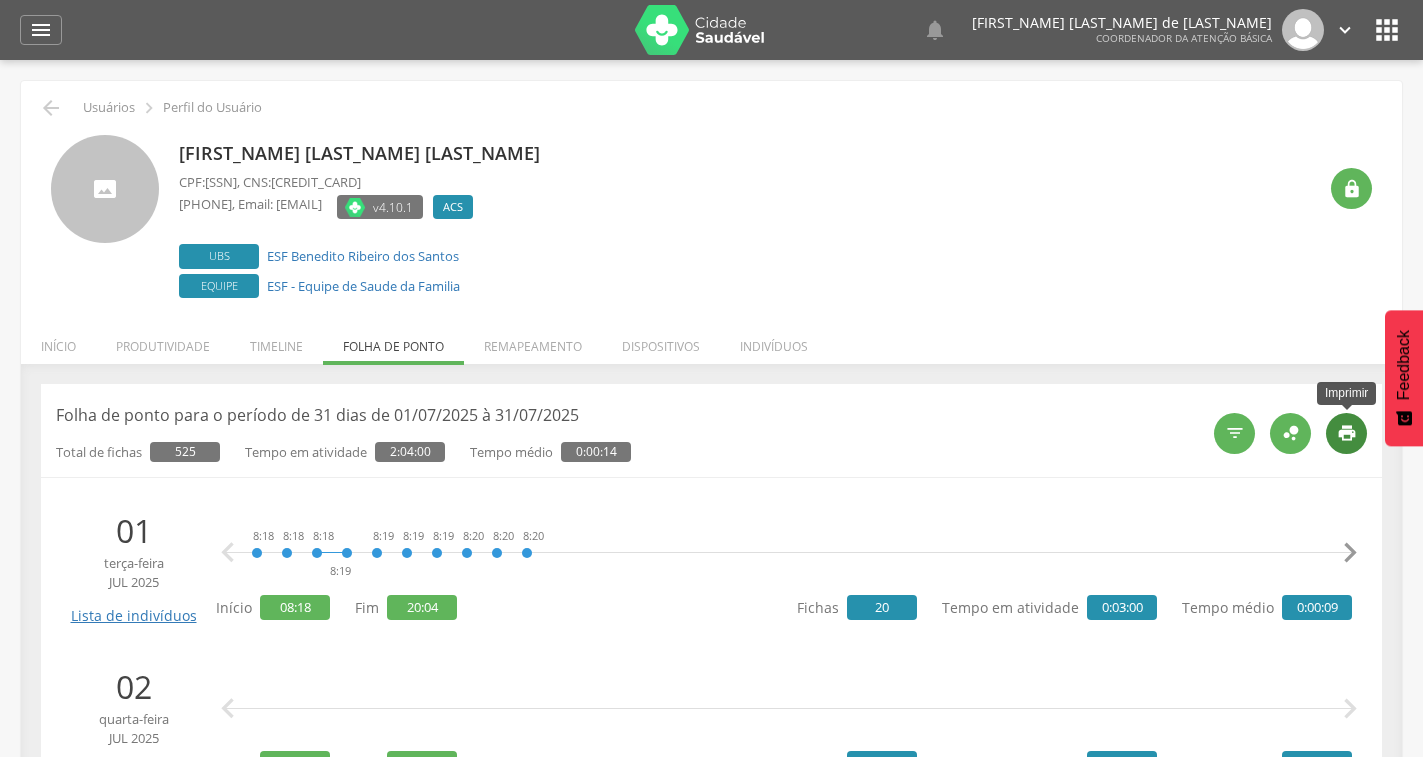 click on "" at bounding box center [1347, 433] 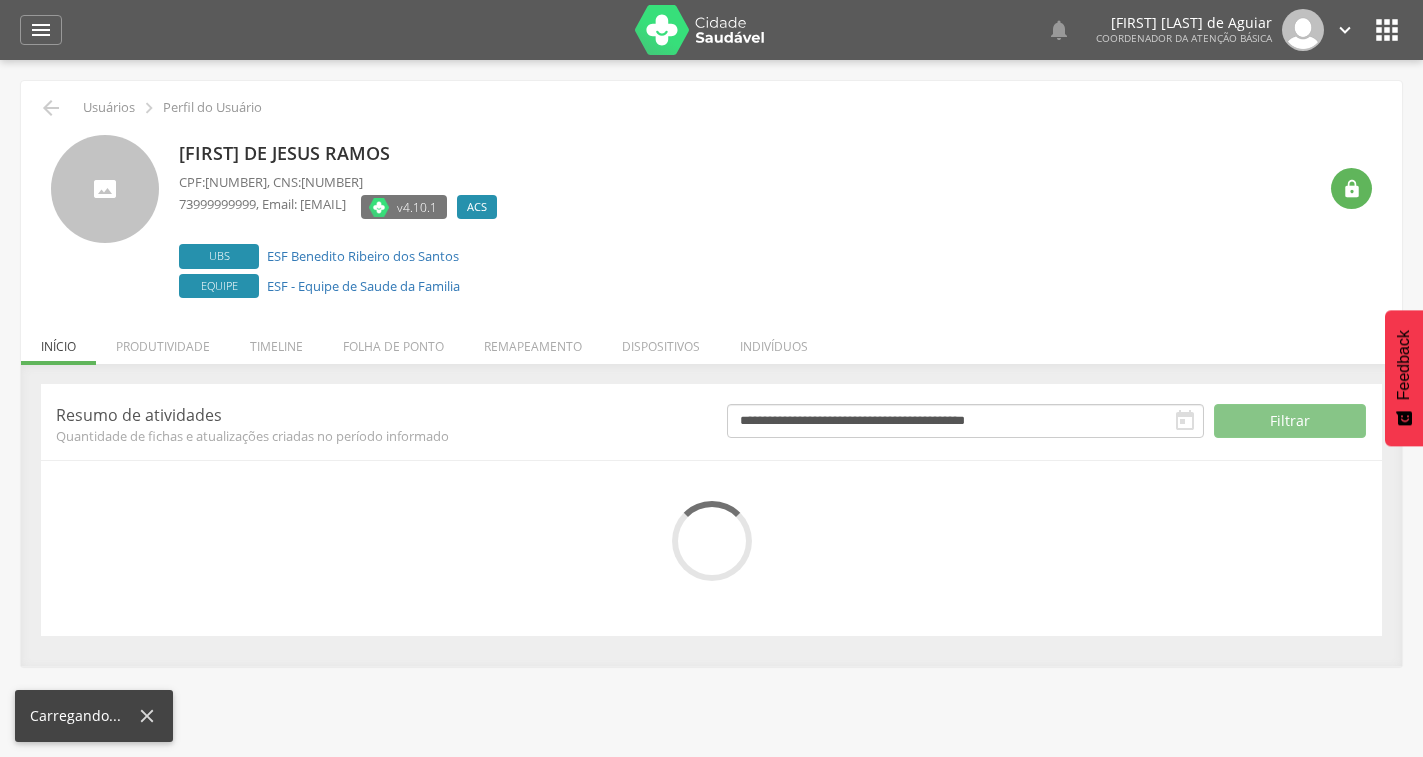 scroll, scrollTop: 0, scrollLeft: 0, axis: both 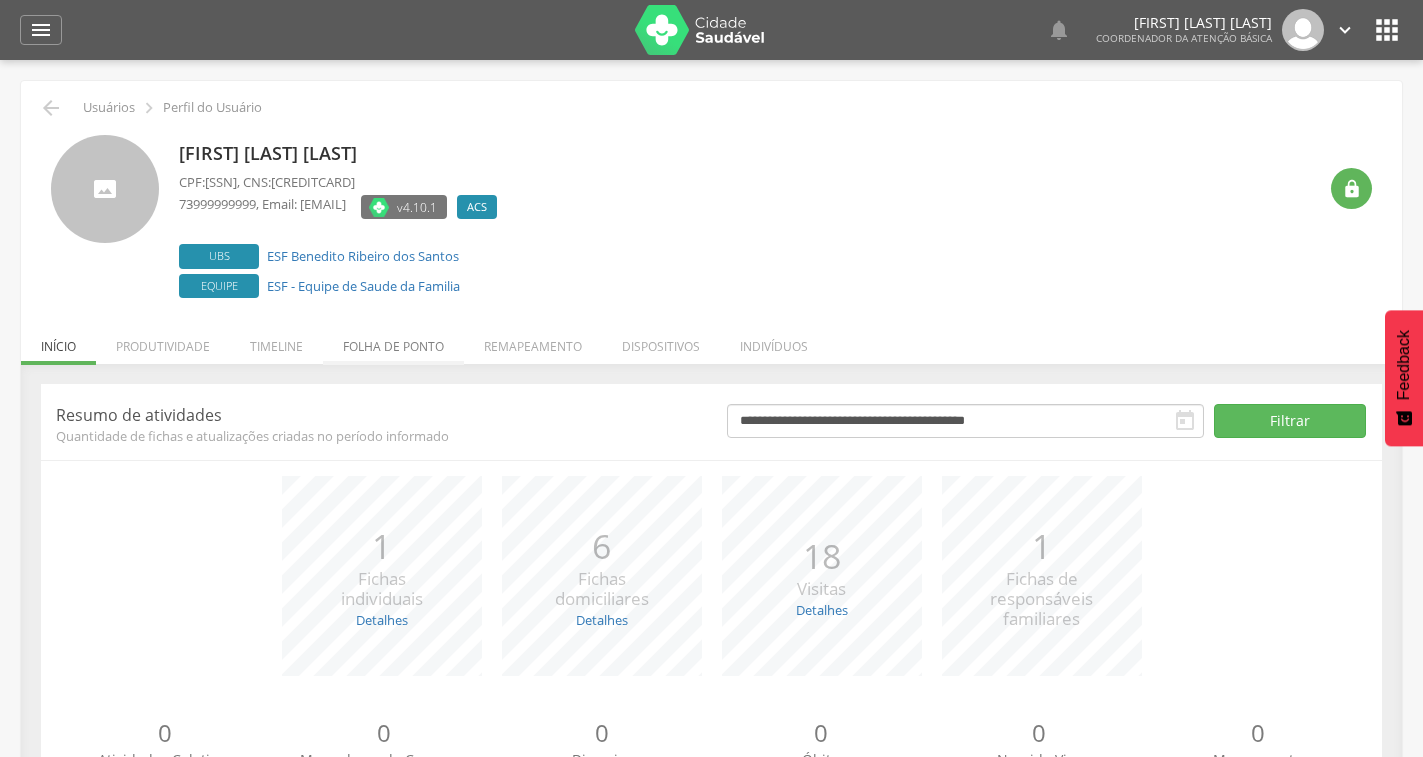 click on "Folha de ponto" at bounding box center (393, 341) 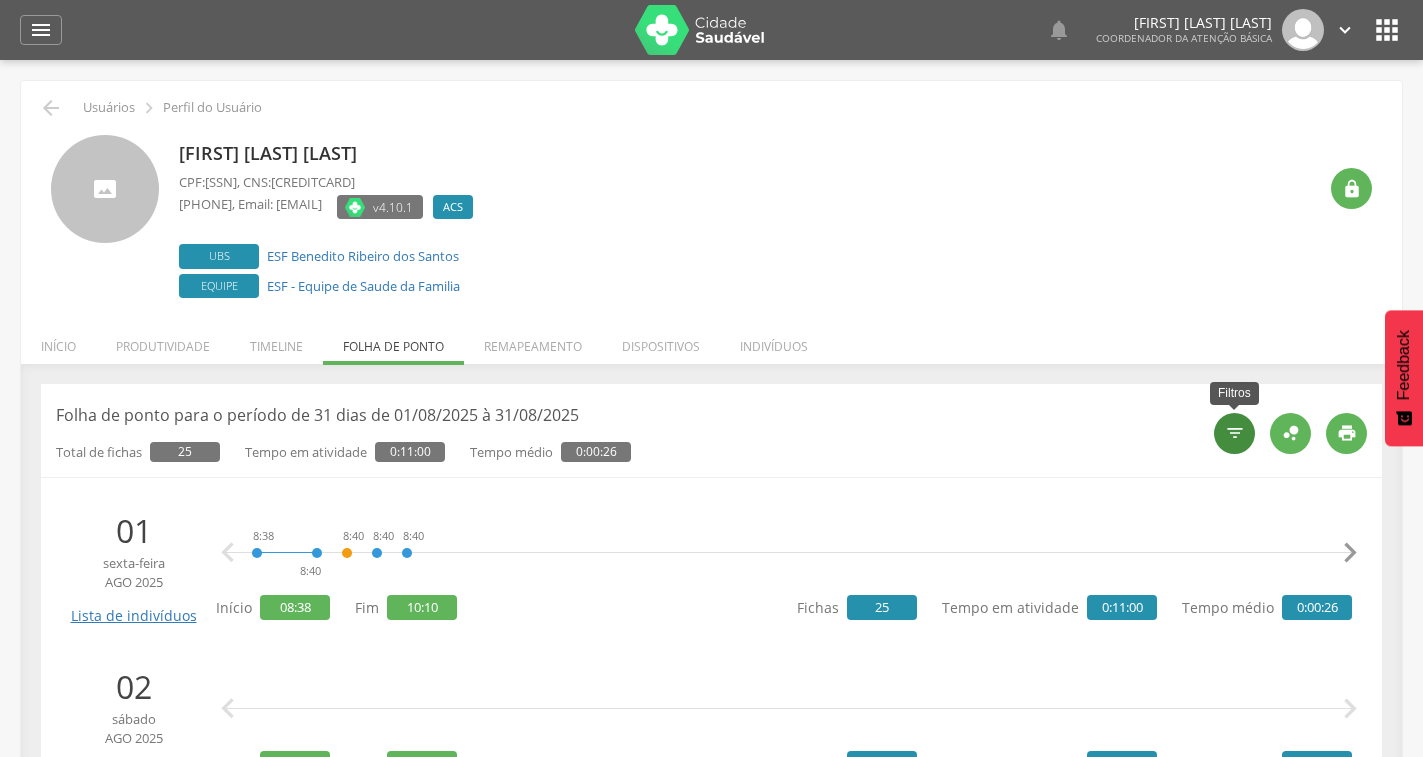 click on "" at bounding box center (1234, 433) 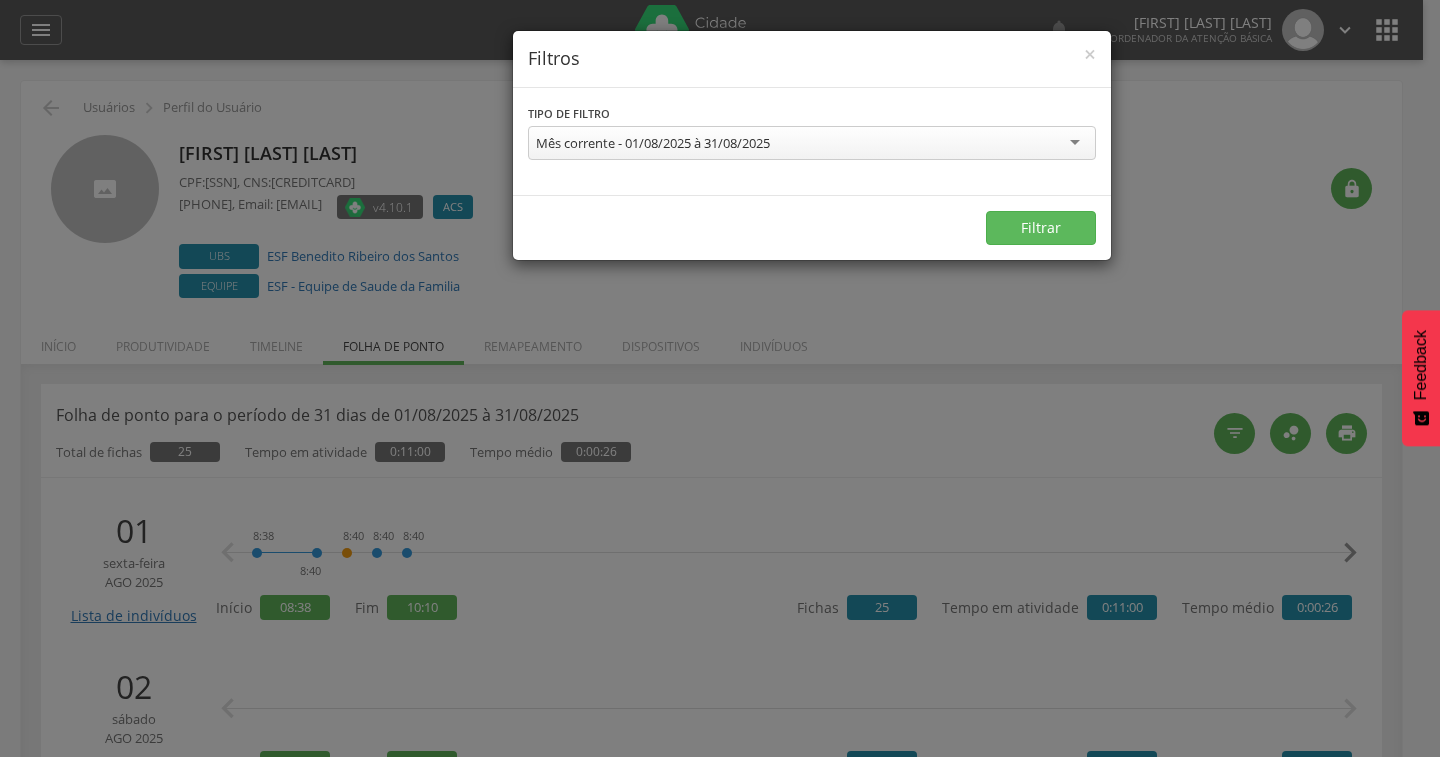 click on "Mês corrente - 01/08/2025 à 31/08/2025" at bounding box center [812, 143] 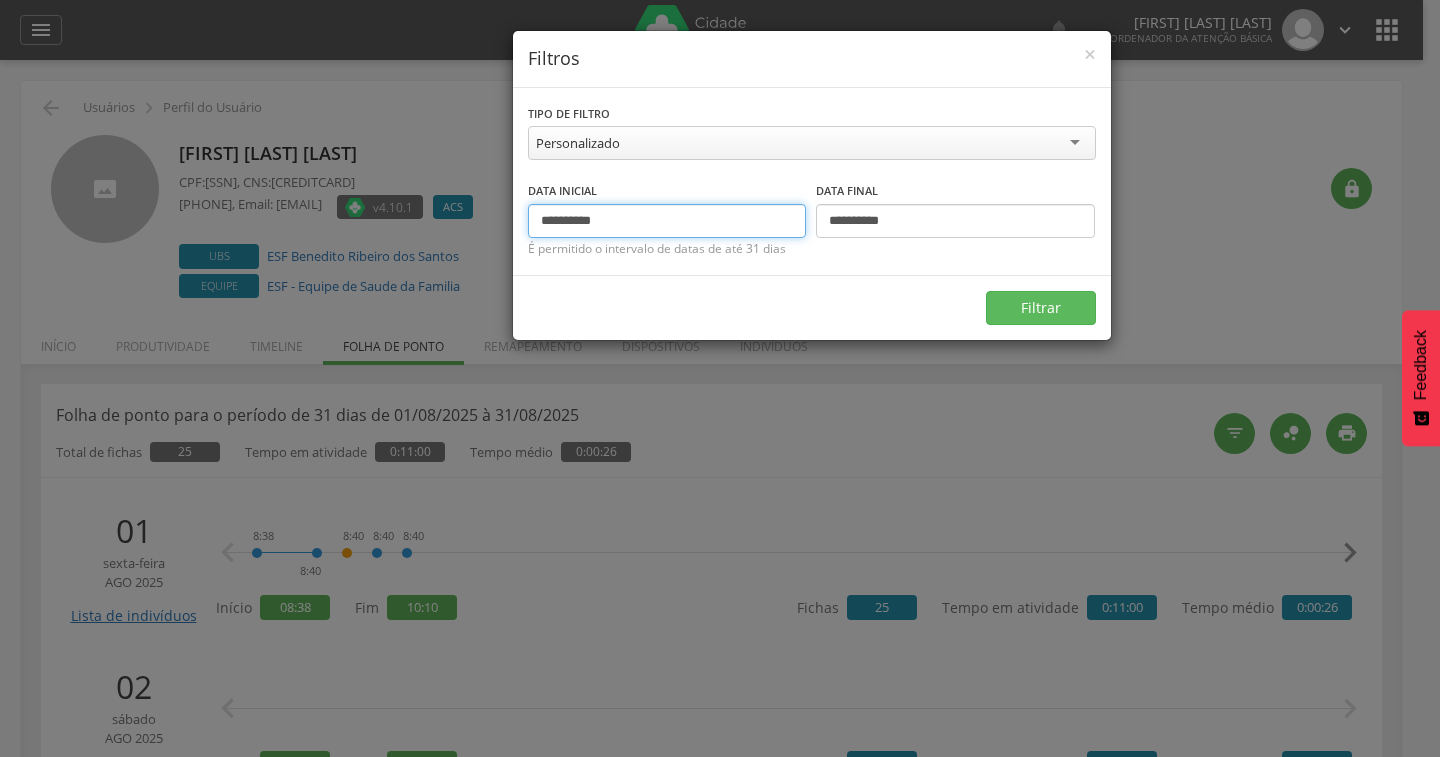 click on "**********" at bounding box center (667, 221) 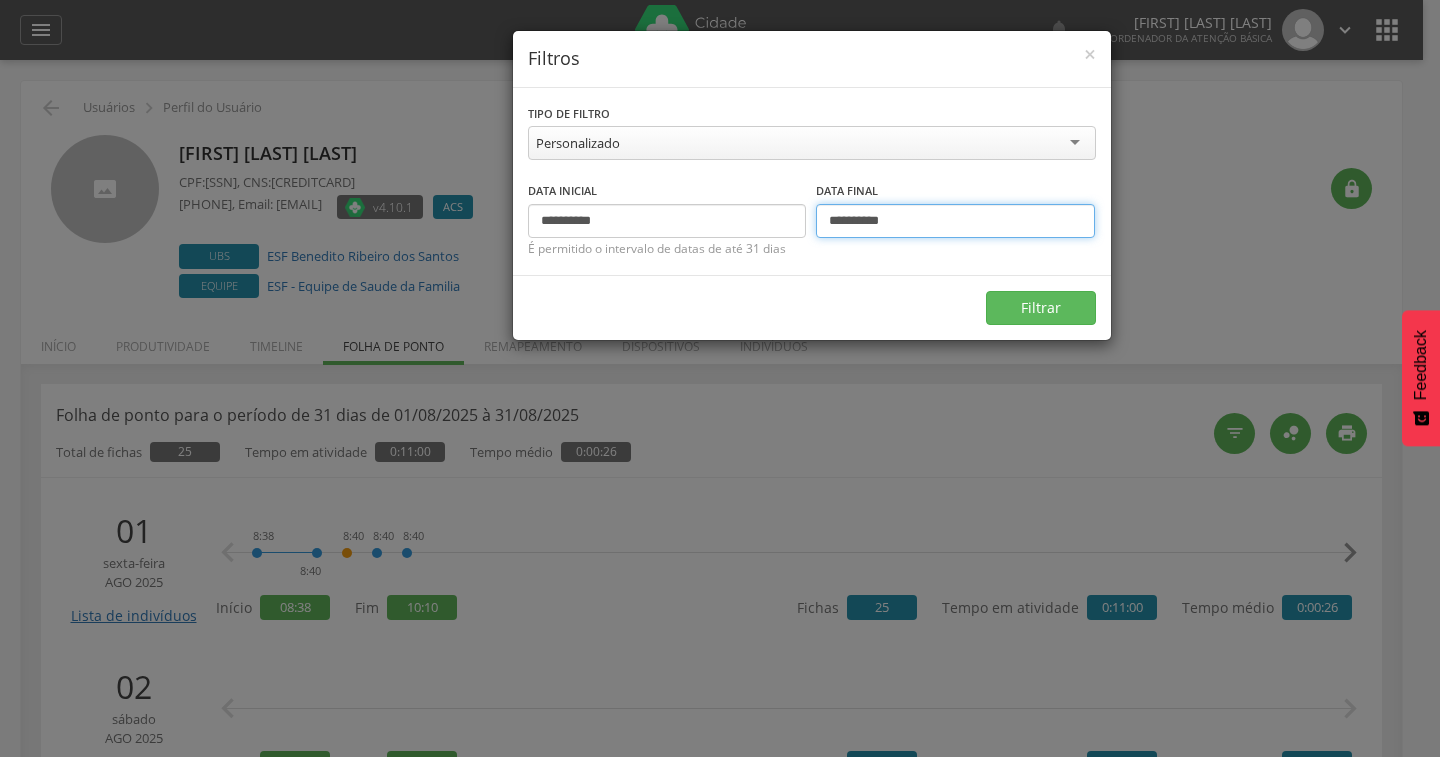 click on "**********" at bounding box center (955, 221) 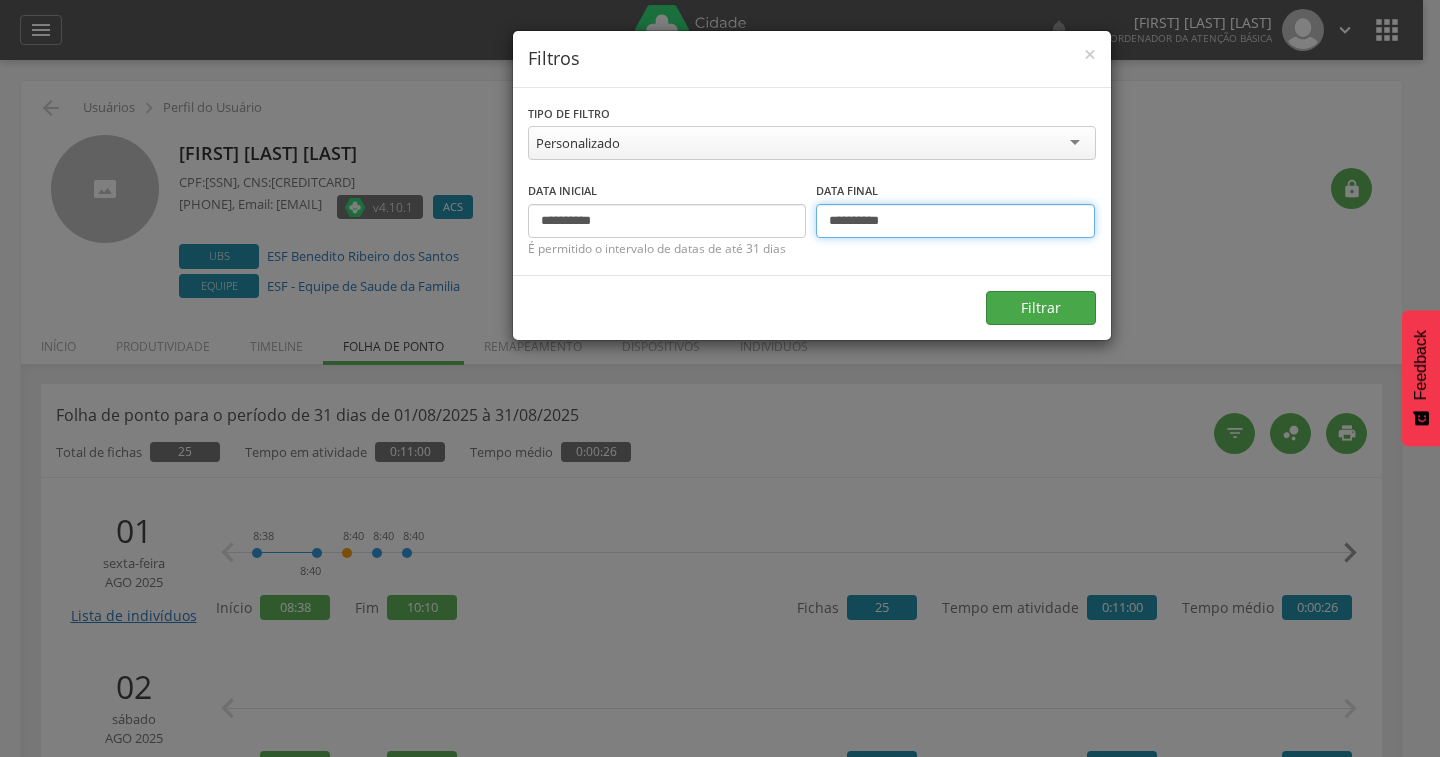 type on "**********" 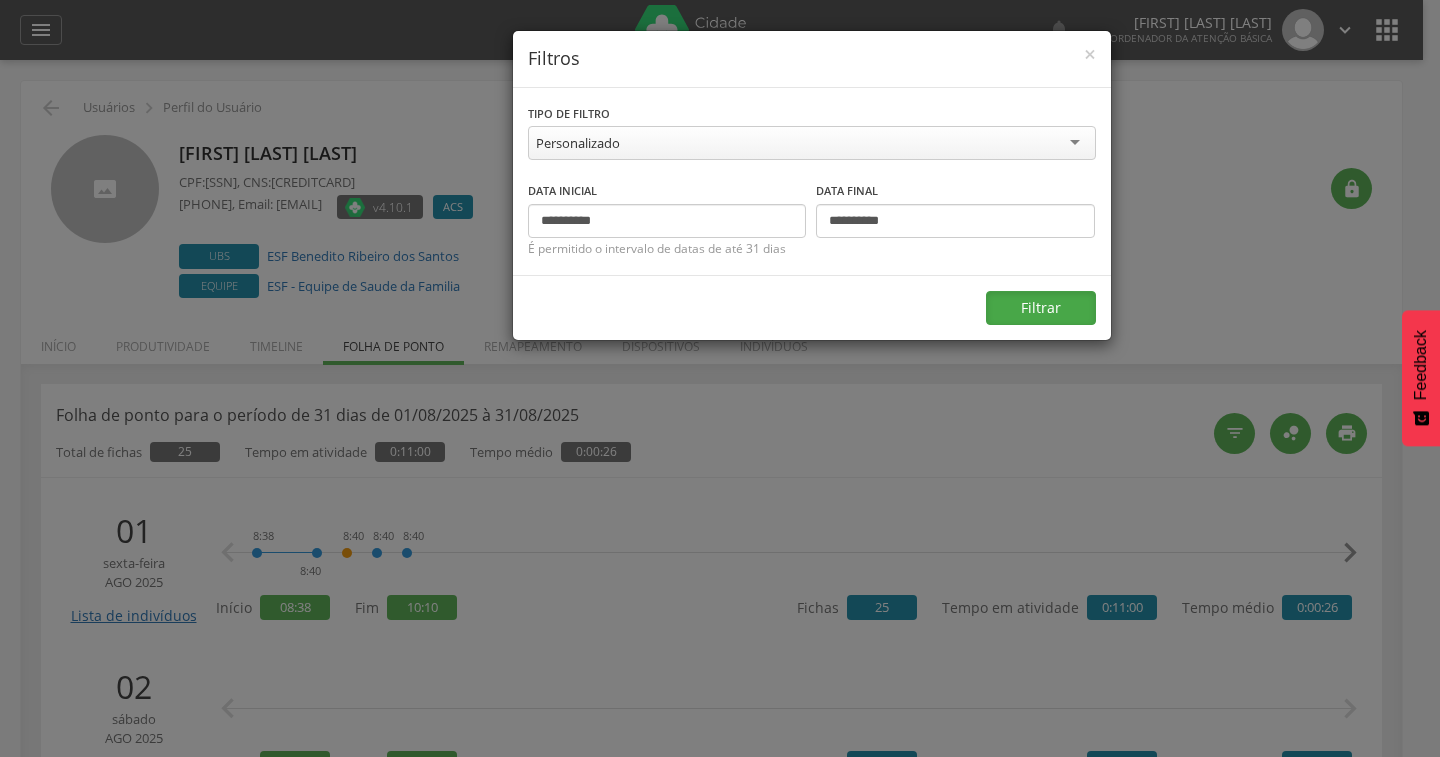 click on "Filtrar" at bounding box center [1041, 308] 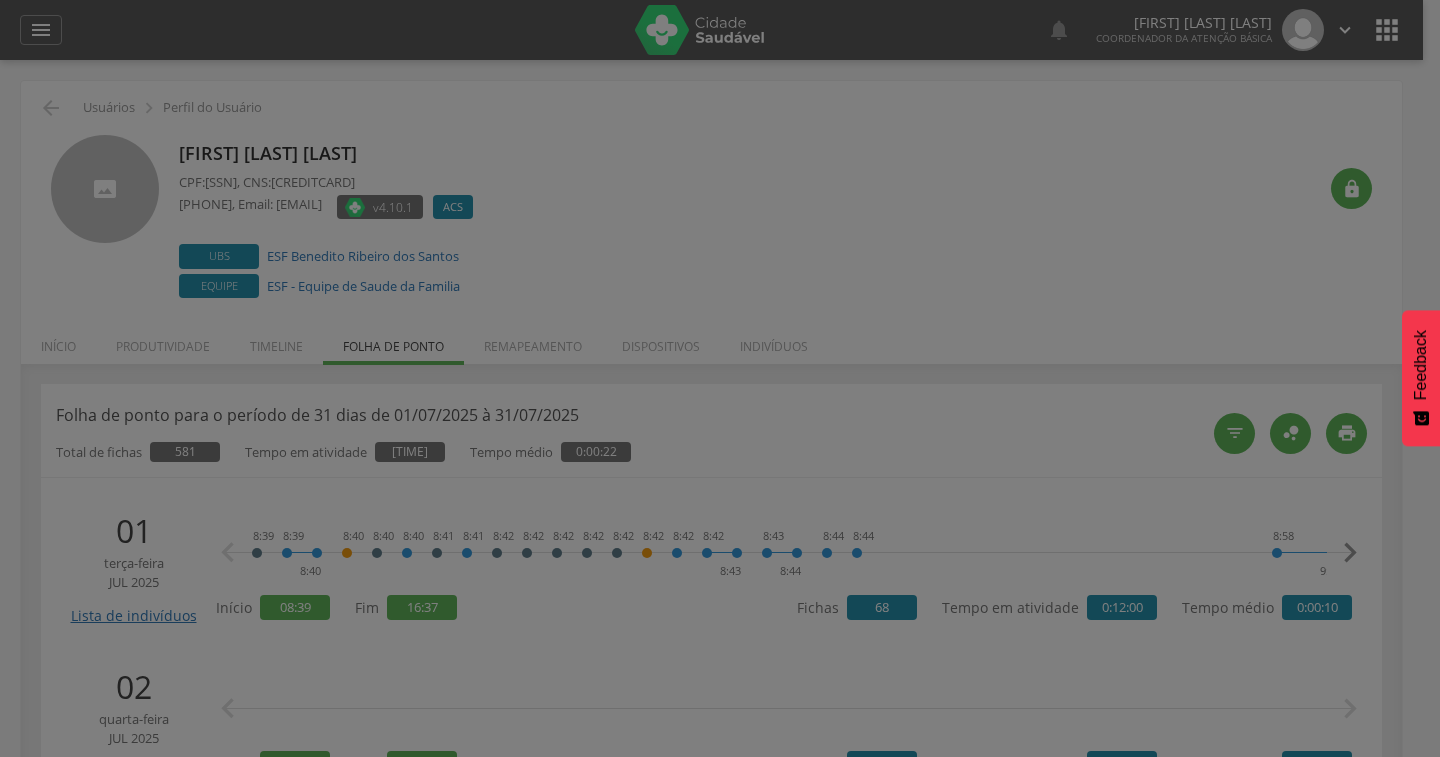 type on "**********" 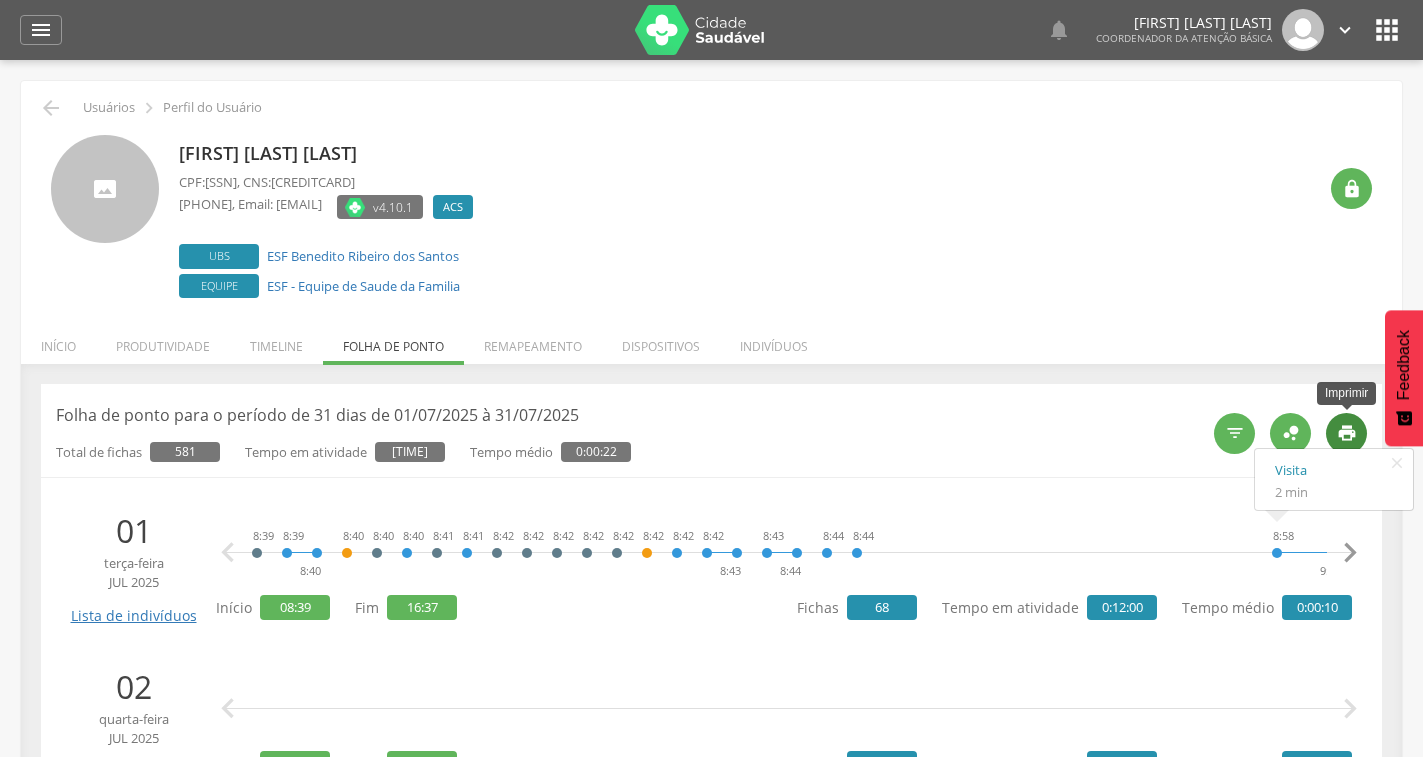 click on "" at bounding box center (1347, 433) 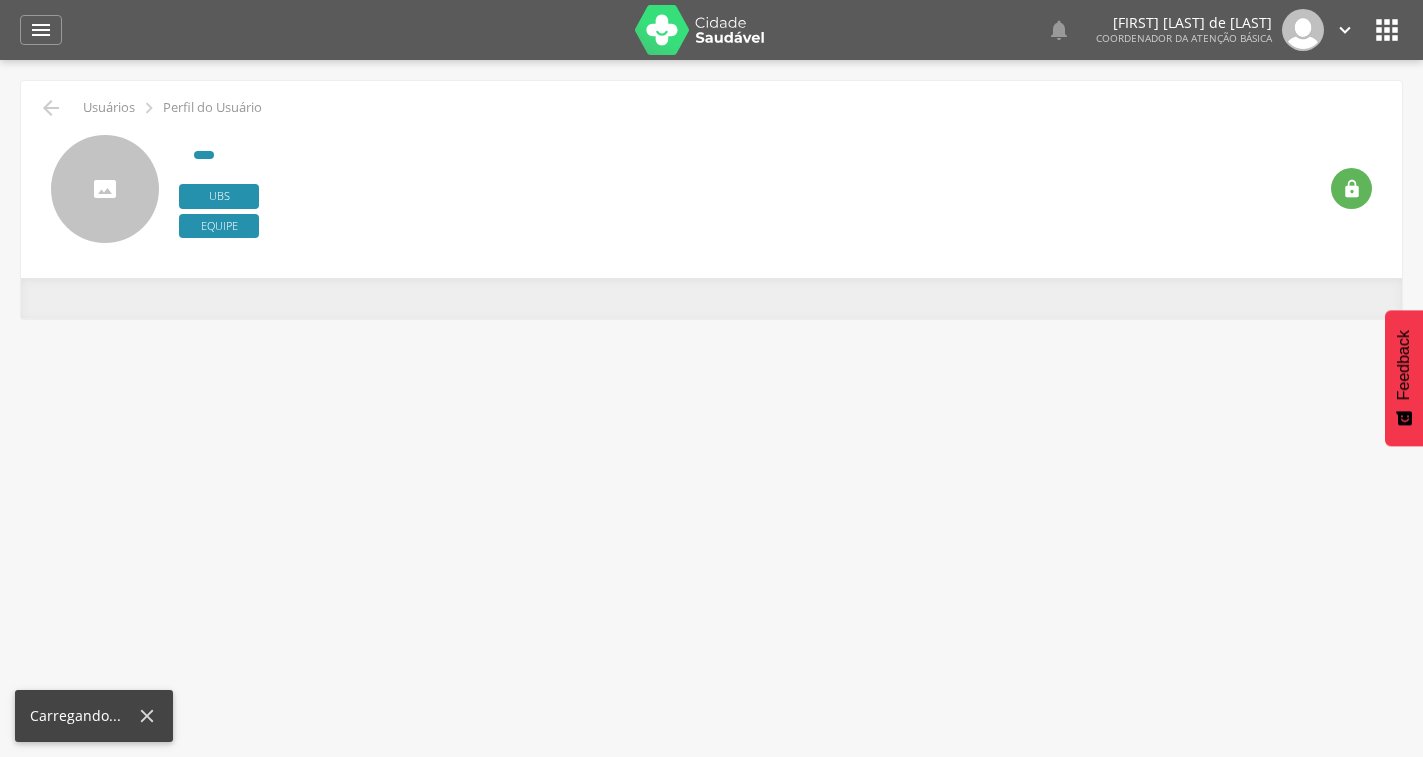 scroll, scrollTop: 0, scrollLeft: 0, axis: both 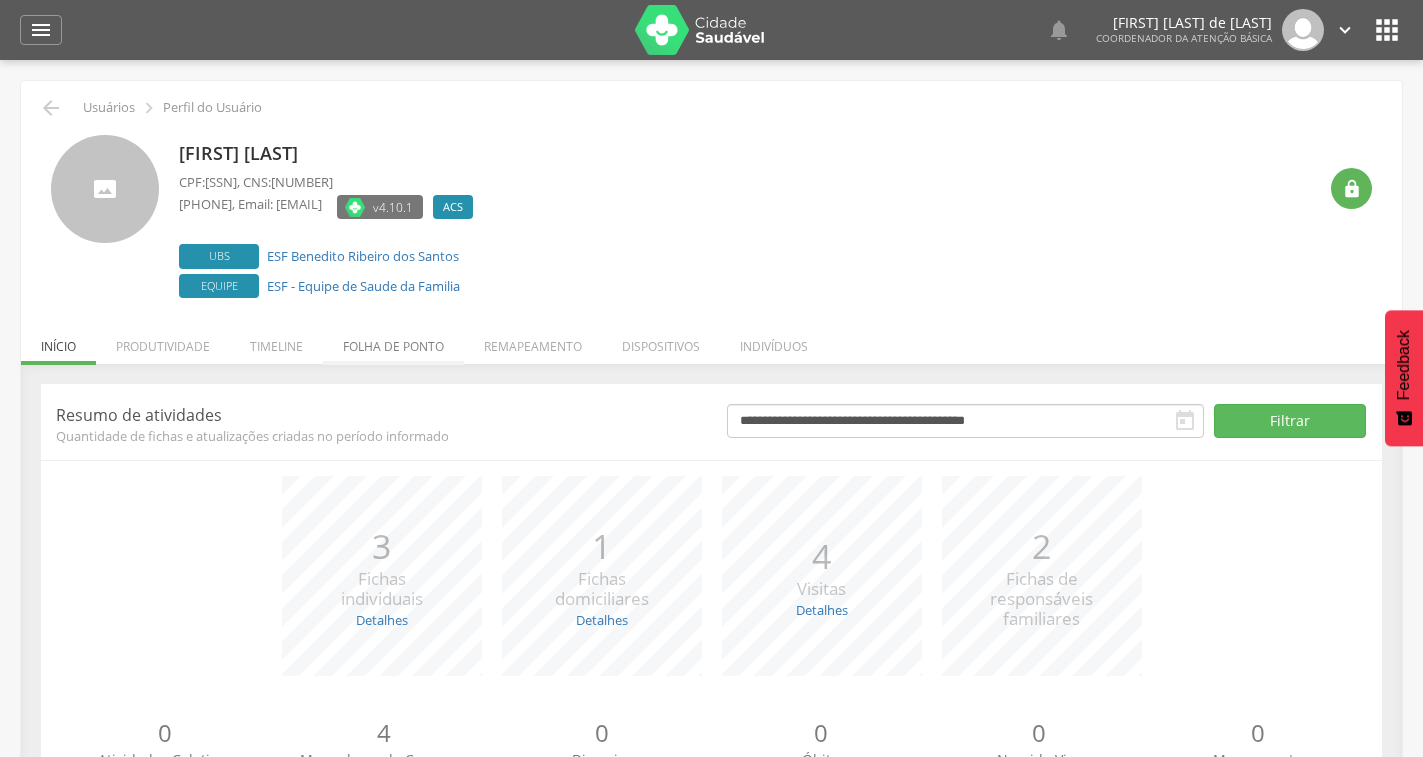 click on "Folha de ponto" at bounding box center [393, 341] 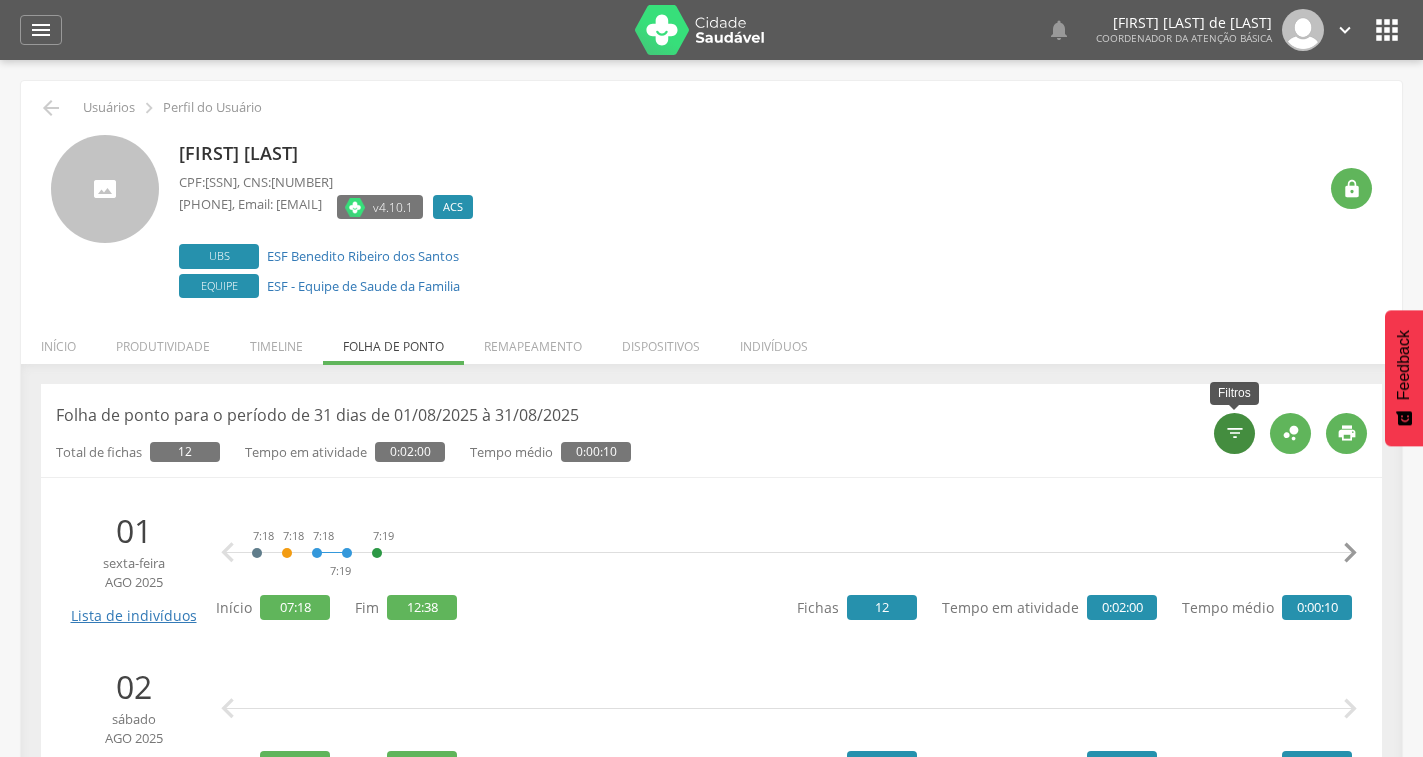 click on "" at bounding box center [1235, 433] 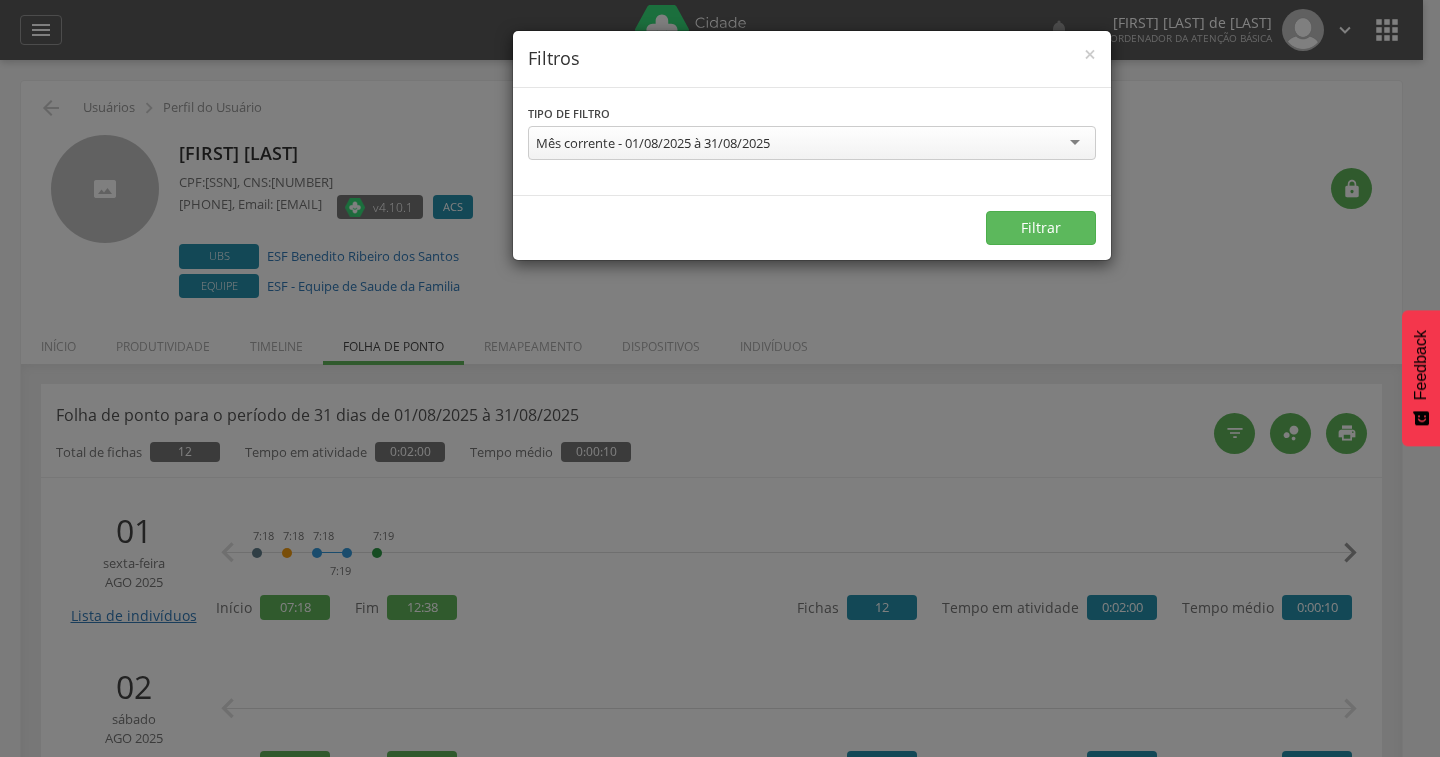 click on "Mês corrente - 01/08/2025 à 31/08/2025" at bounding box center [812, 143] 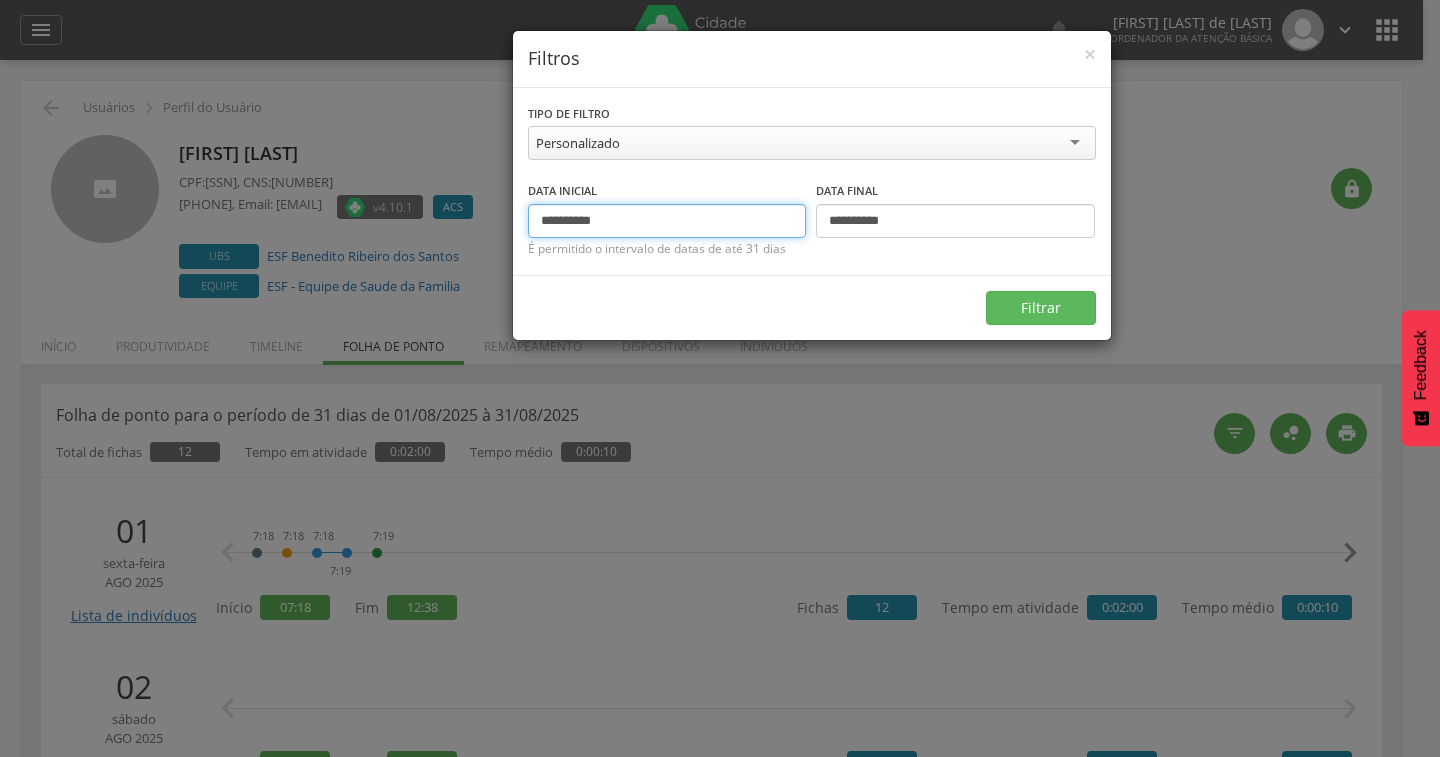 click on "**********" at bounding box center [667, 221] 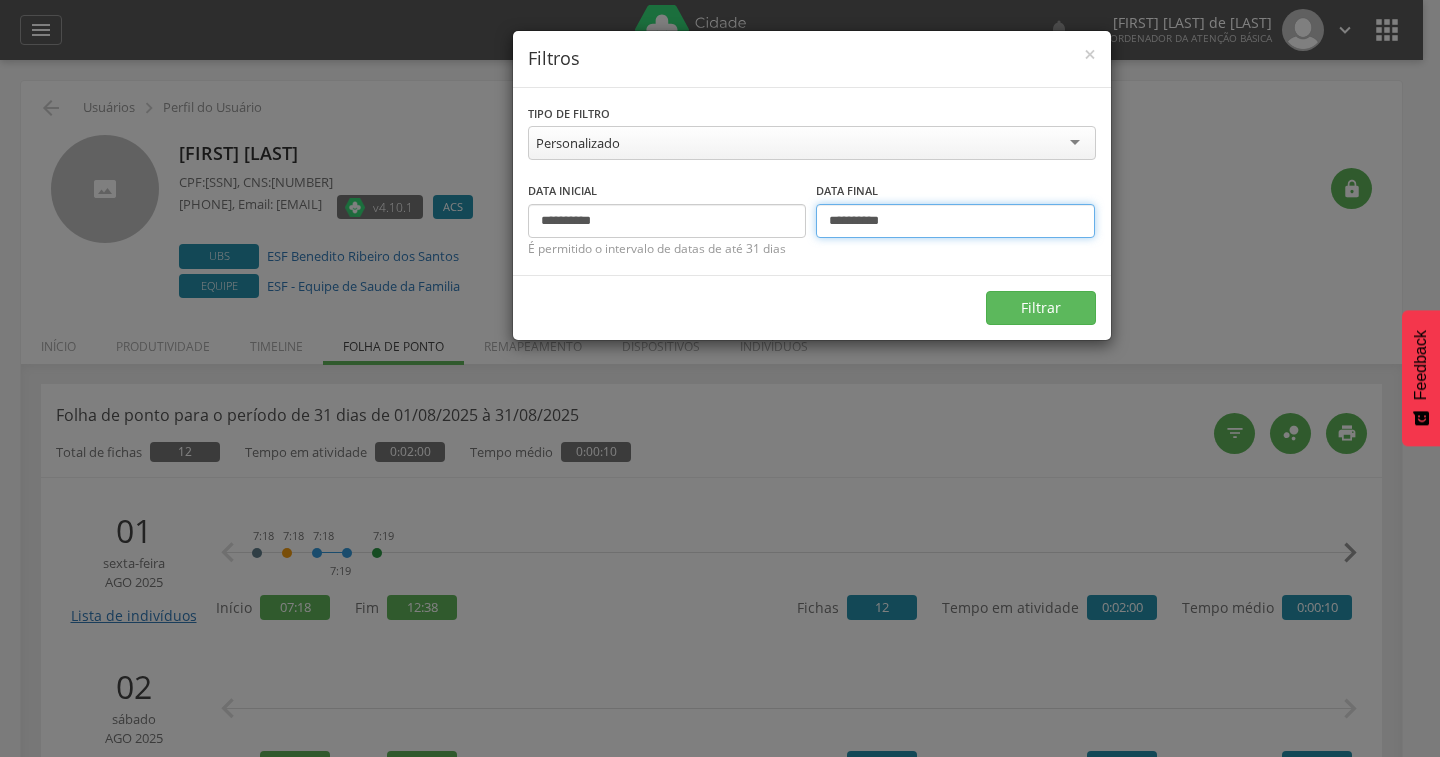 click on "**********" at bounding box center (955, 221) 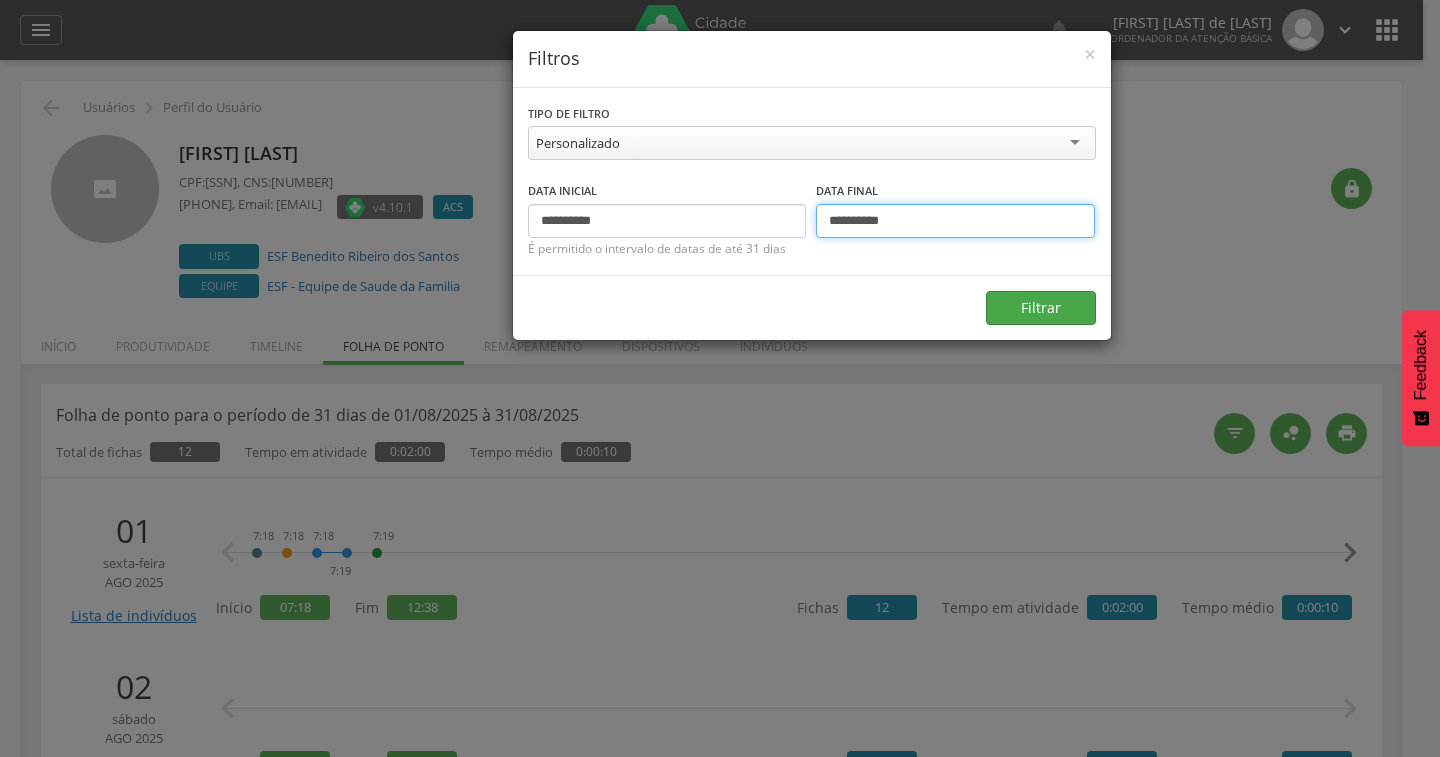 type on "**********" 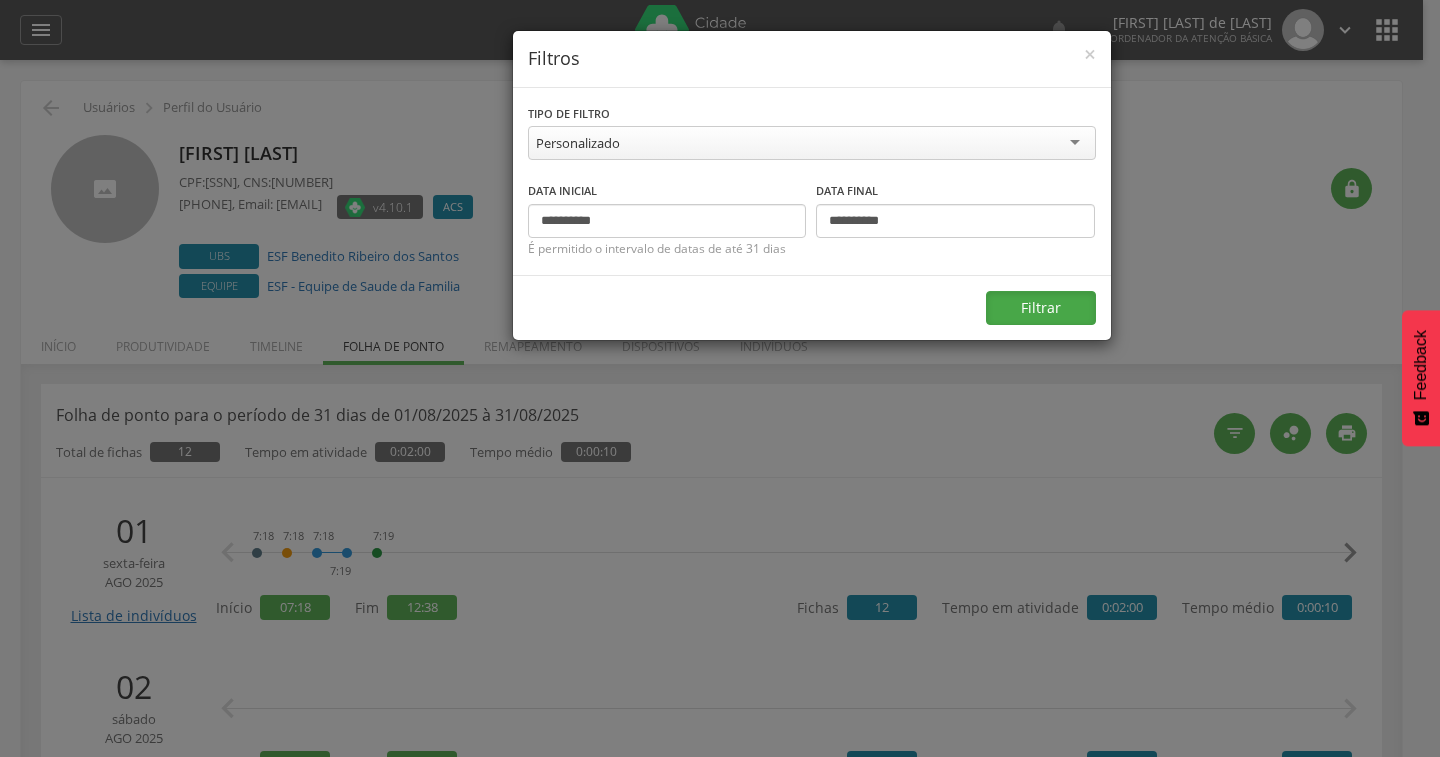 click on "Filtrar" at bounding box center [1041, 308] 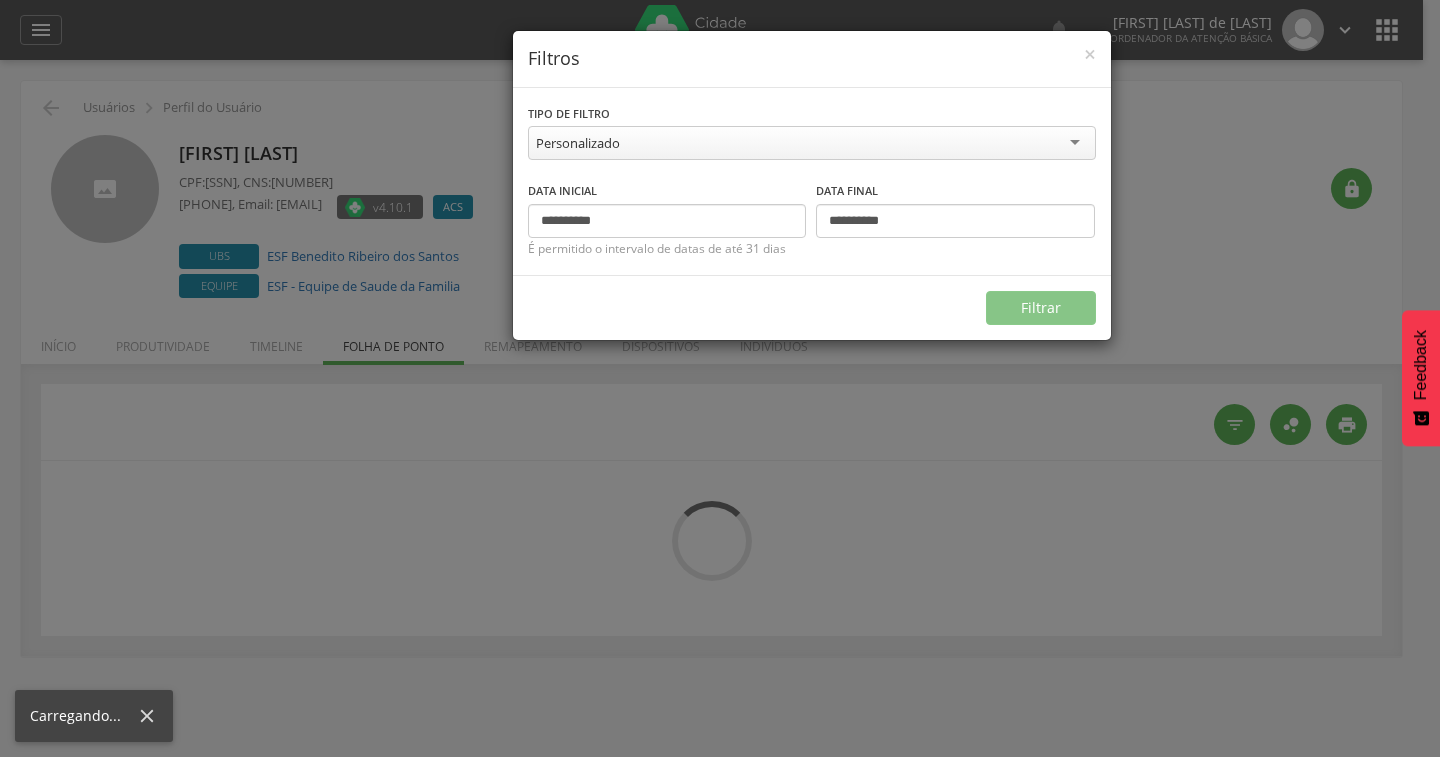 type on "**********" 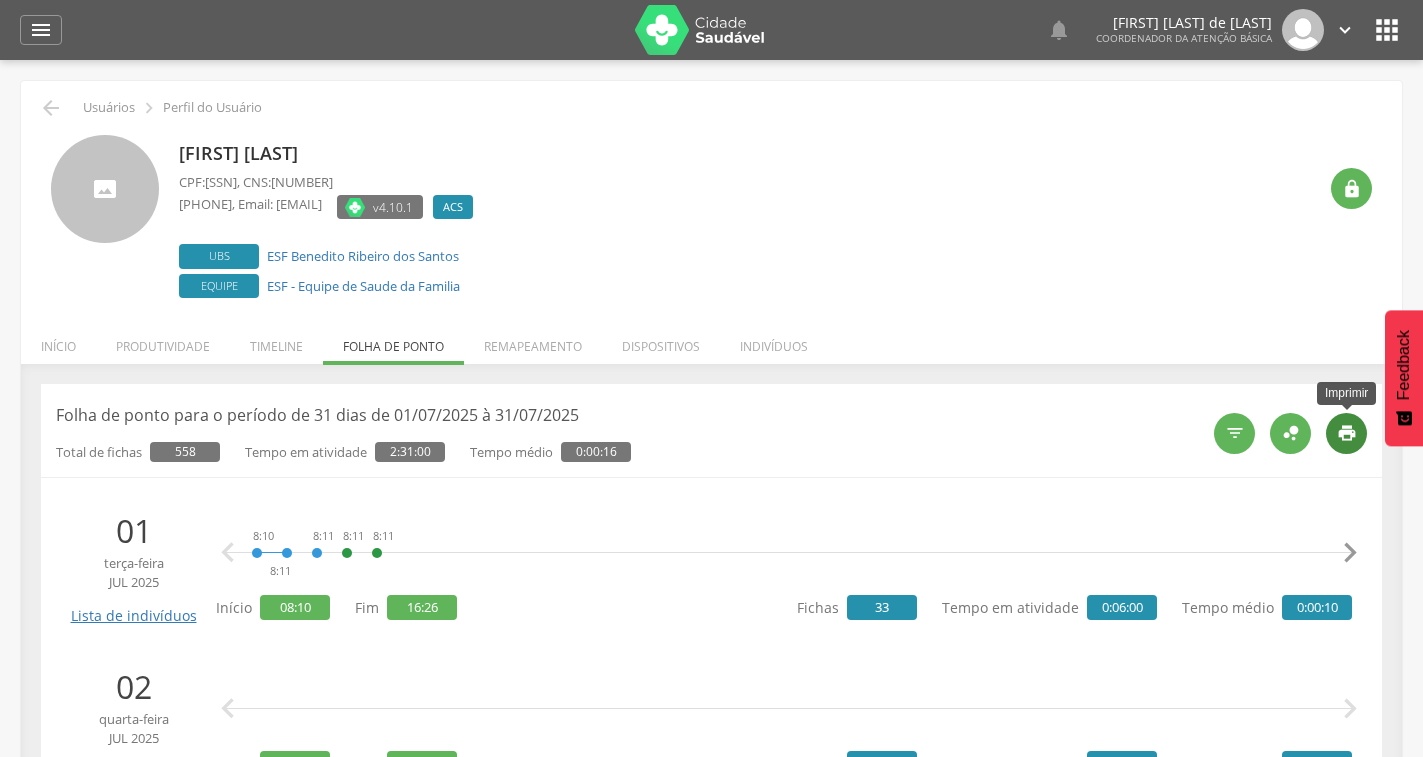 click on "" at bounding box center [1347, 433] 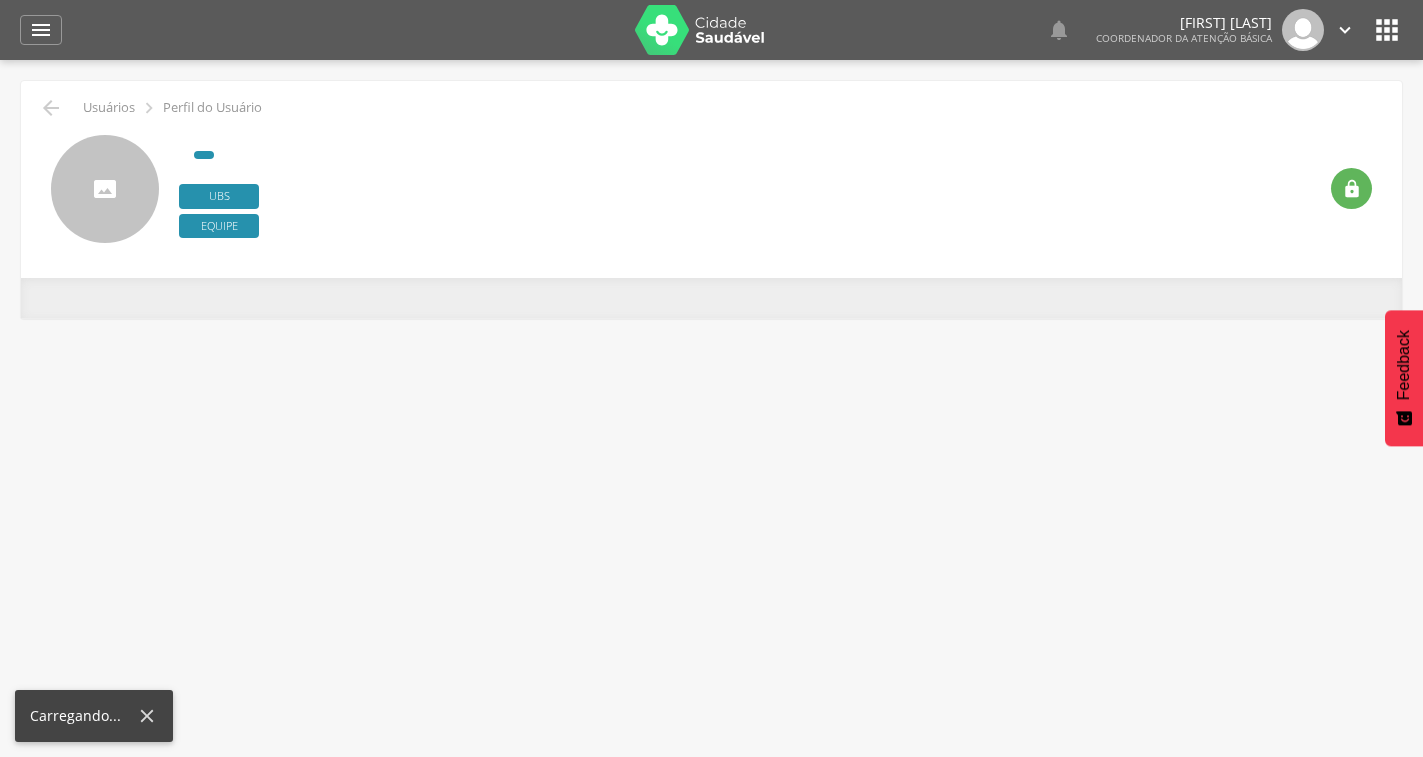 scroll, scrollTop: 0, scrollLeft: 0, axis: both 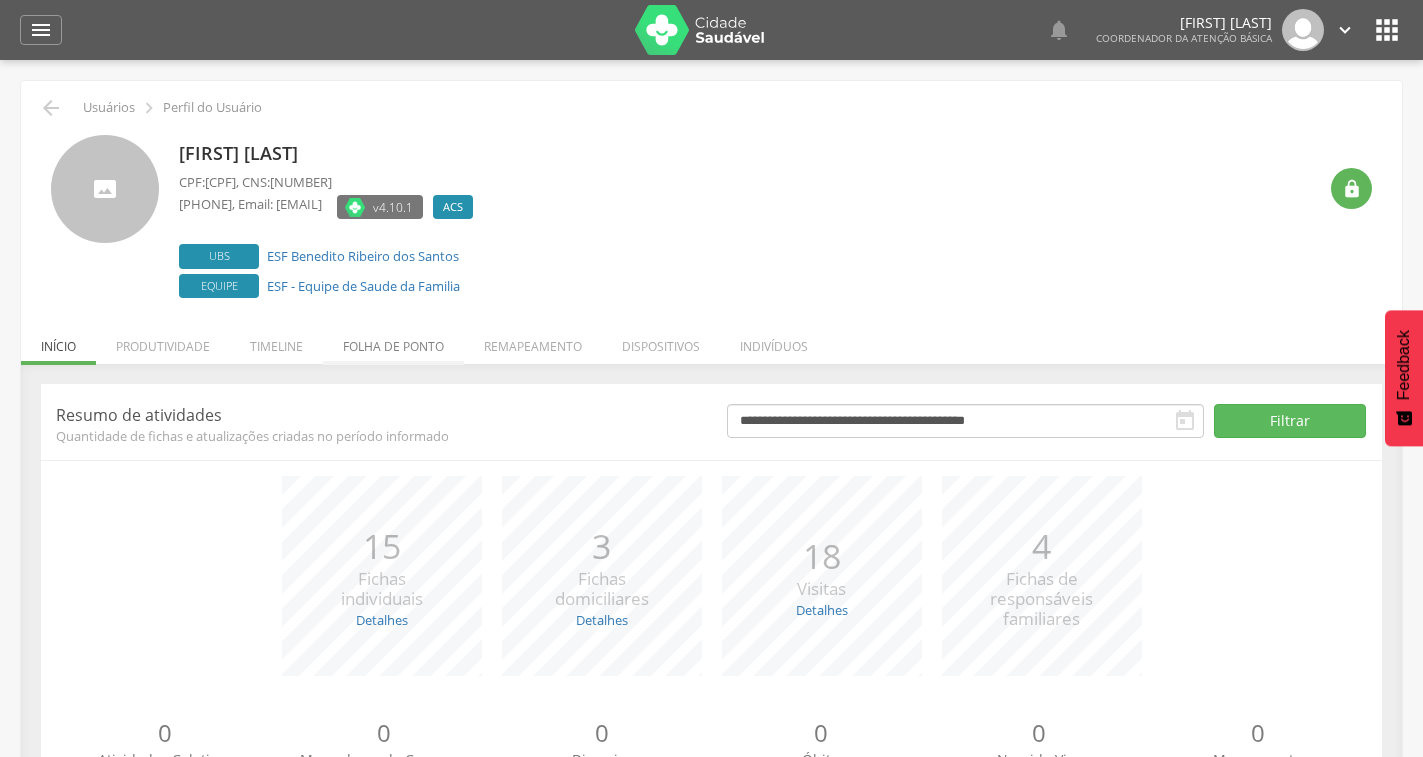 click on "Folha de ponto" at bounding box center (393, 341) 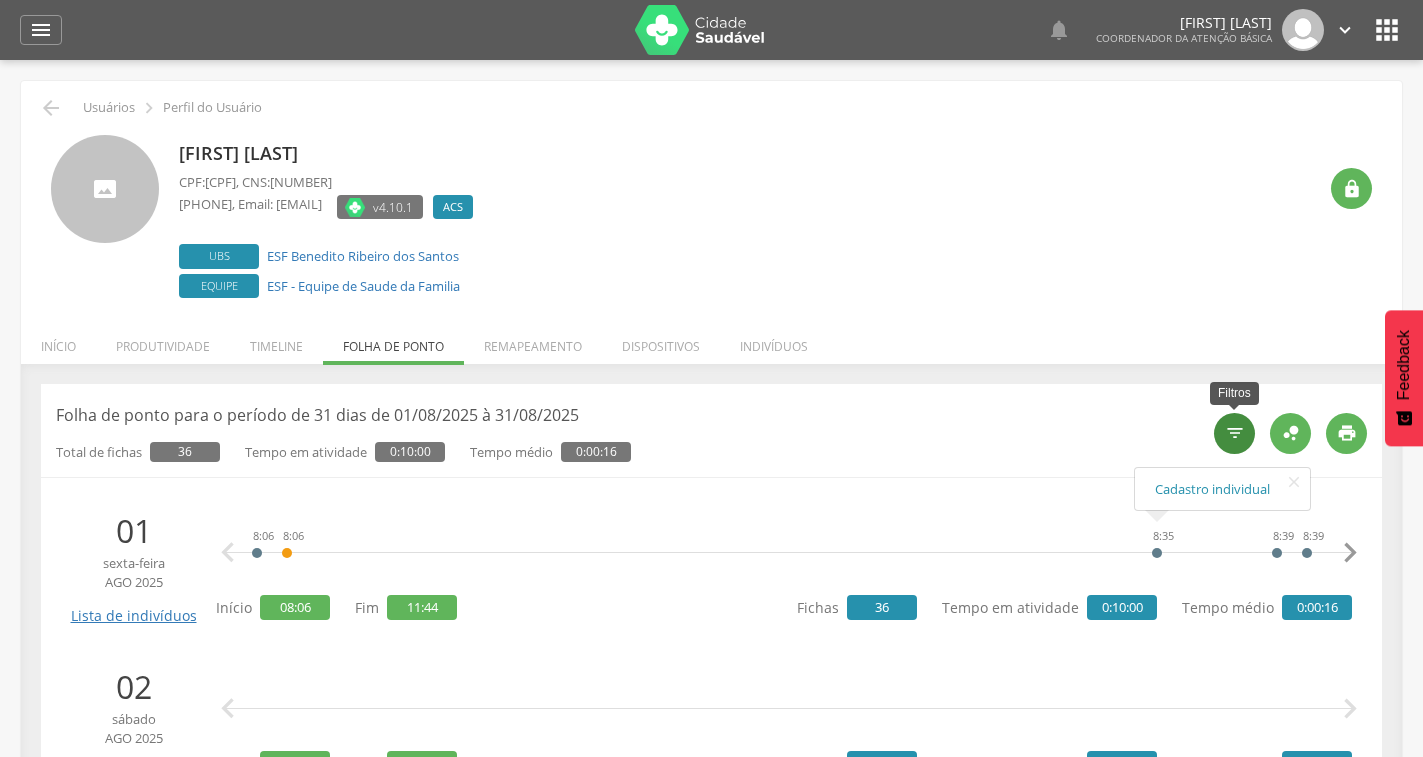 click on "" at bounding box center (1234, 433) 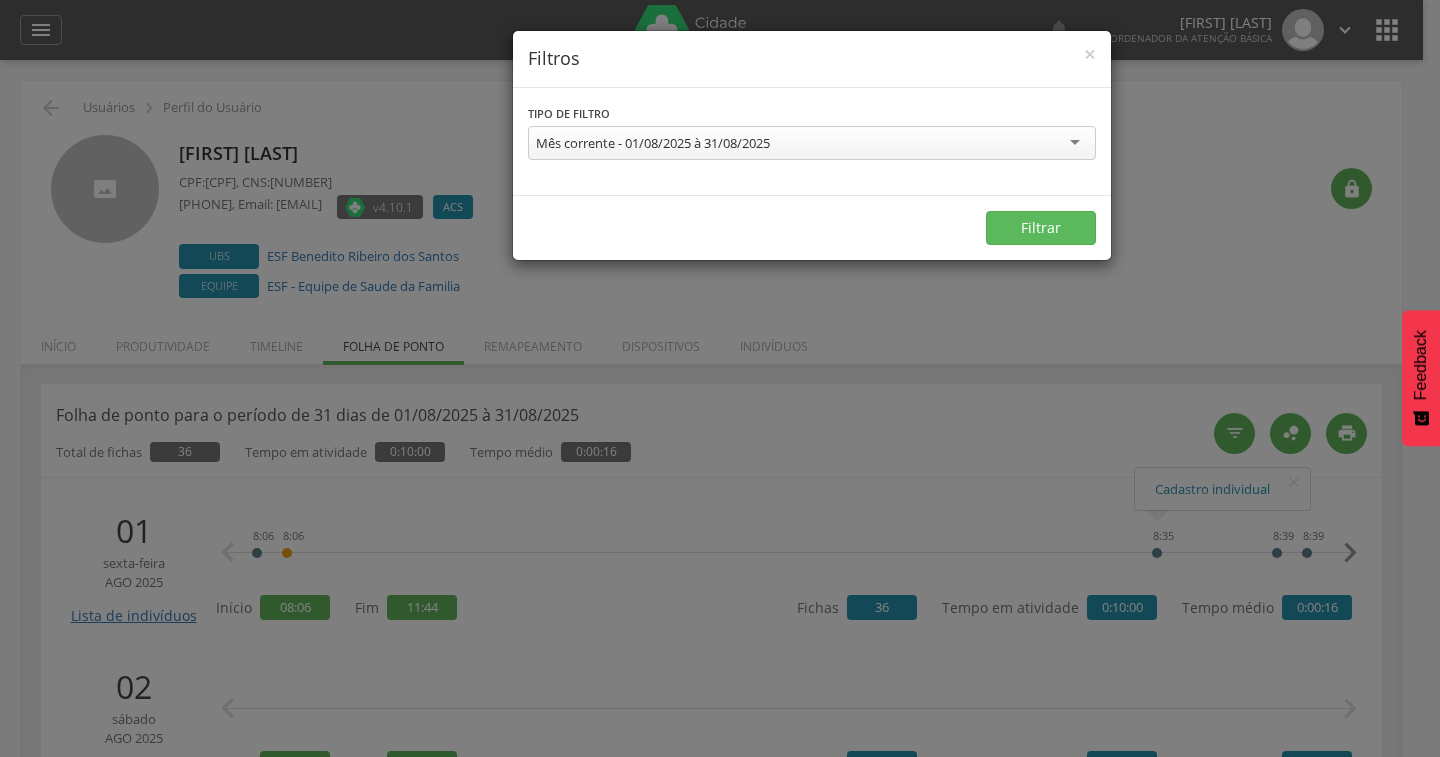 click on "Mês corrente - 01/08/2025 à 31/08/2025" at bounding box center (812, 143) 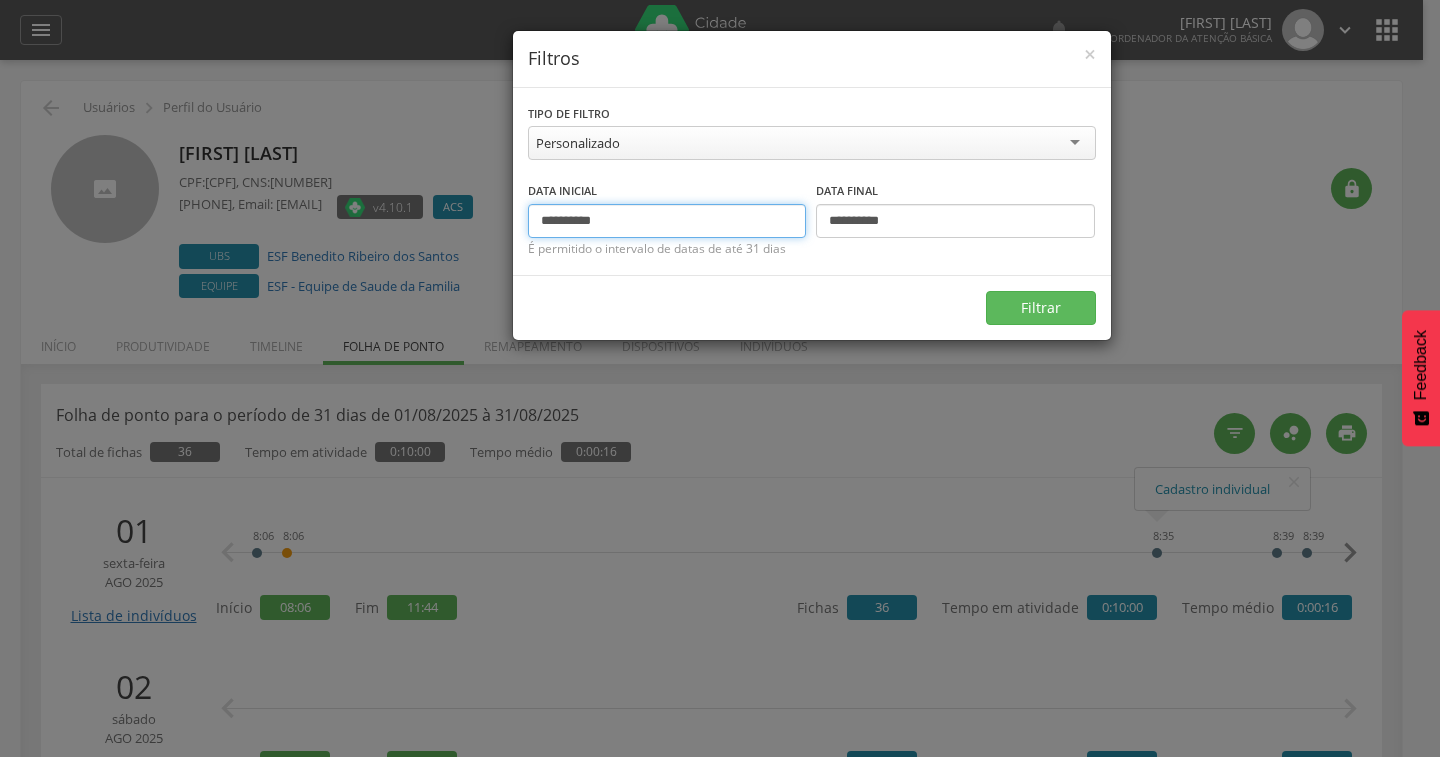 click on "**********" at bounding box center (667, 221) 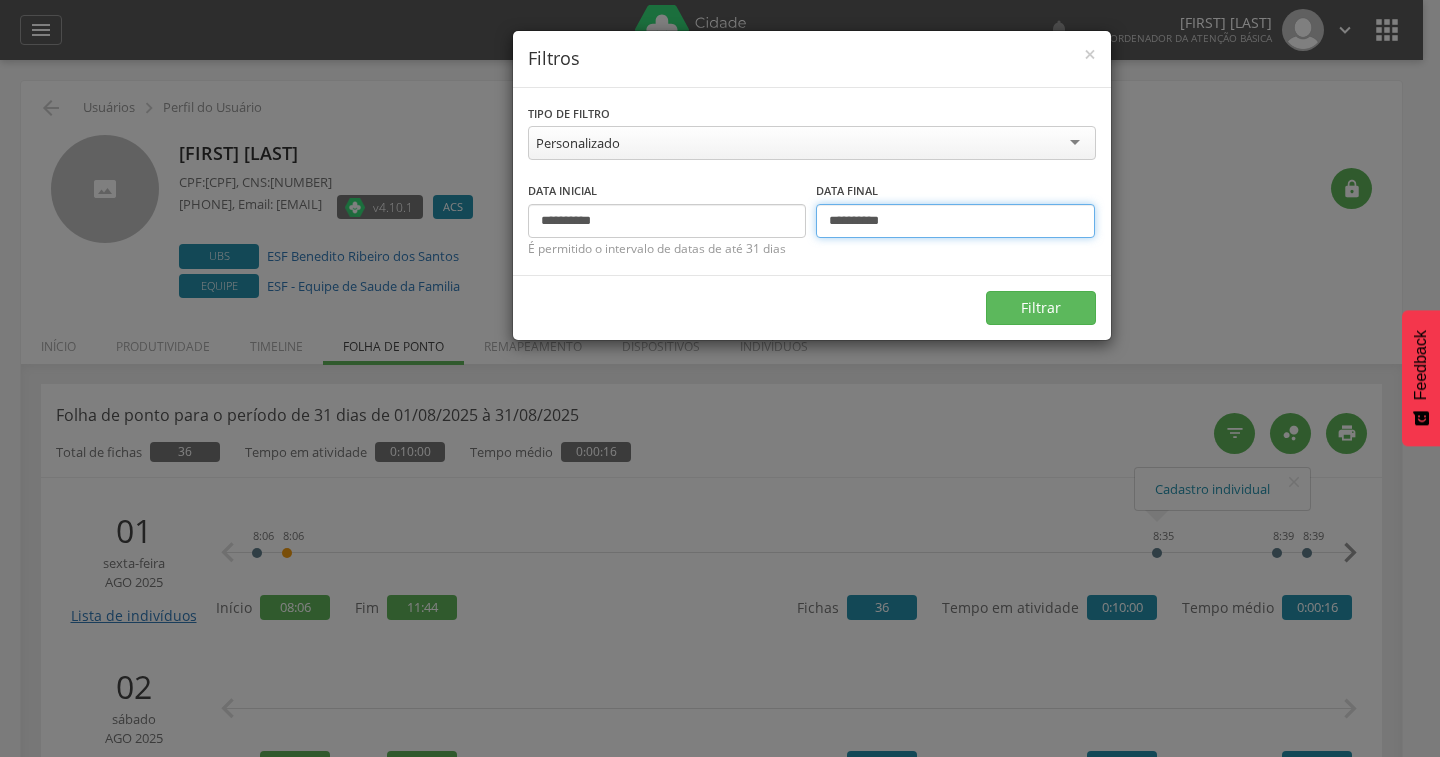 click on "**********" at bounding box center (955, 221) 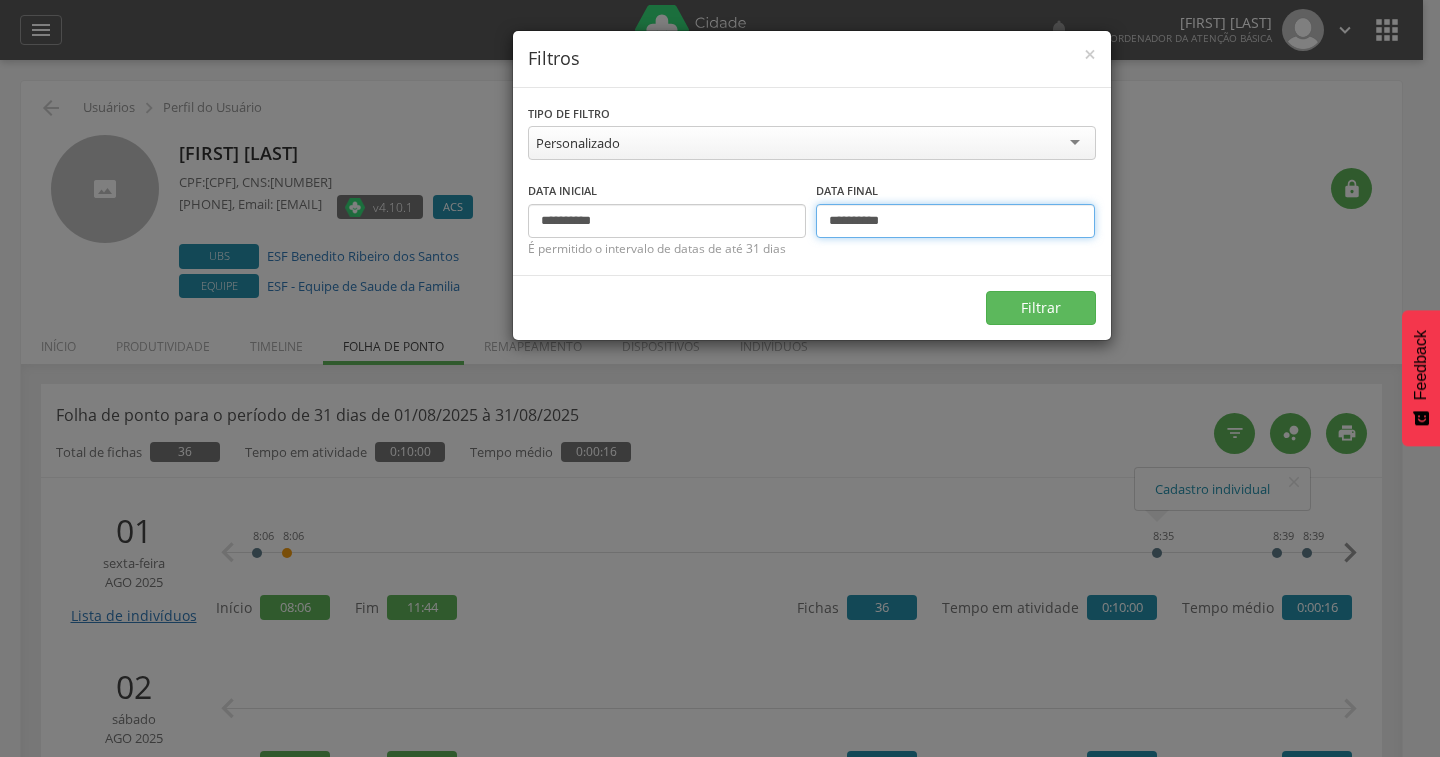 drag, startPoint x: 863, startPoint y: 216, endPoint x: 956, endPoint y: 310, distance: 132.23087 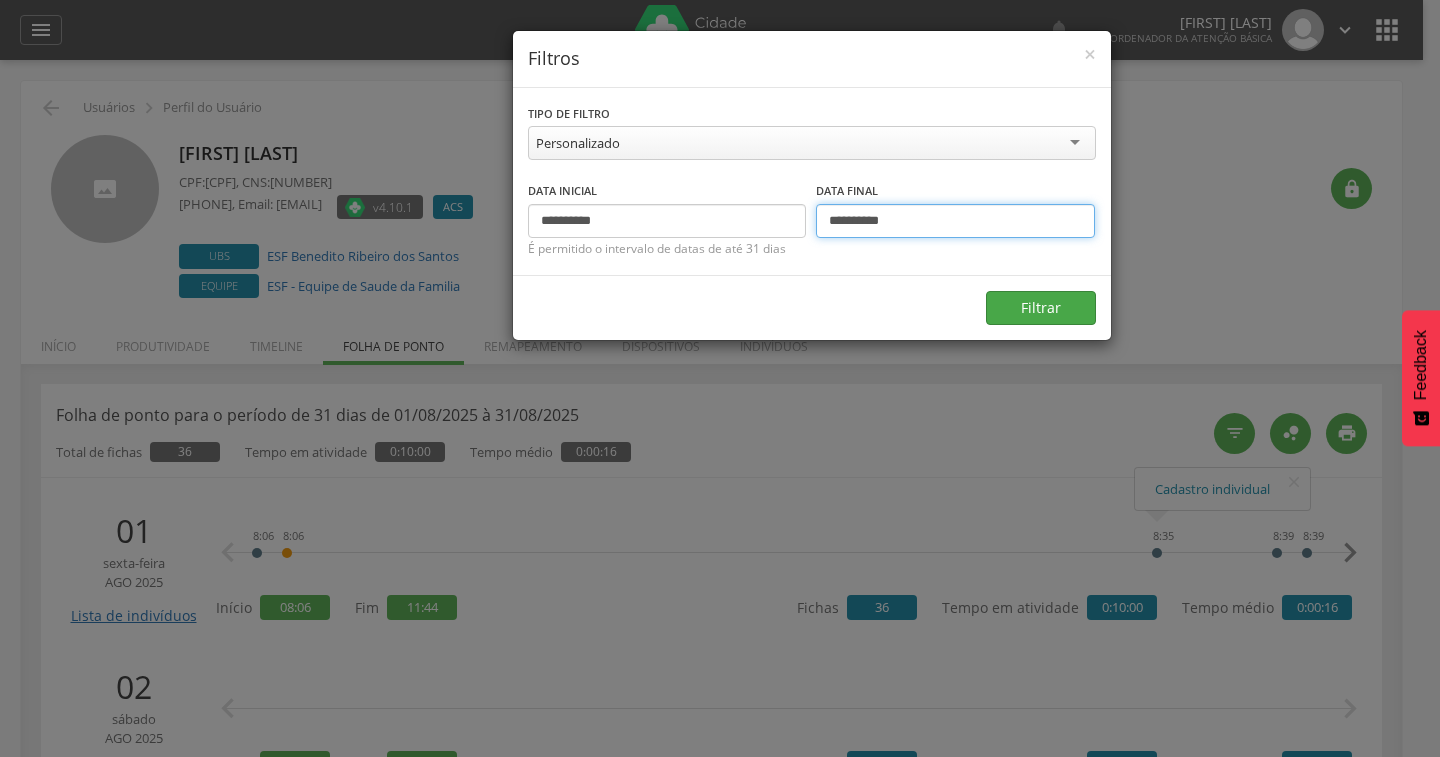type on "**********" 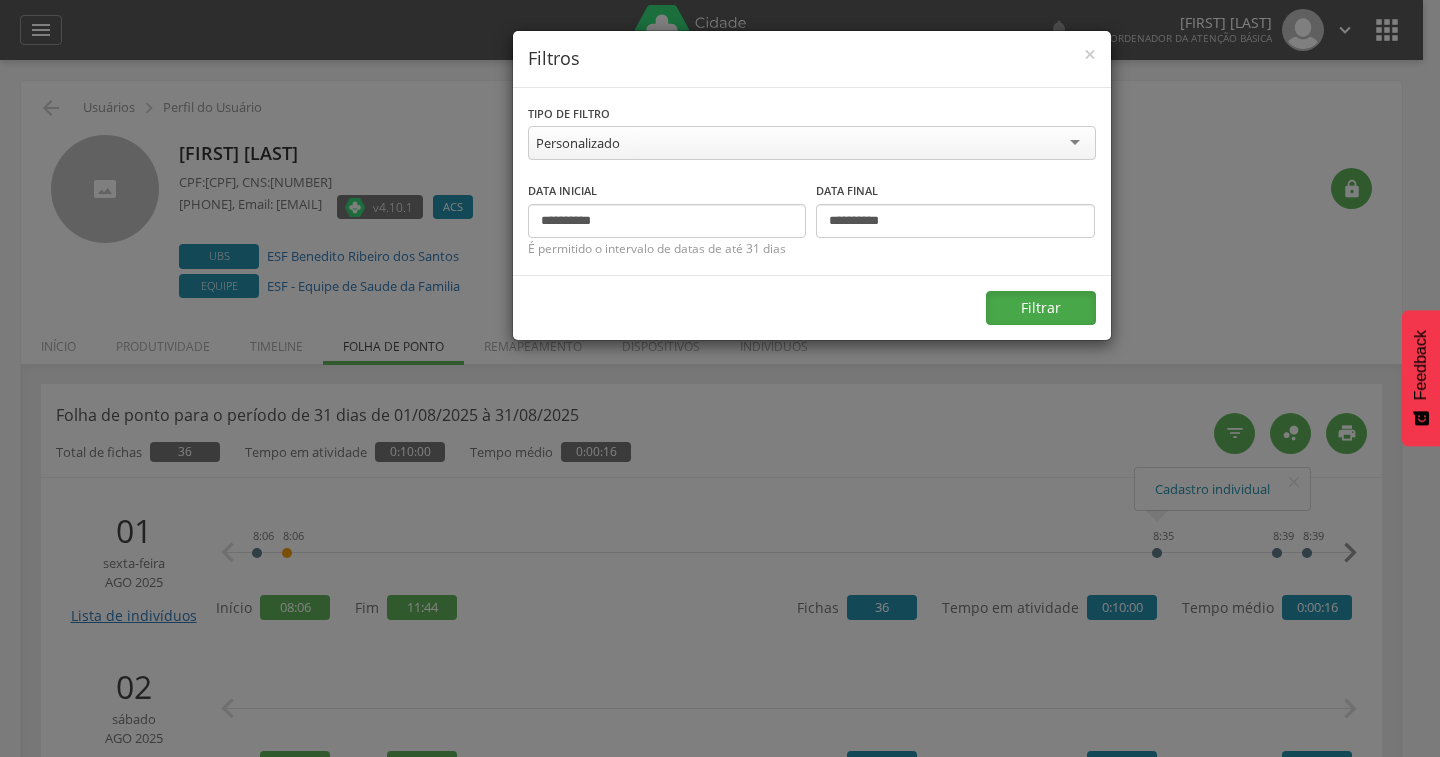 click on "Filtrar" at bounding box center (1041, 308) 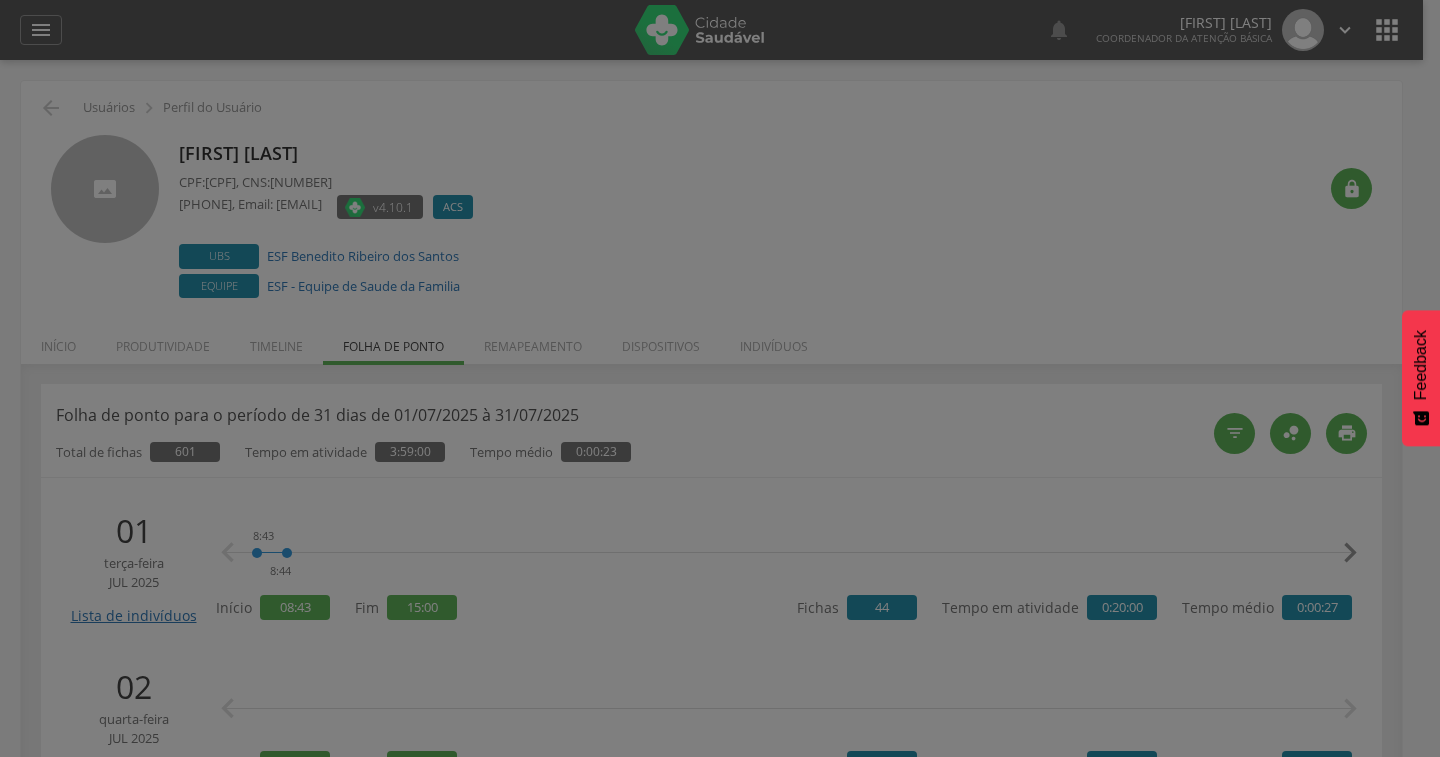 type on "**********" 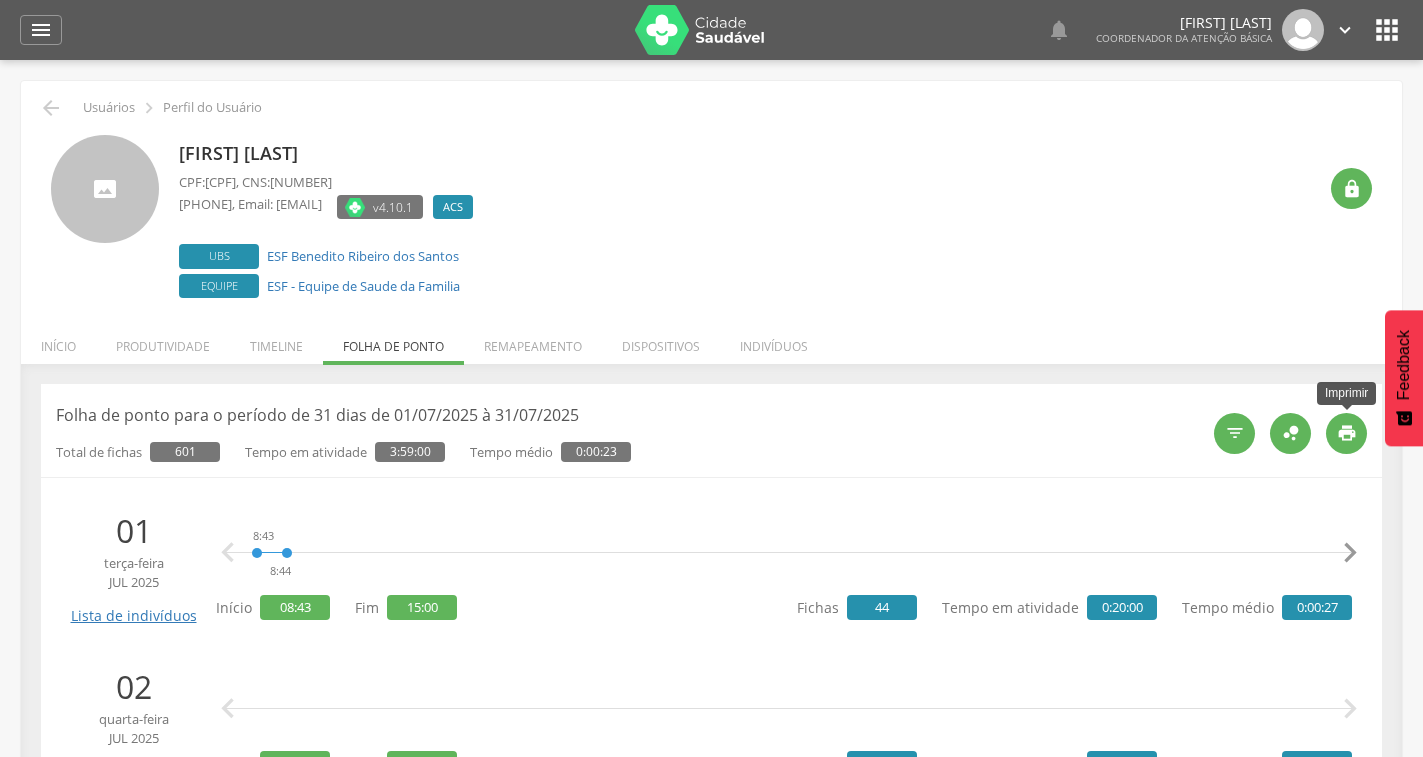 click on "" at bounding box center [1347, 433] 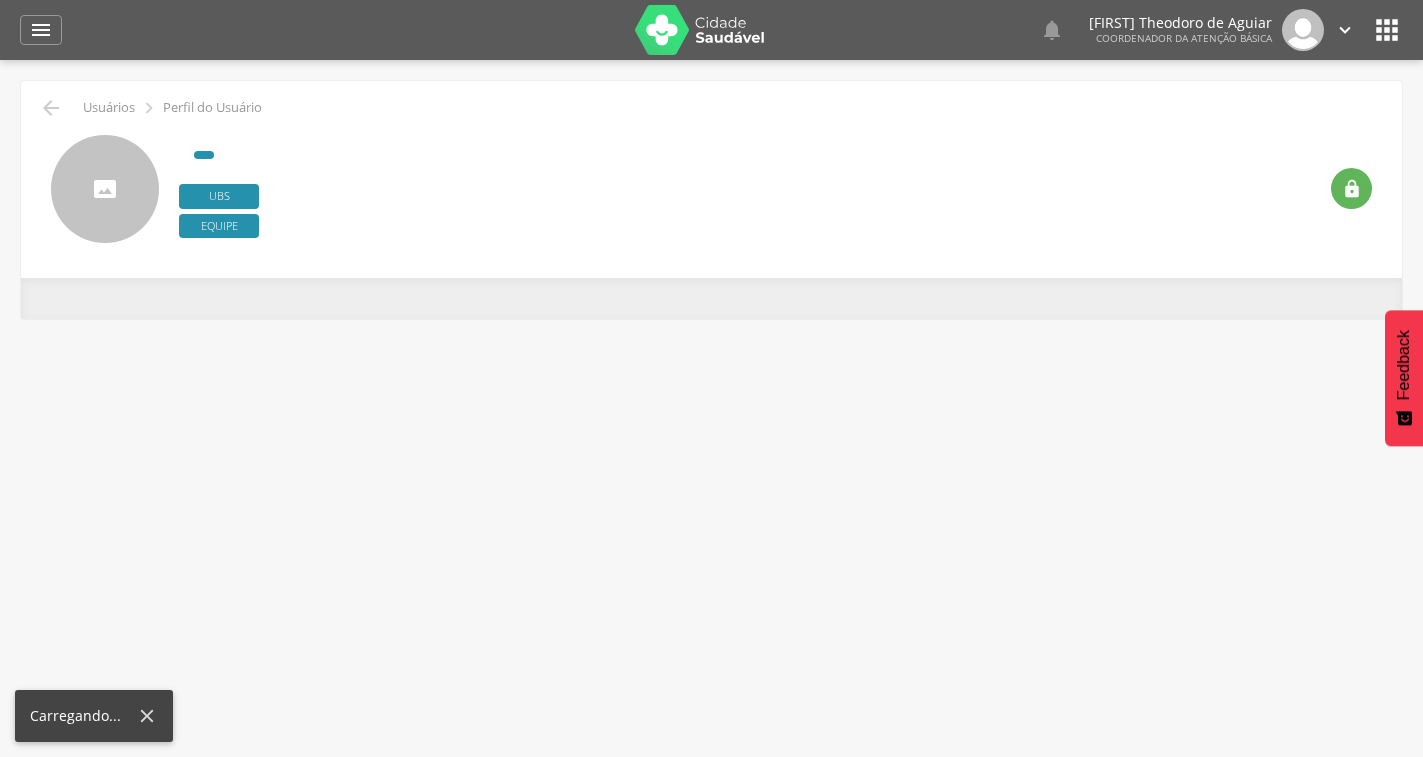 scroll, scrollTop: 0, scrollLeft: 0, axis: both 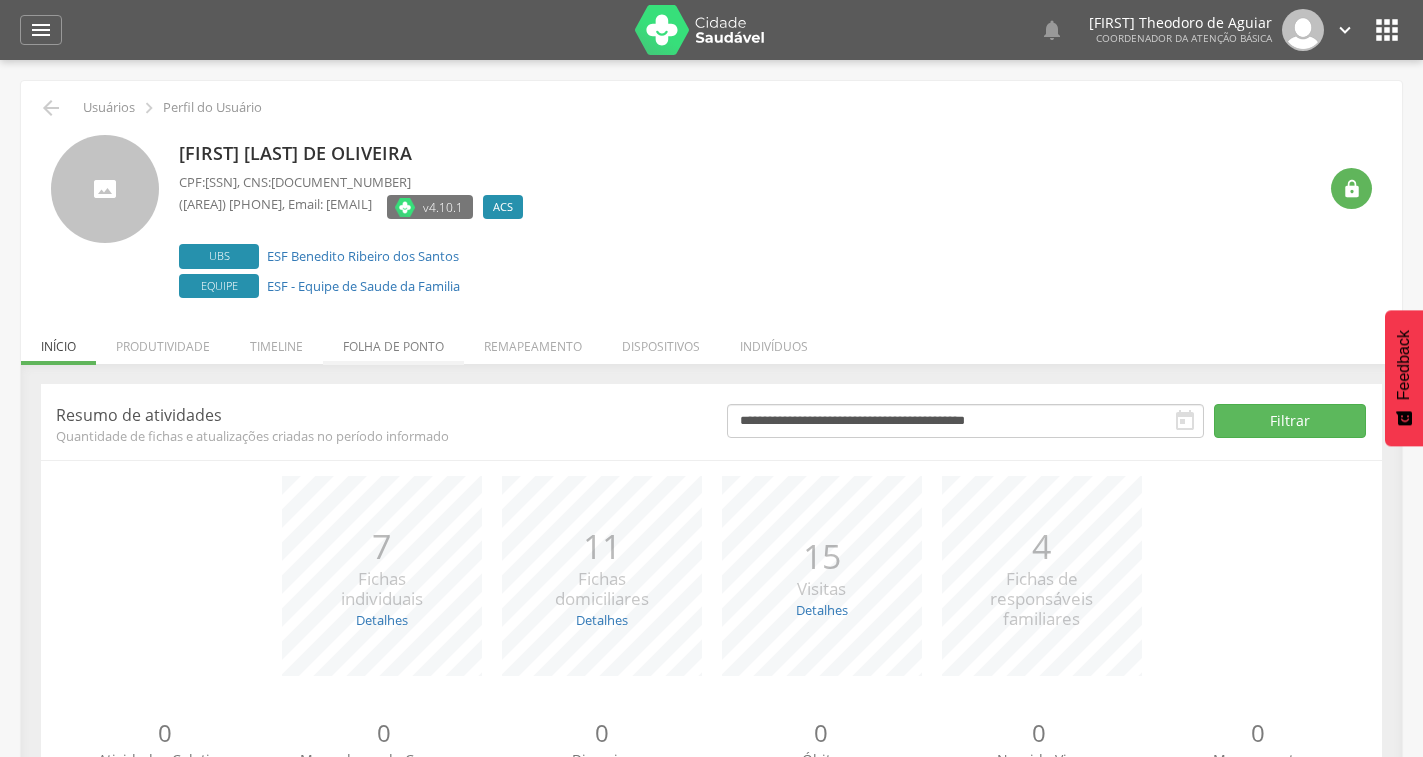 click on "Folha de ponto" at bounding box center (393, 341) 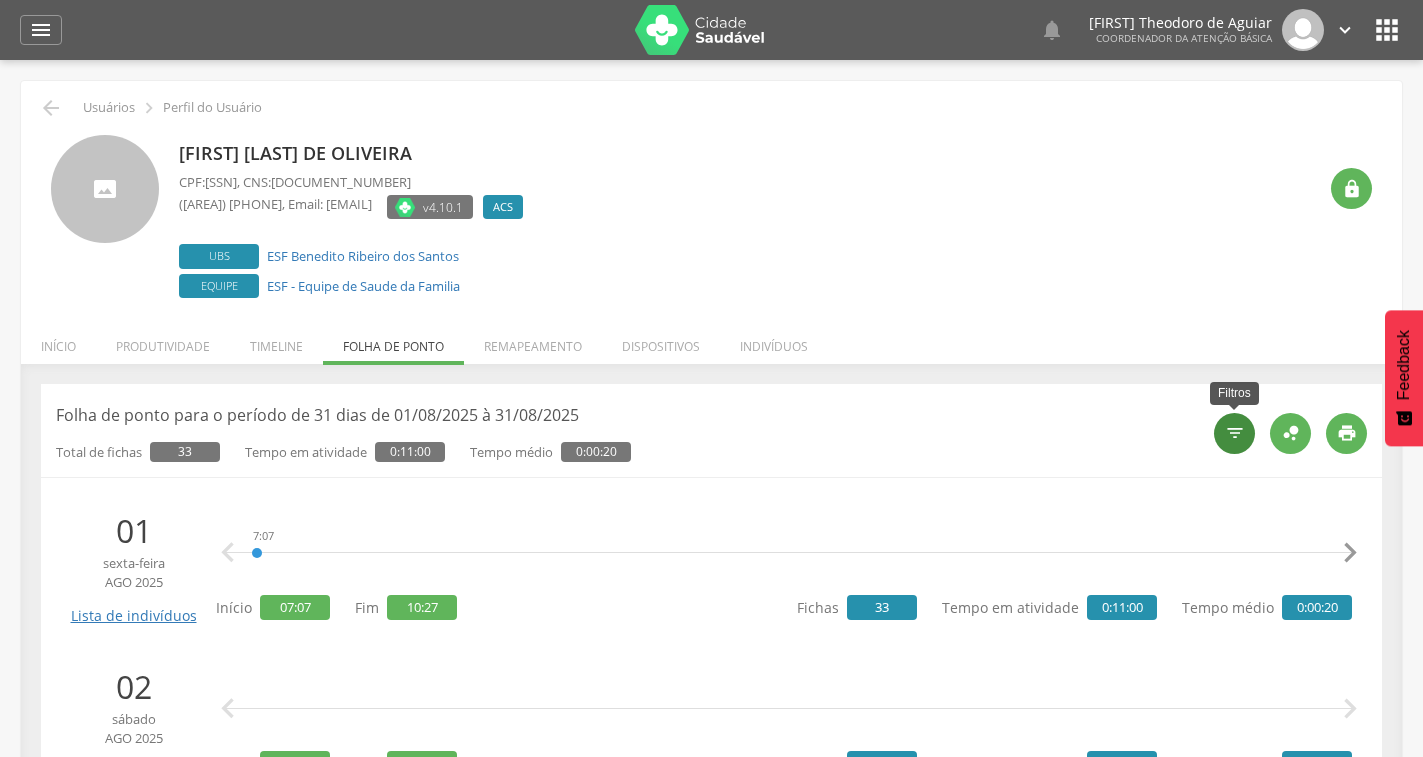 click on "" at bounding box center [1235, 433] 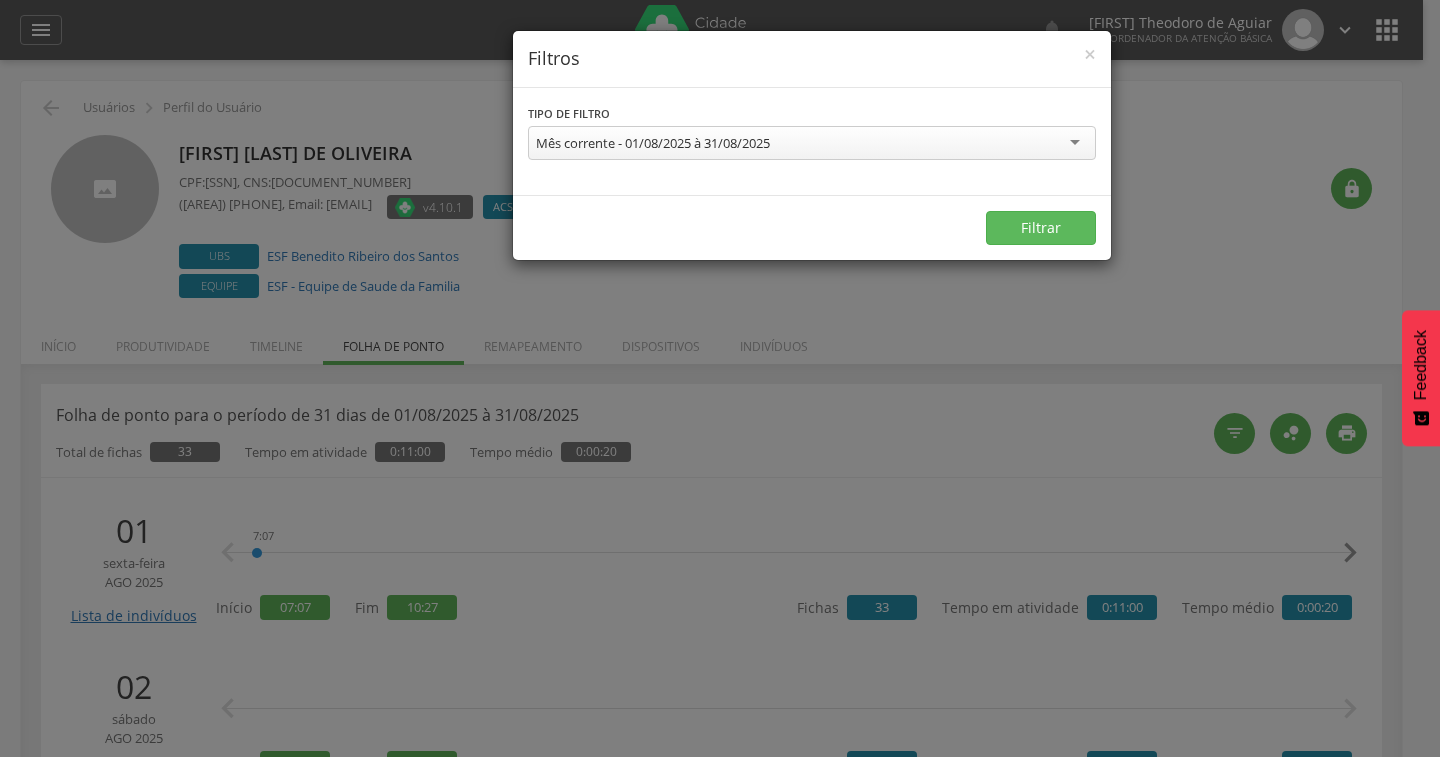click on "Mês corrente - 01/08/2025 à 31/08/2025" at bounding box center [812, 143] 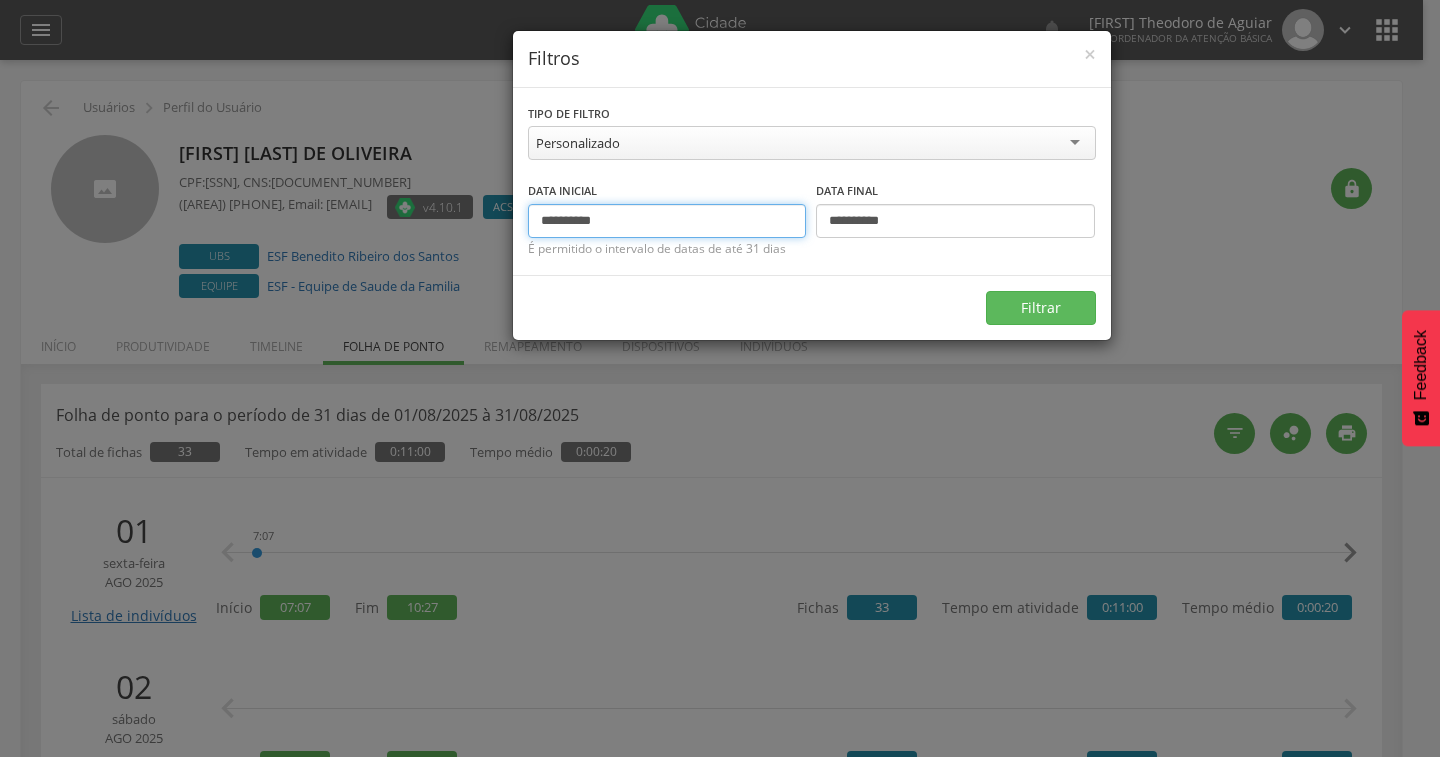 click on "**********" at bounding box center [667, 221] 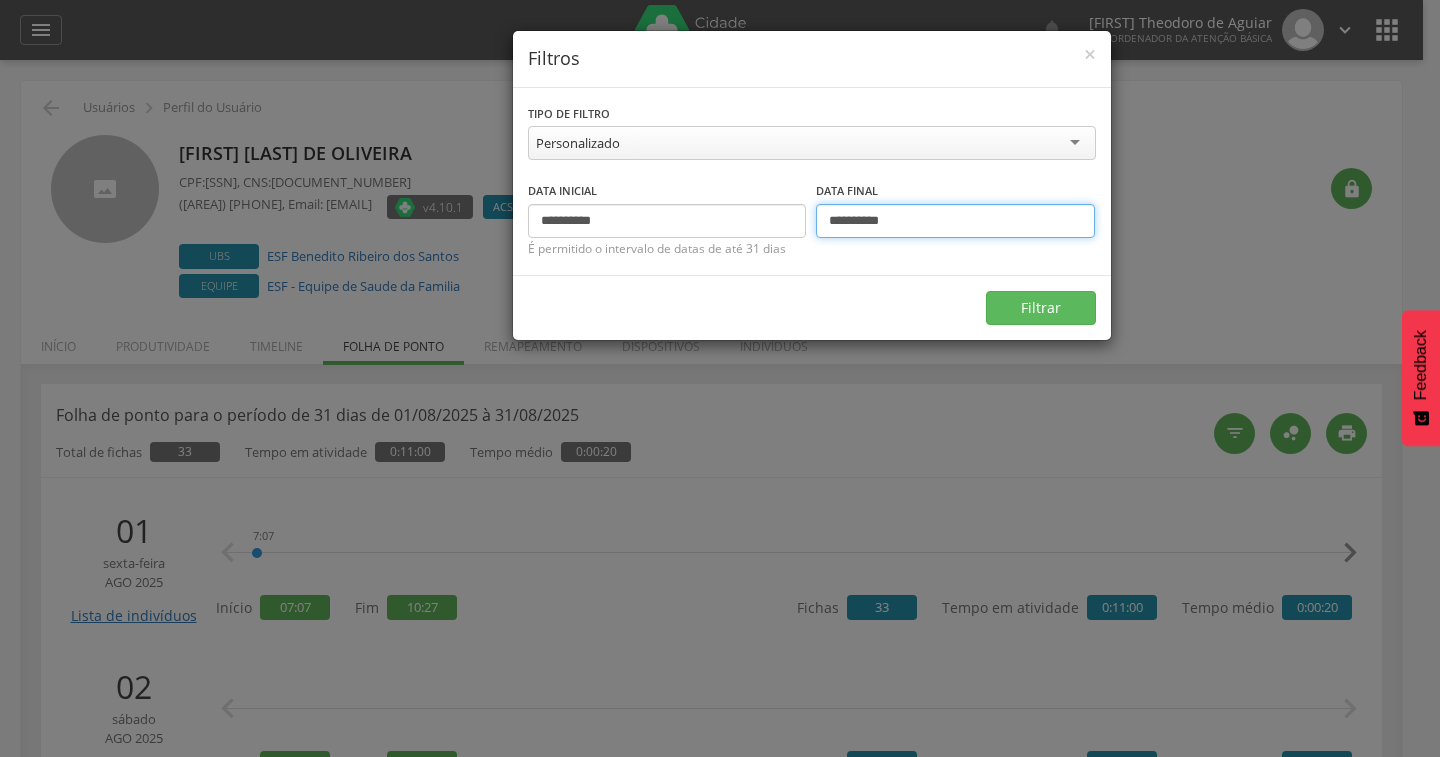 click on "**********" at bounding box center (955, 221) 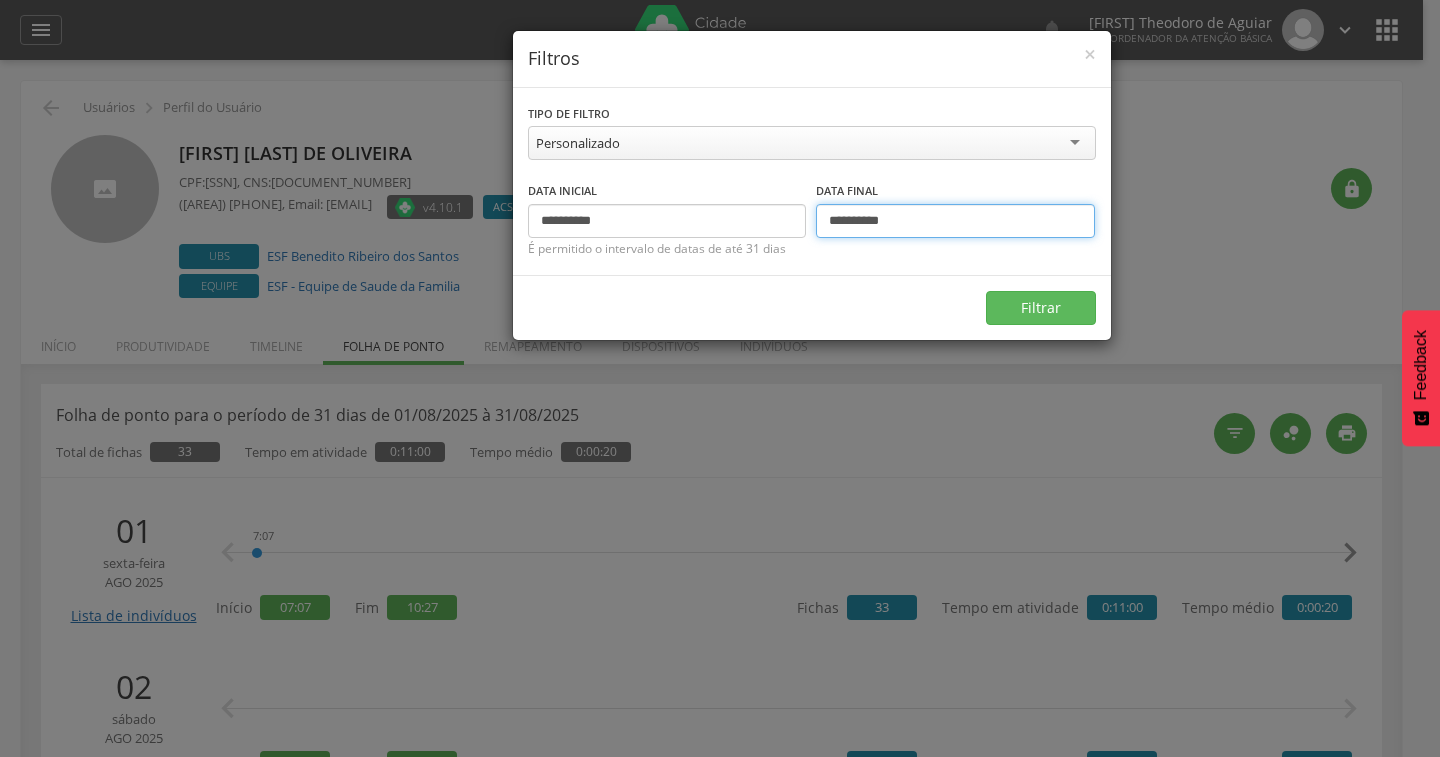 click on "**********" at bounding box center (955, 221) 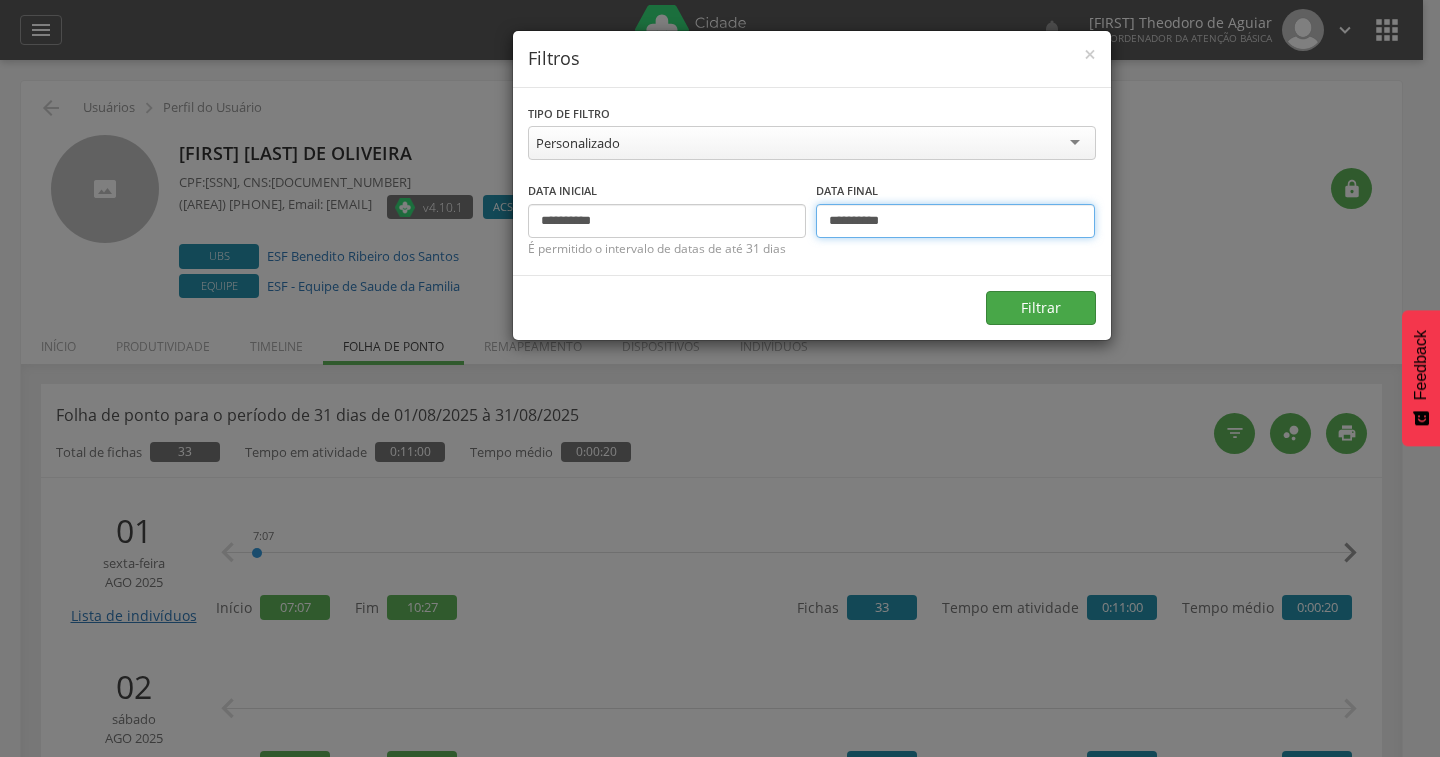 type on "**********" 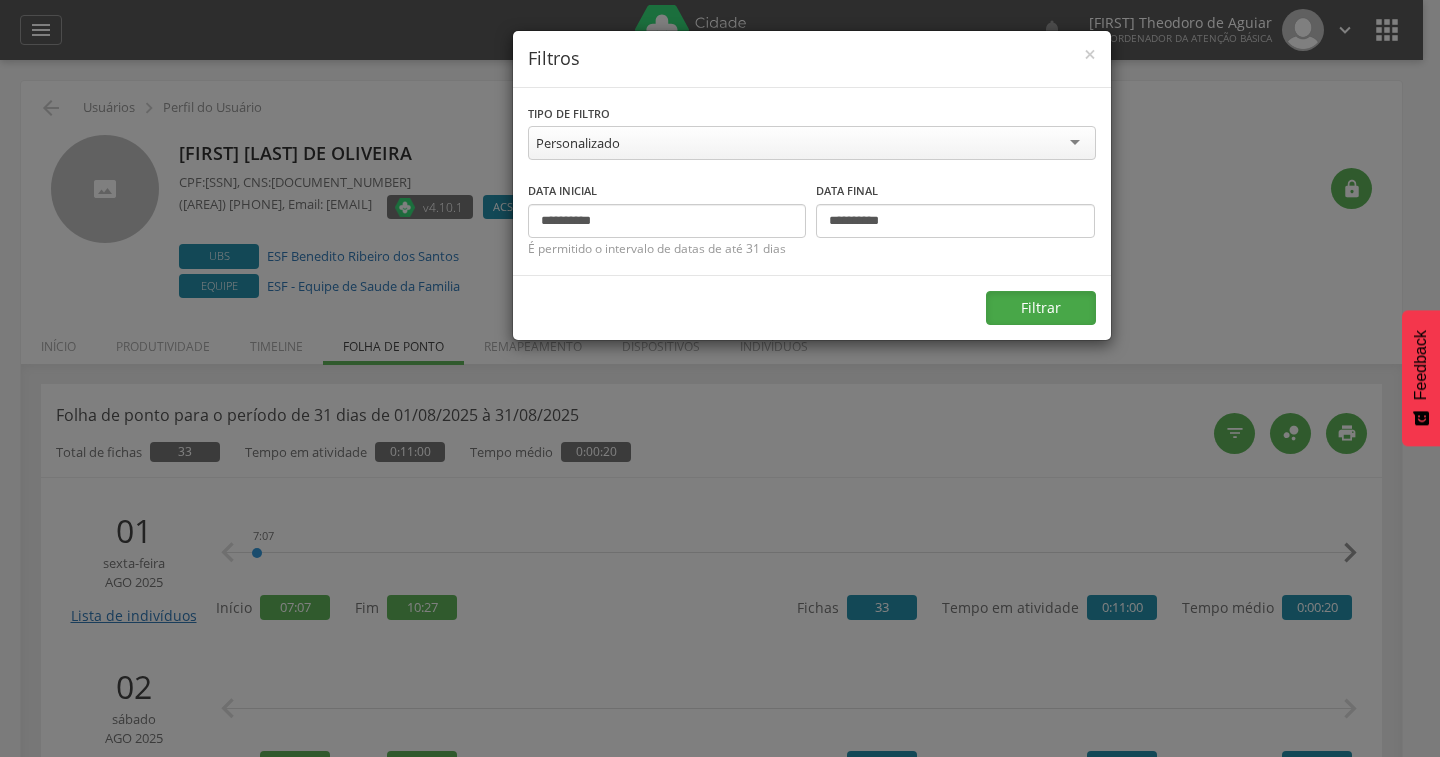 click on "Filtrar" at bounding box center [1041, 308] 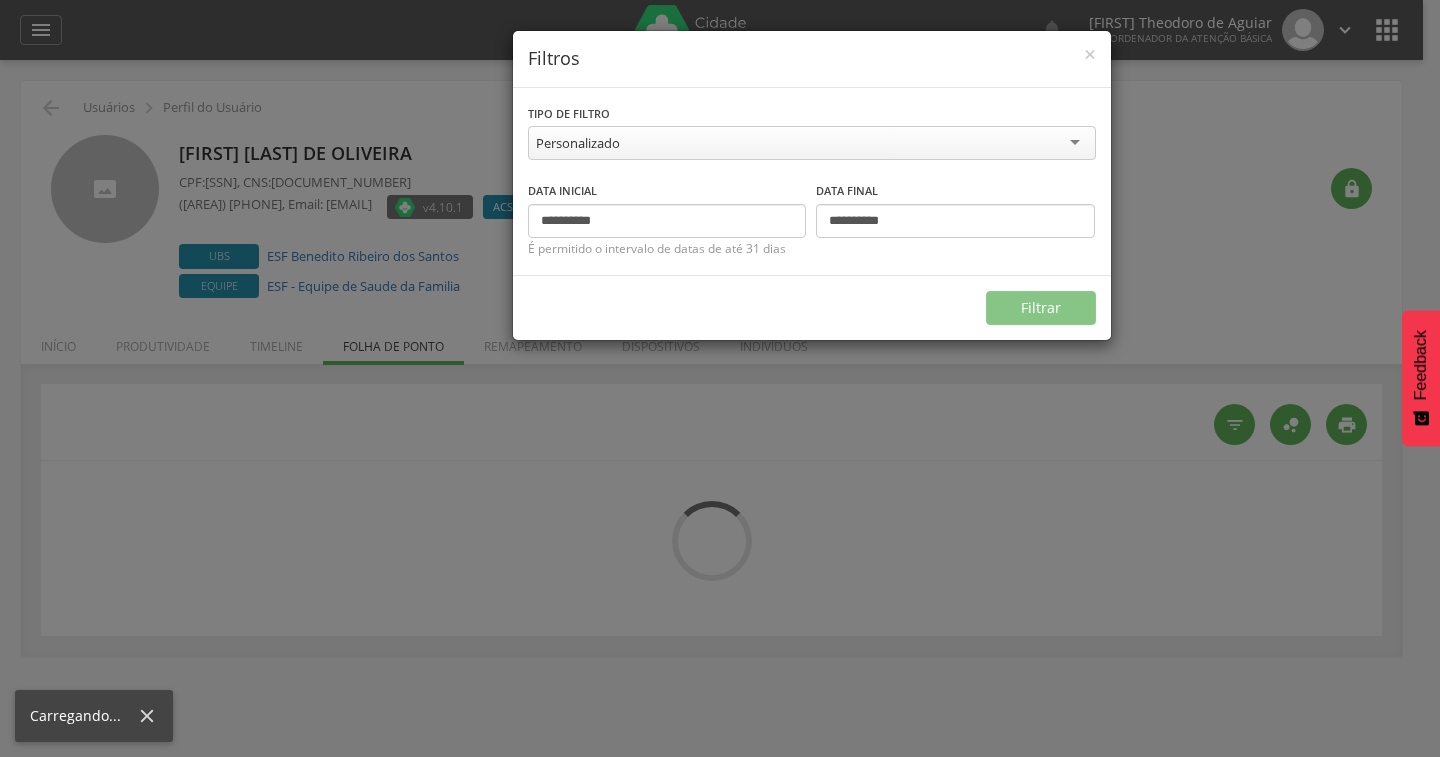 type on "**********" 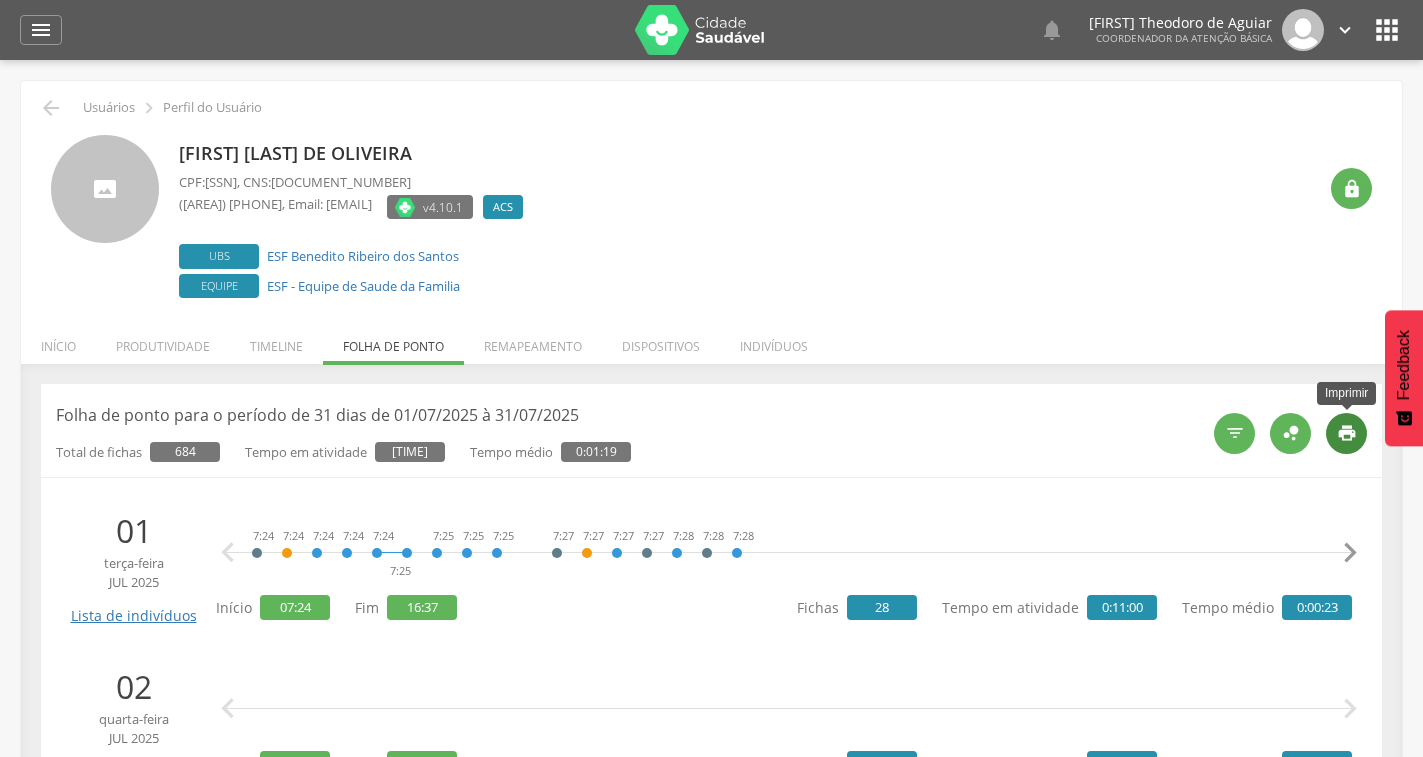 click on "" at bounding box center [1347, 433] 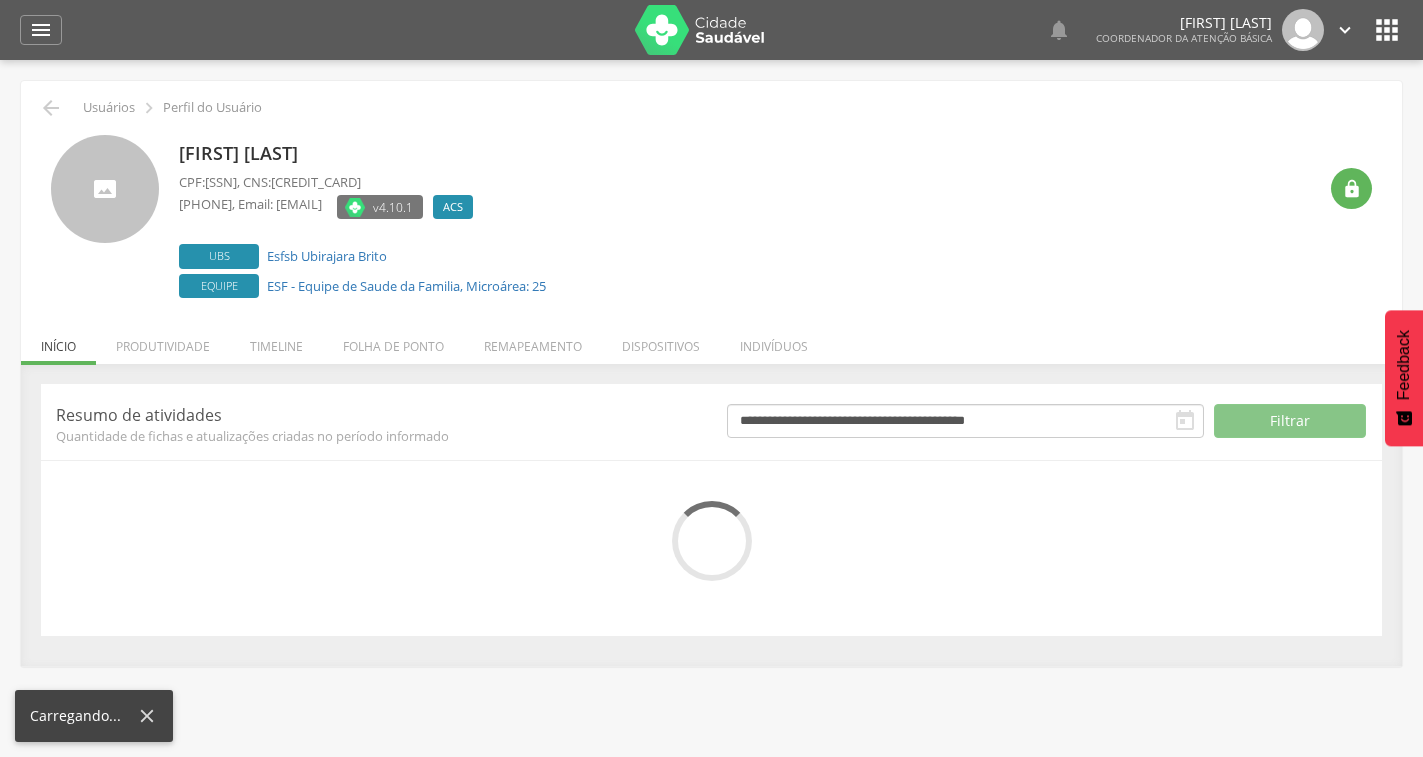 scroll, scrollTop: 0, scrollLeft: 0, axis: both 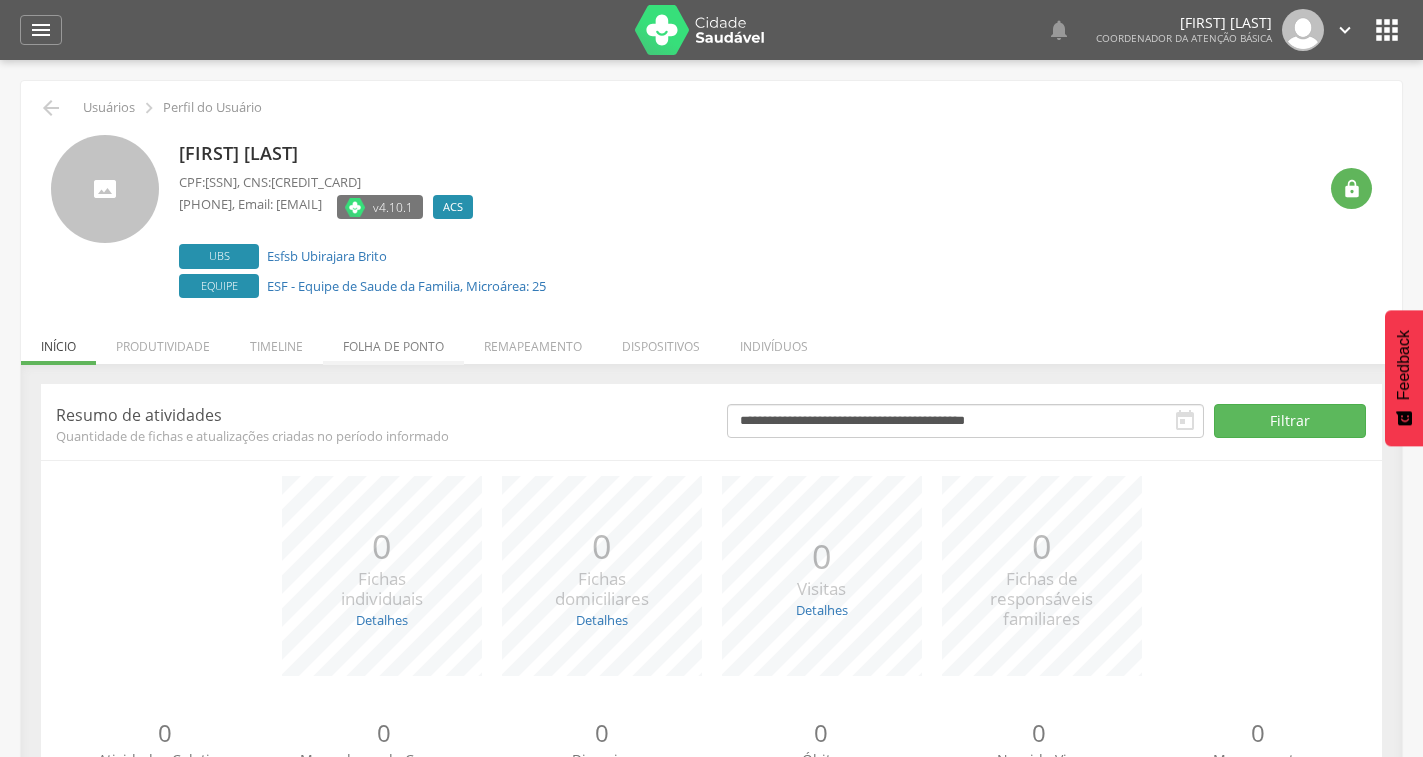 click on "Folha de ponto" at bounding box center [393, 341] 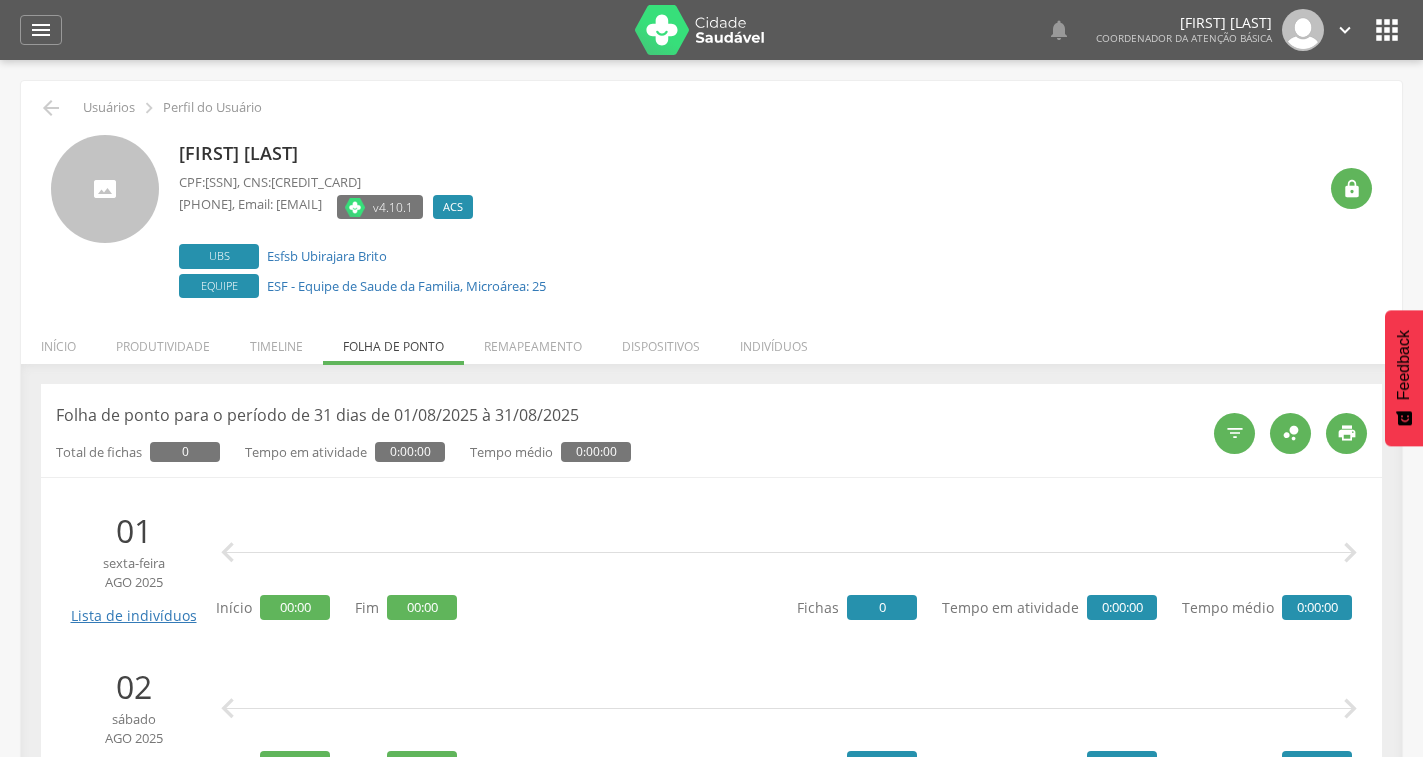 click on "

" at bounding box center [1283, 433] 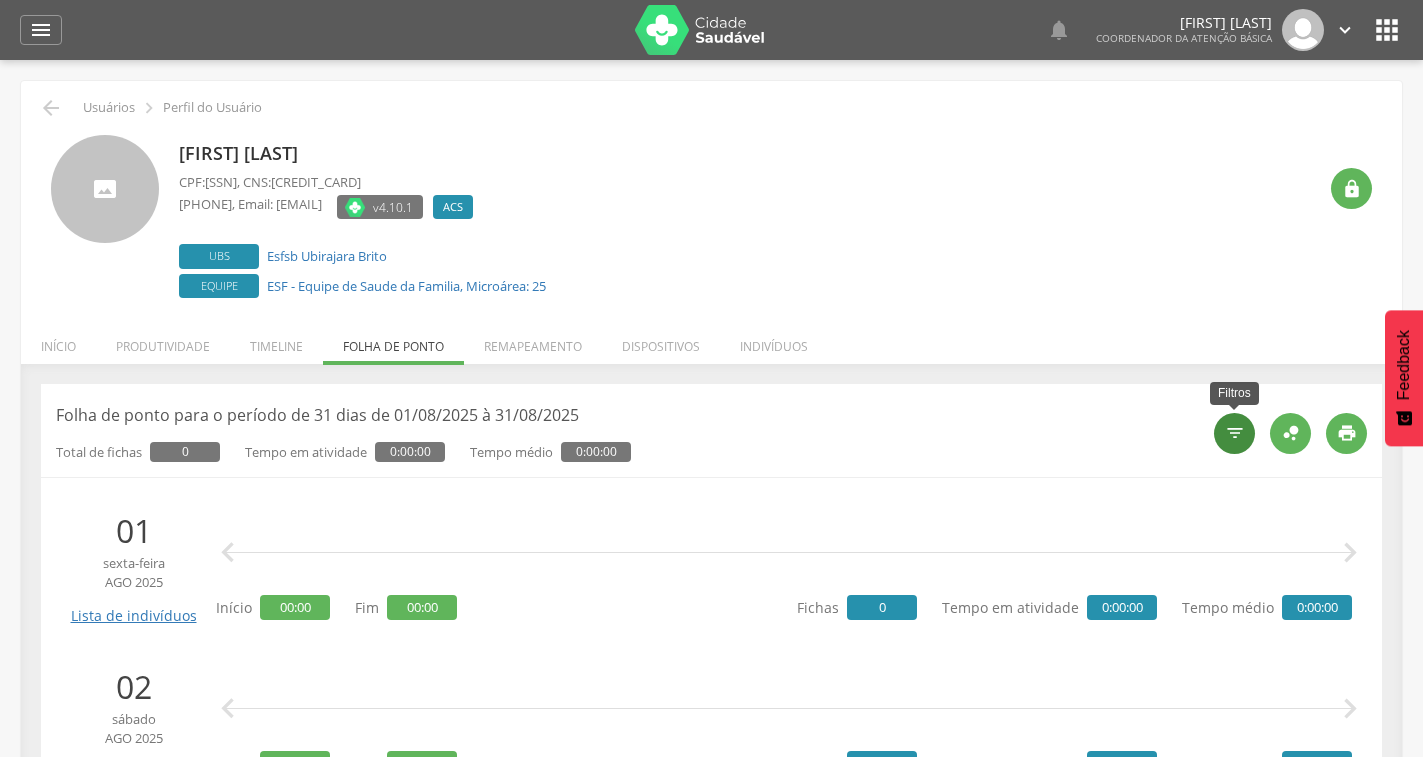 click on "" at bounding box center [1234, 433] 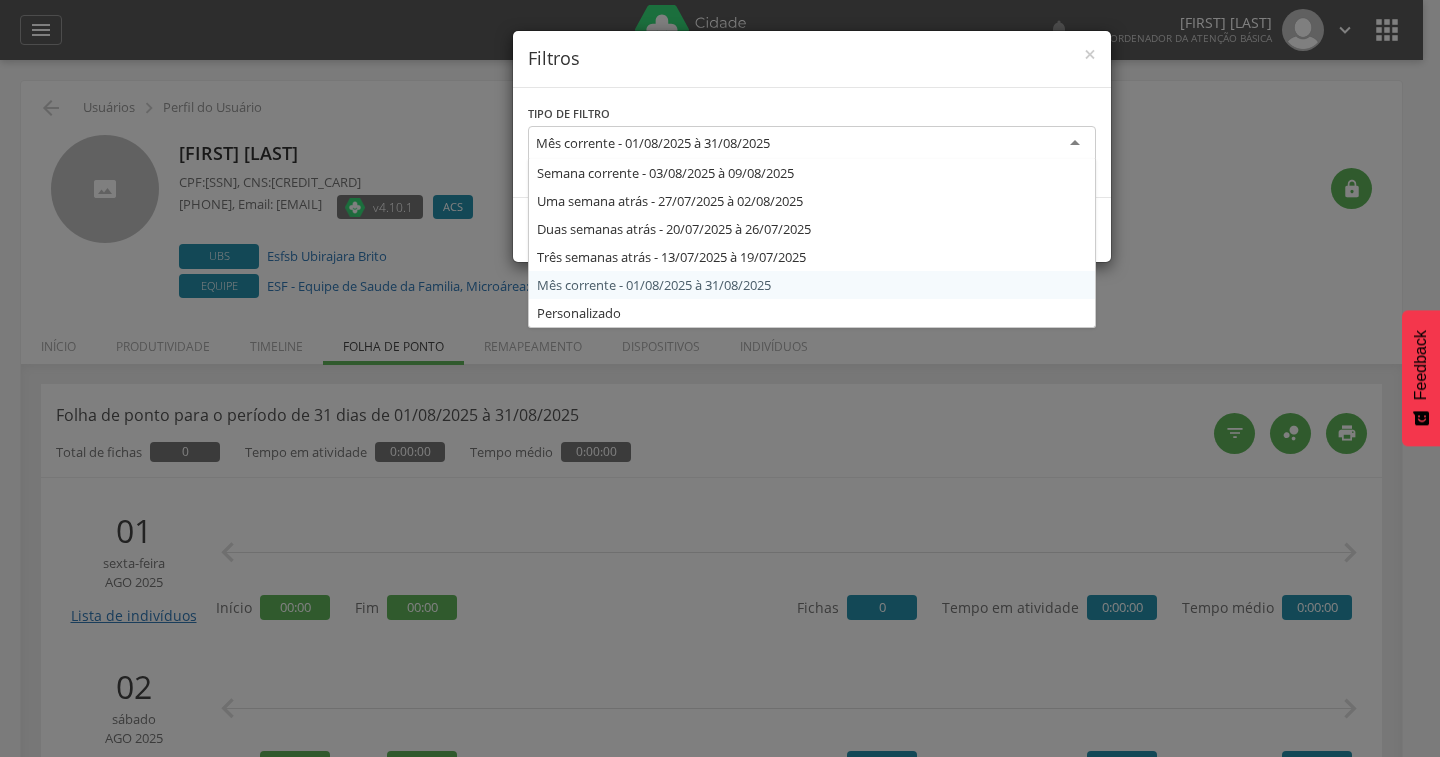 click on "Mês corrente - 01/08/2025 à 31/08/2025" at bounding box center [812, 144] 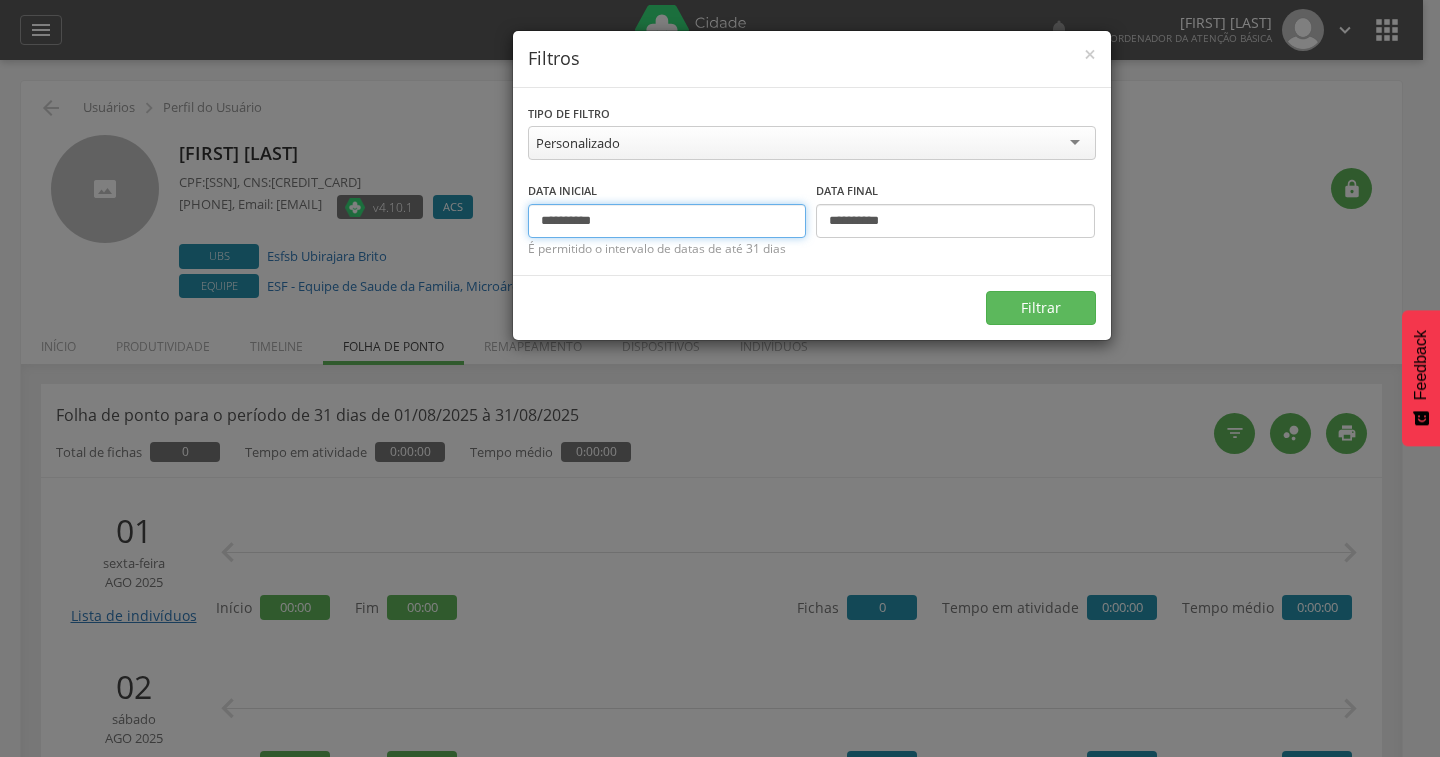 click on "**********" at bounding box center (667, 221) 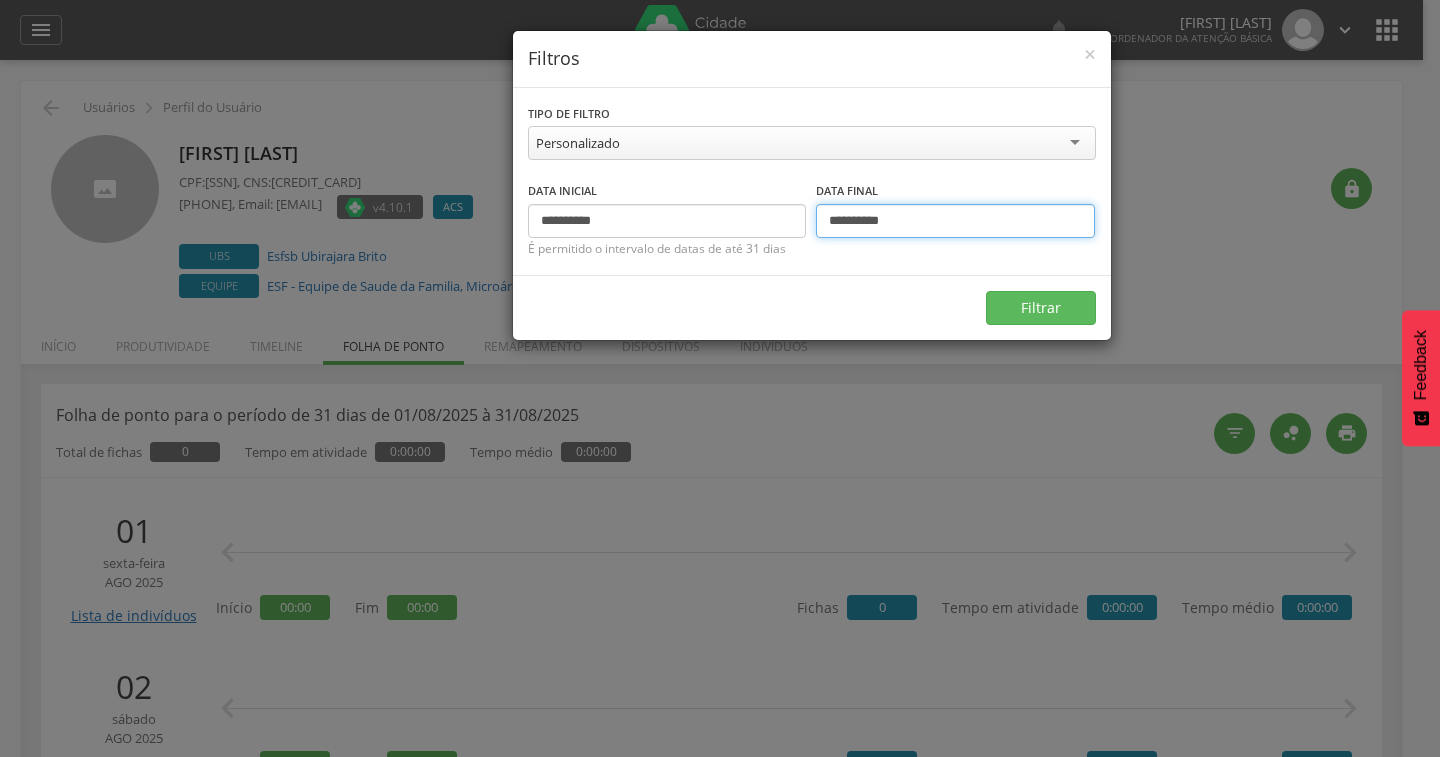 click on "**********" at bounding box center [955, 221] 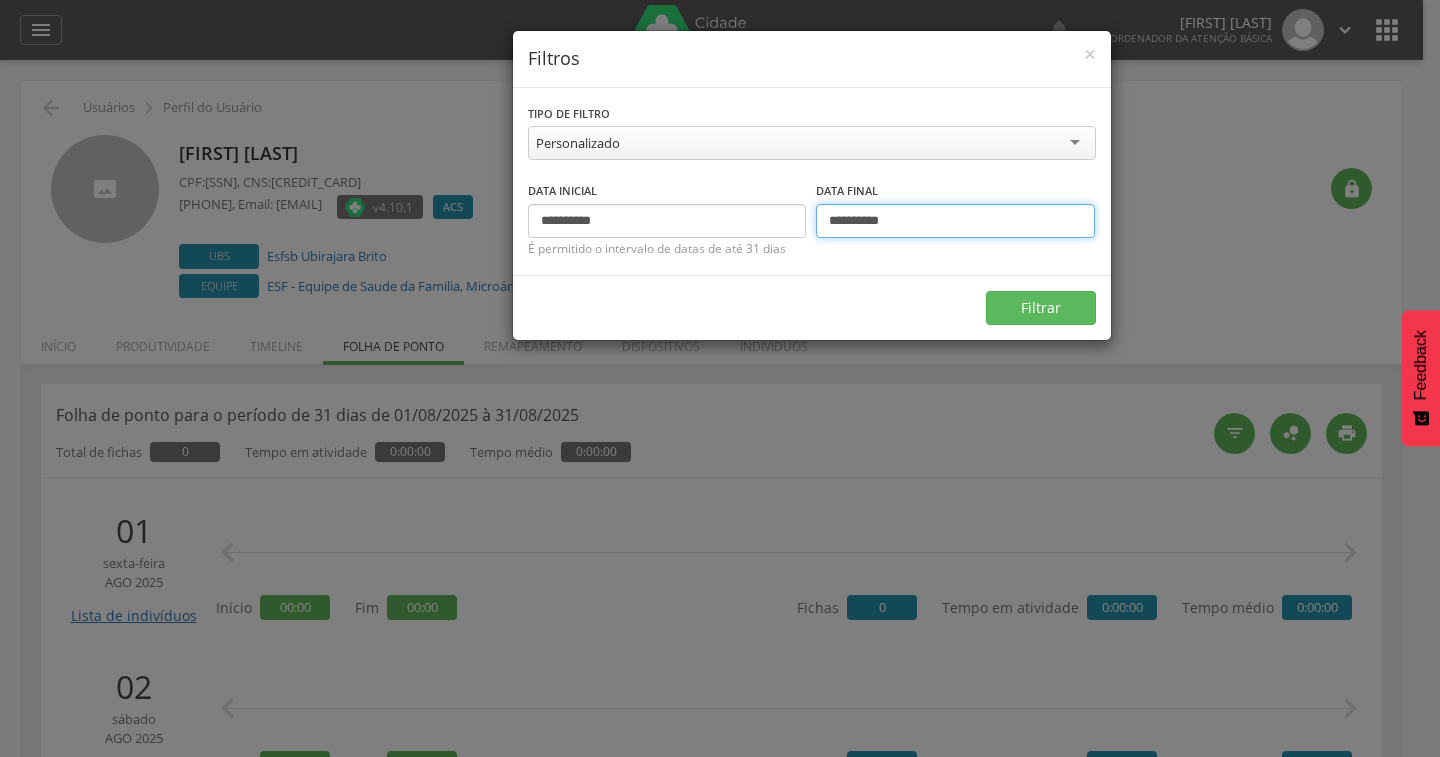 click on "**********" at bounding box center (955, 221) 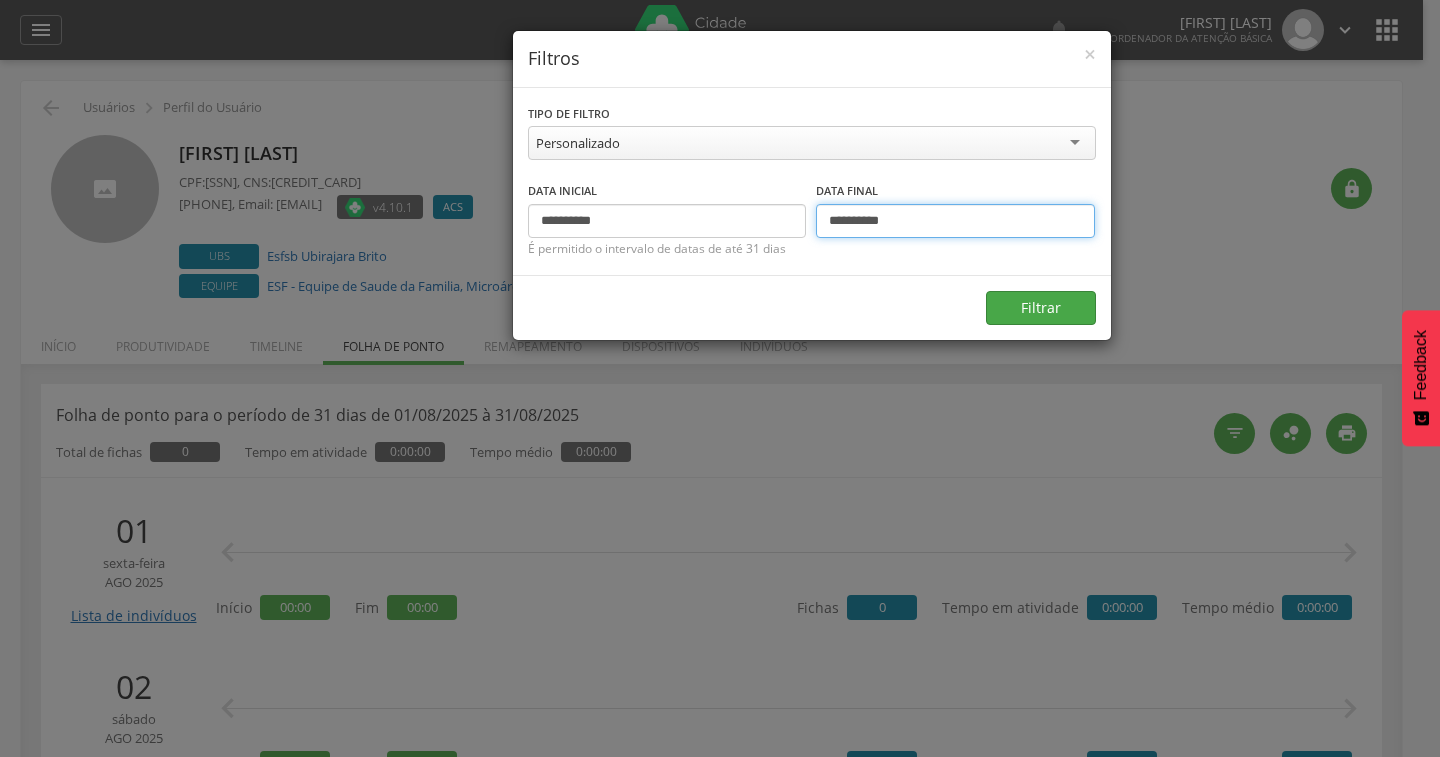 type on "**********" 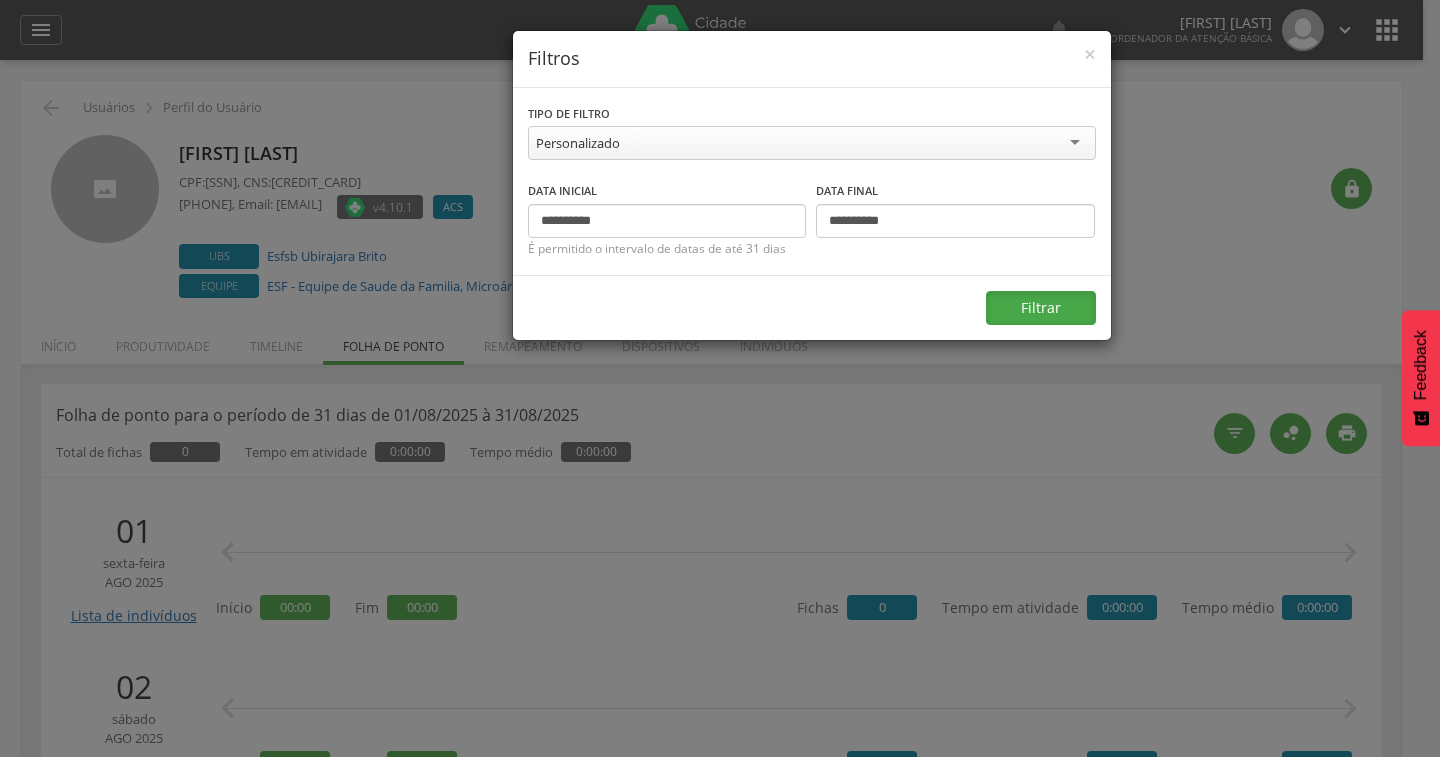 click on "Filtrar" at bounding box center [1041, 308] 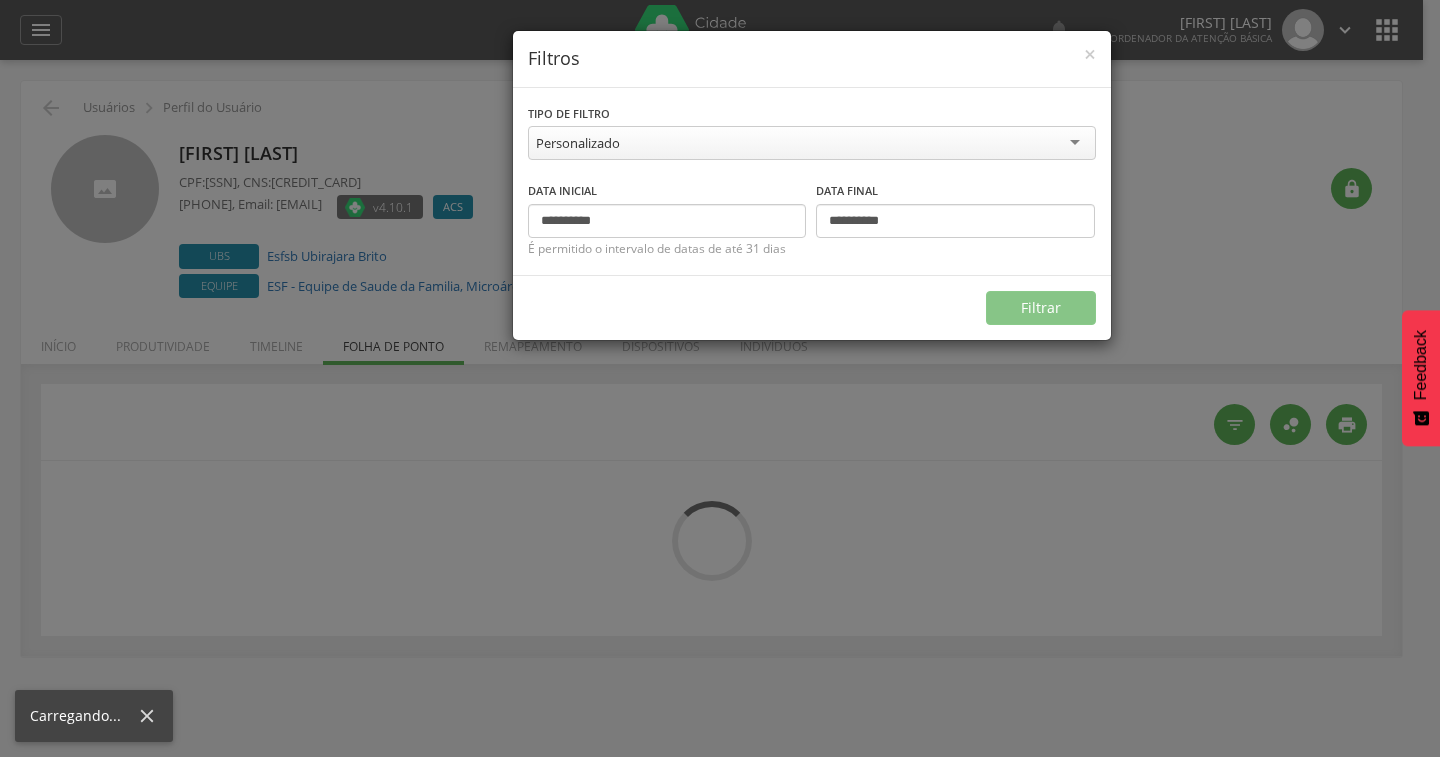 type on "**********" 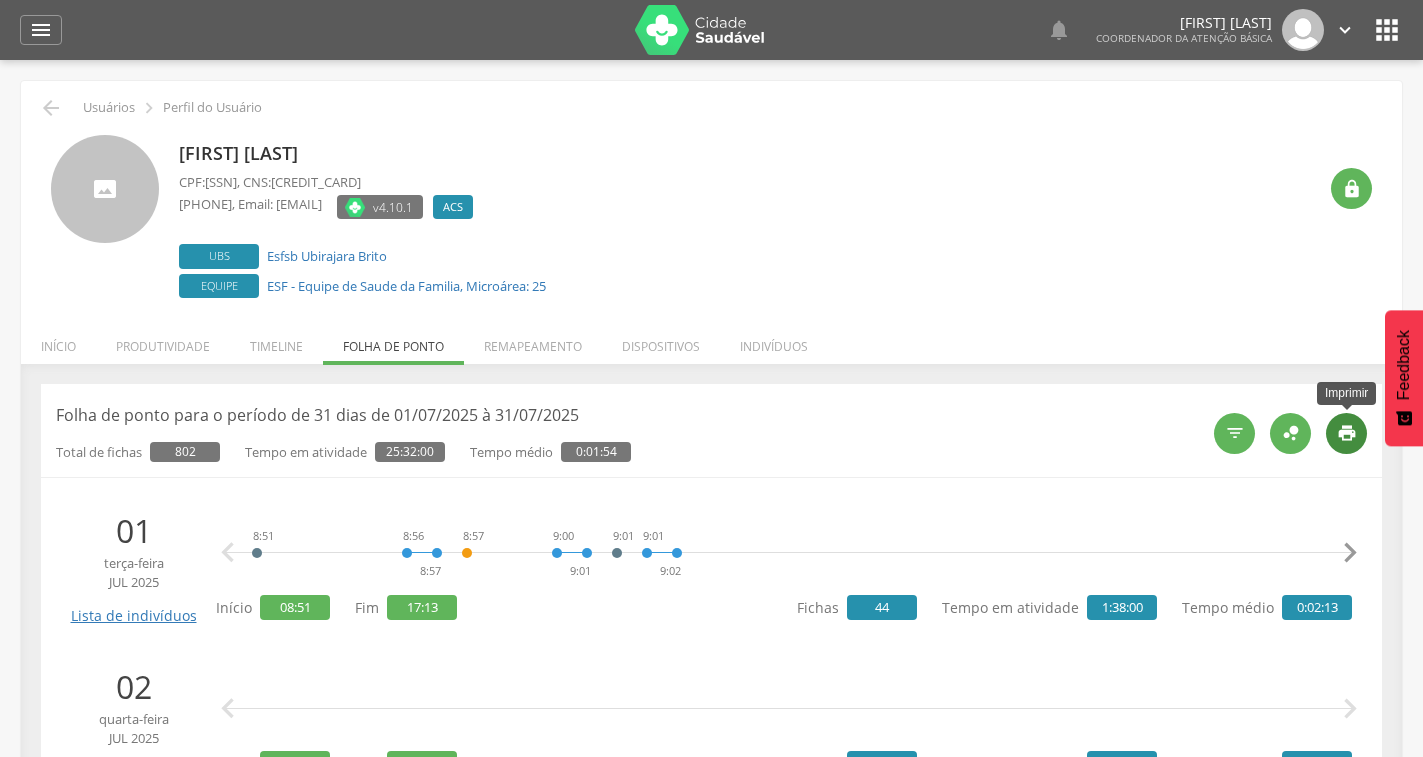 click on "" at bounding box center [1347, 433] 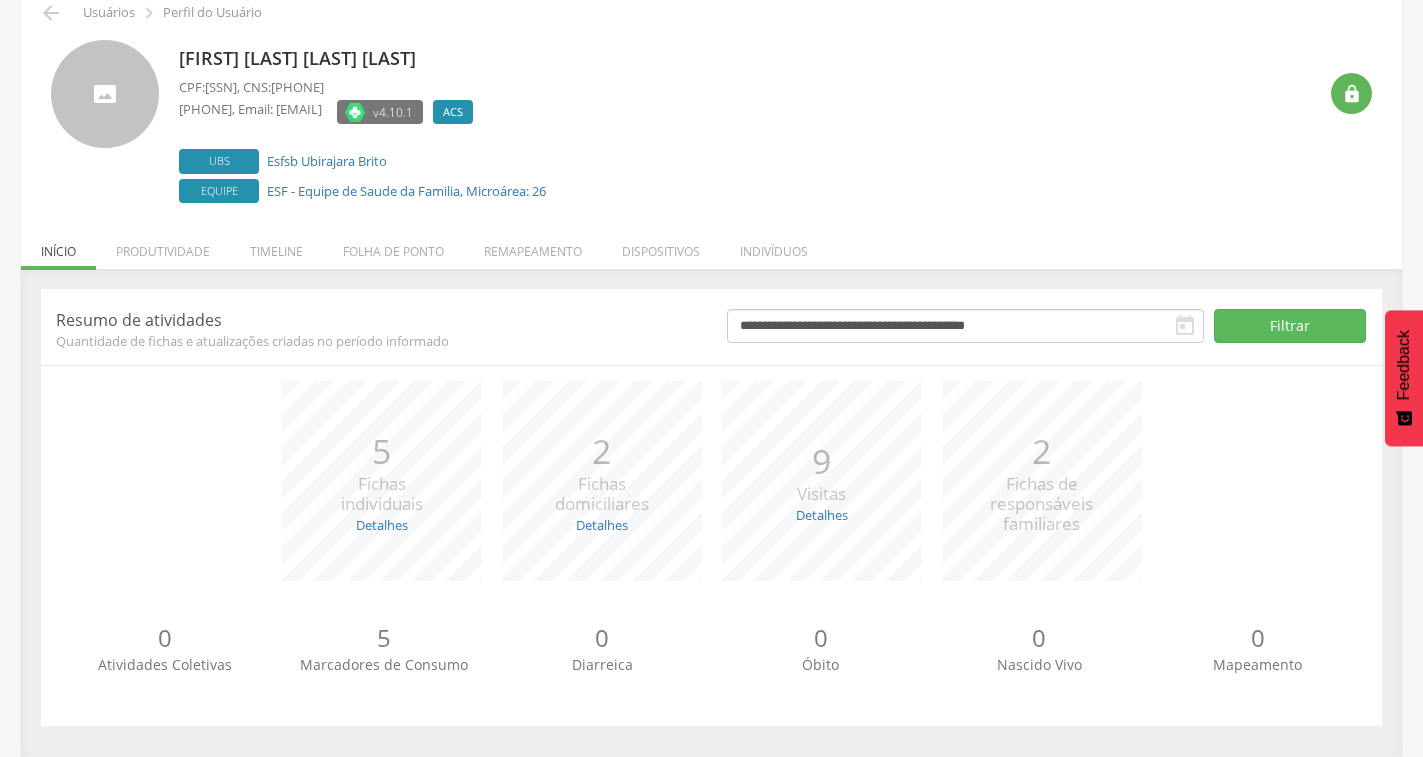 scroll, scrollTop: 0, scrollLeft: 0, axis: both 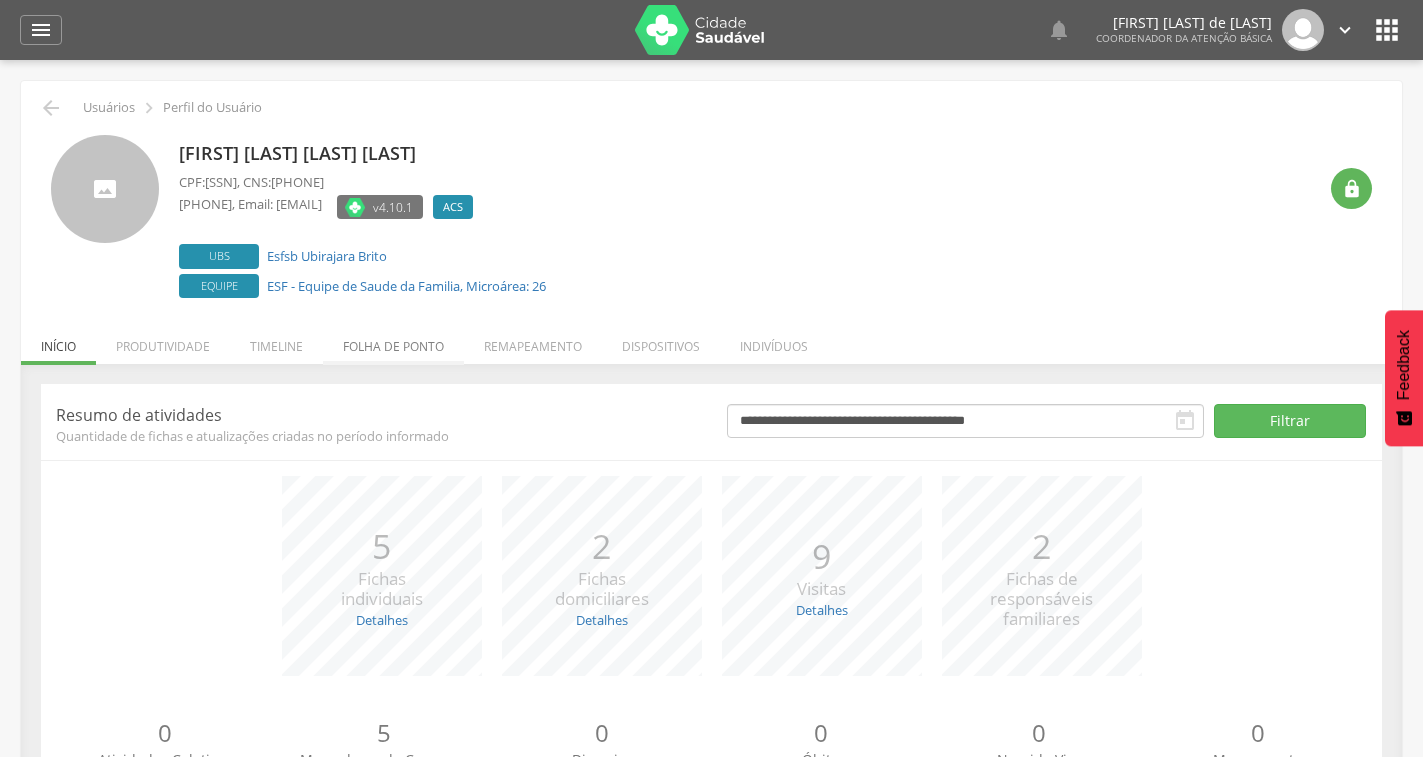click on "Folha de ponto" at bounding box center [393, 341] 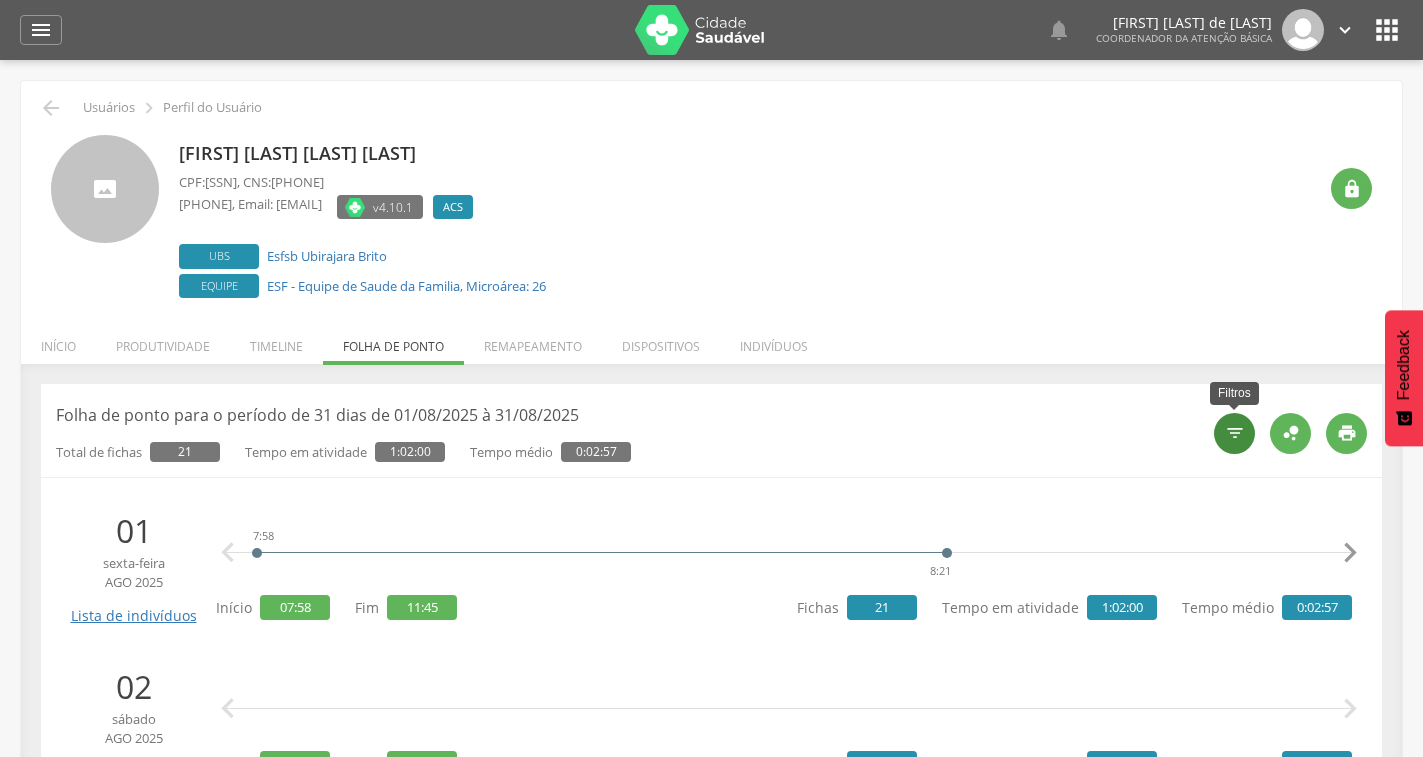 click on "" at bounding box center (1234, 433) 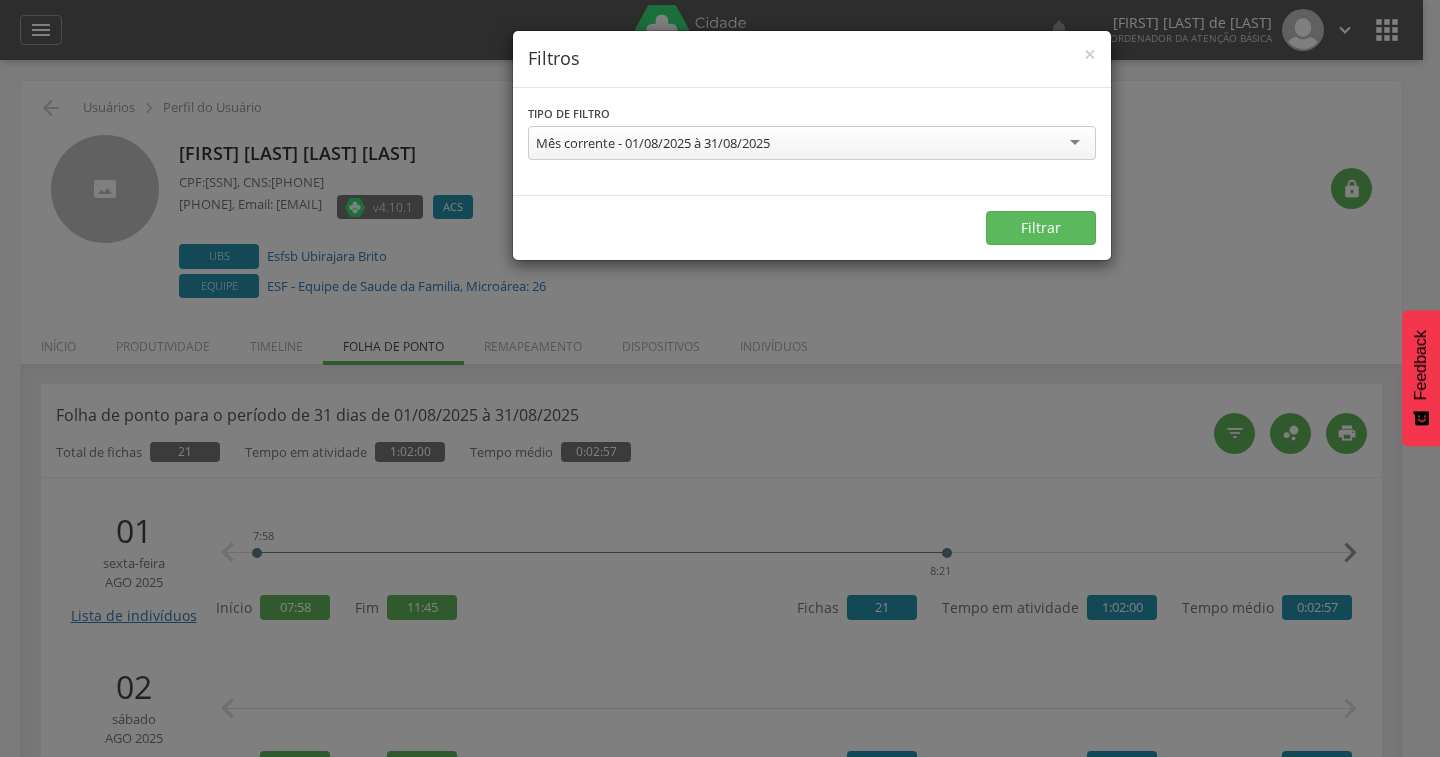 click on "Mês corrente - 01/08/2025 à 31/08/2025" at bounding box center [812, 143] 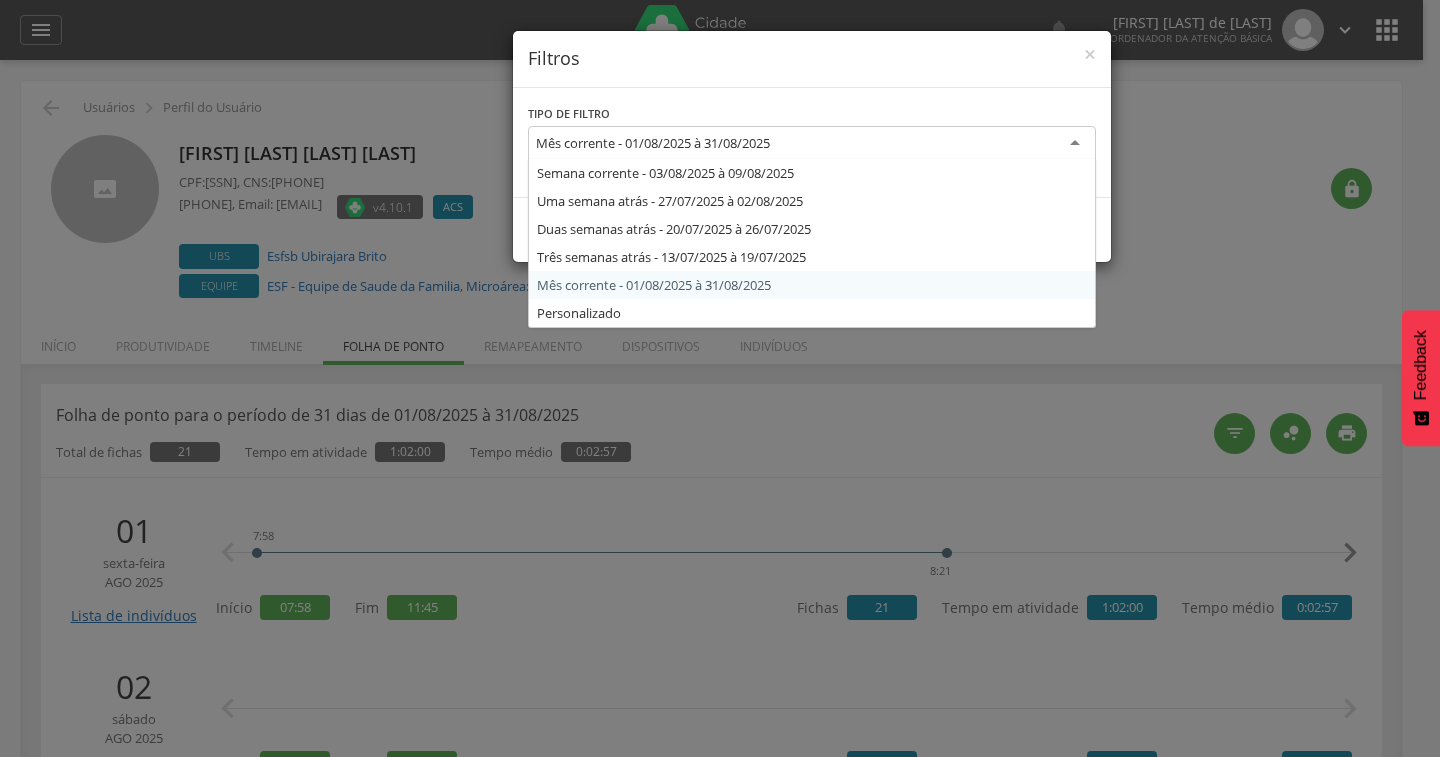 click on "Mês corrente - 01/08/2025 à 31/08/2025" at bounding box center [653, 143] 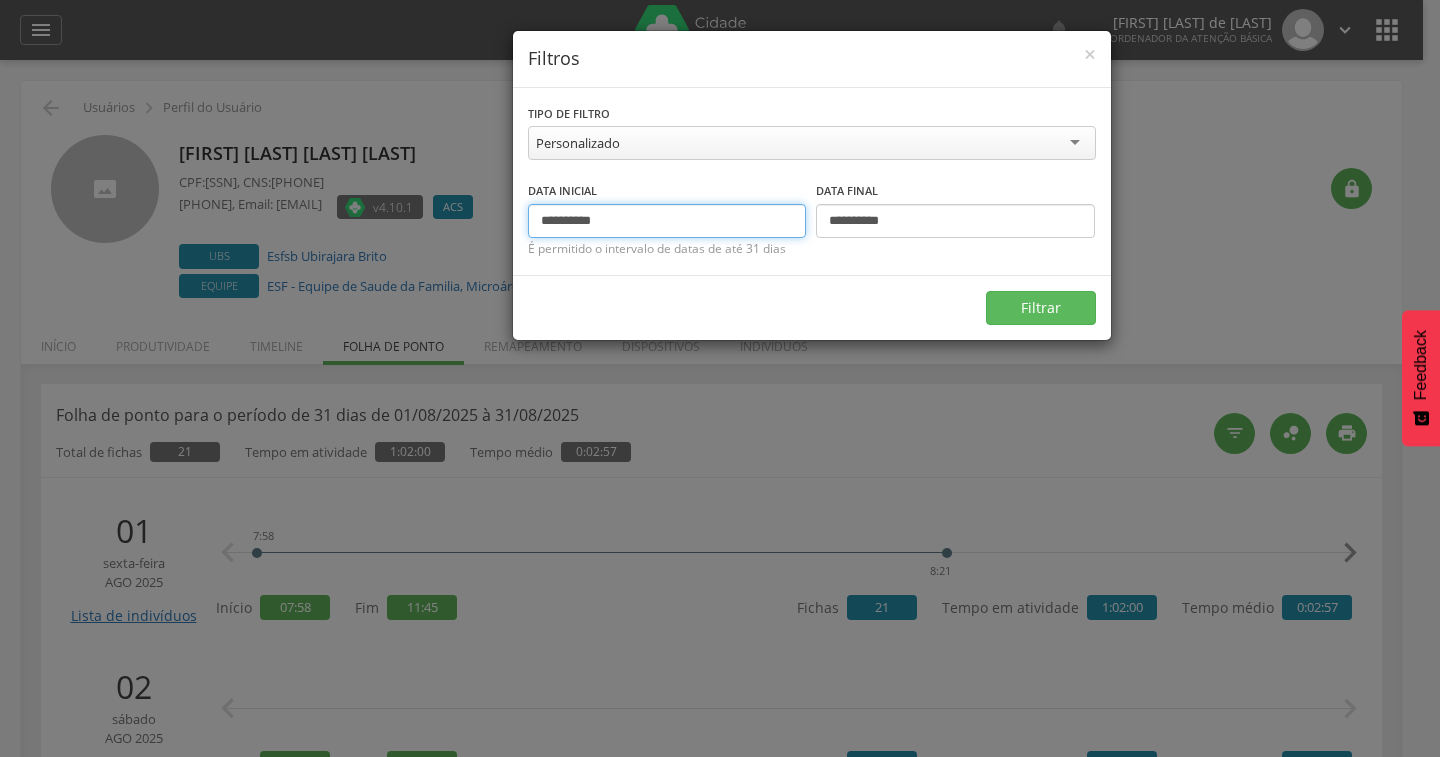 click on "**********" at bounding box center (667, 221) 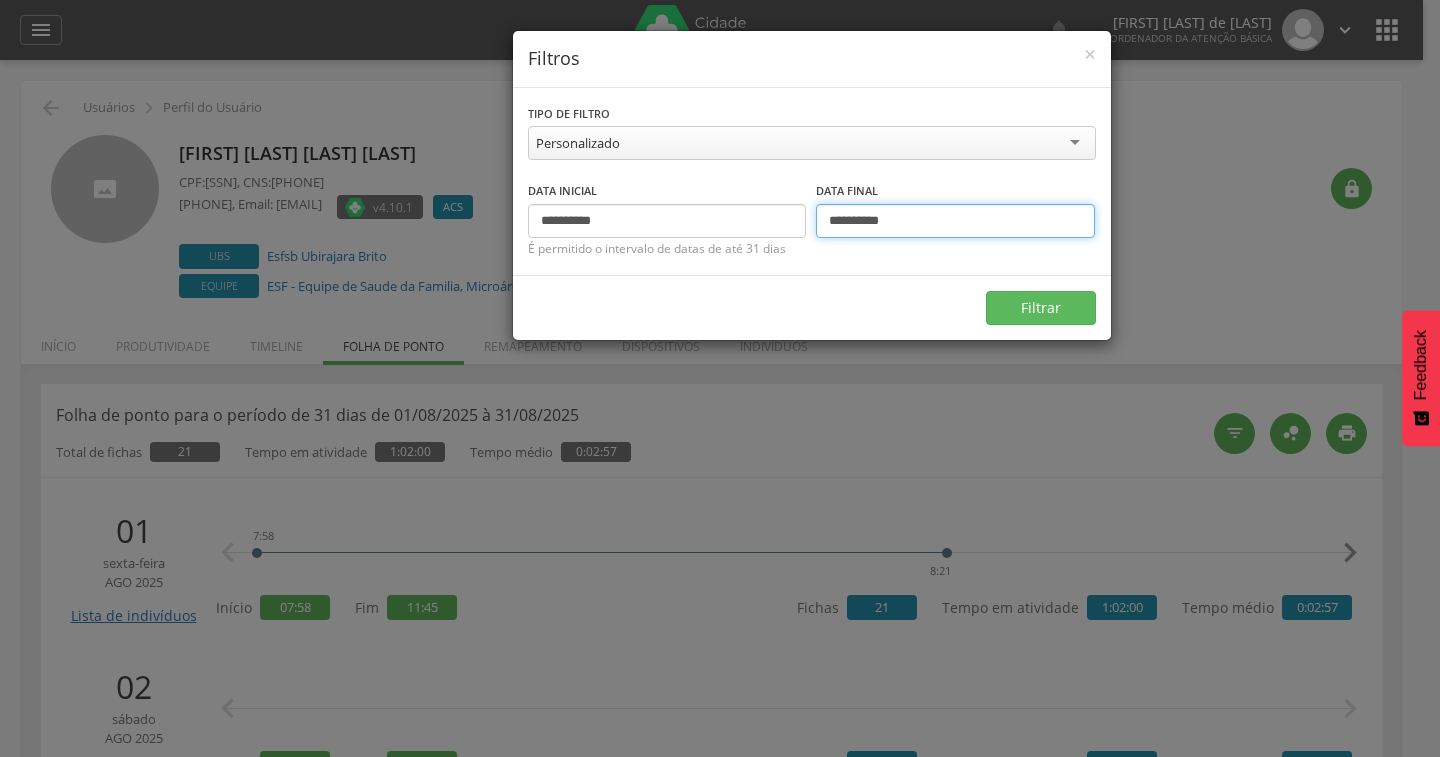 click on "**********" at bounding box center (955, 221) 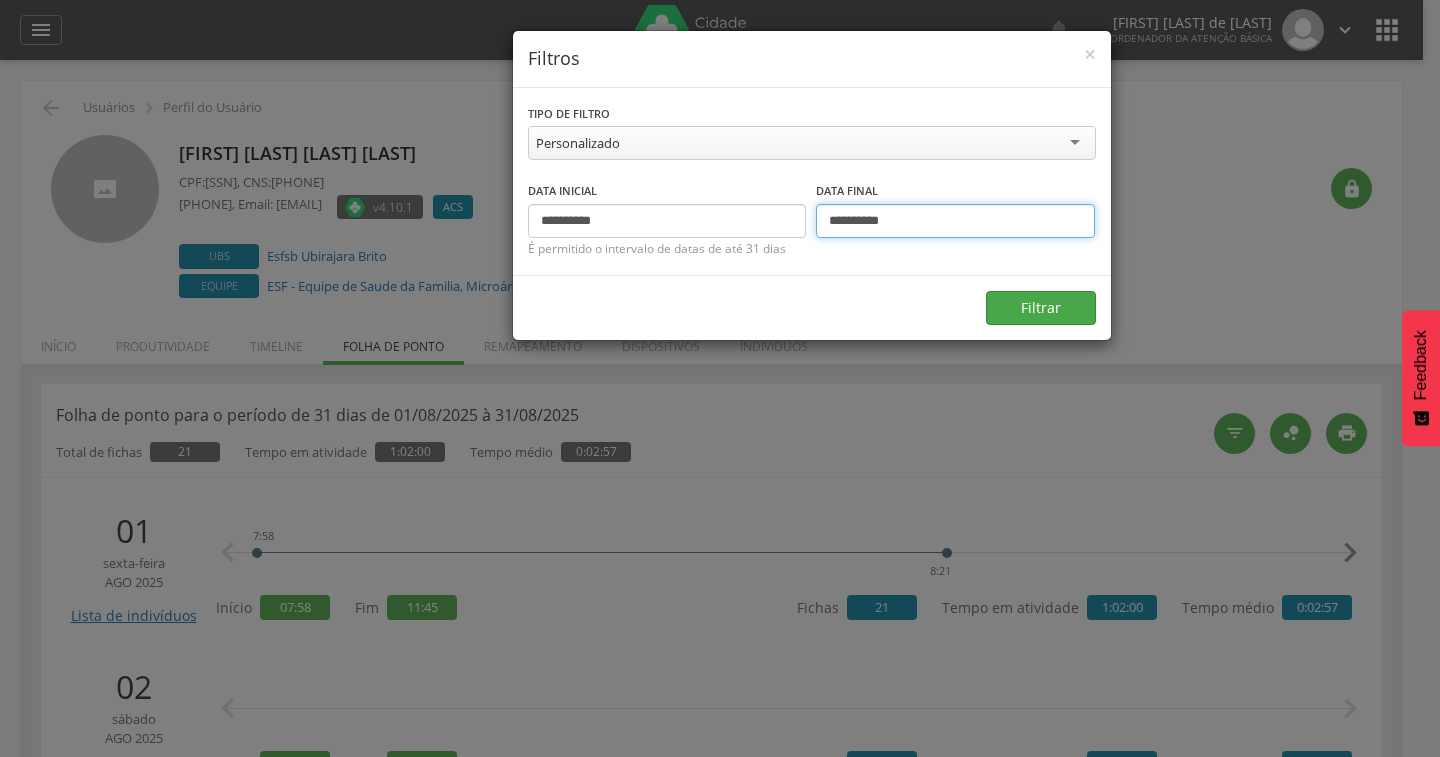 type on "**********" 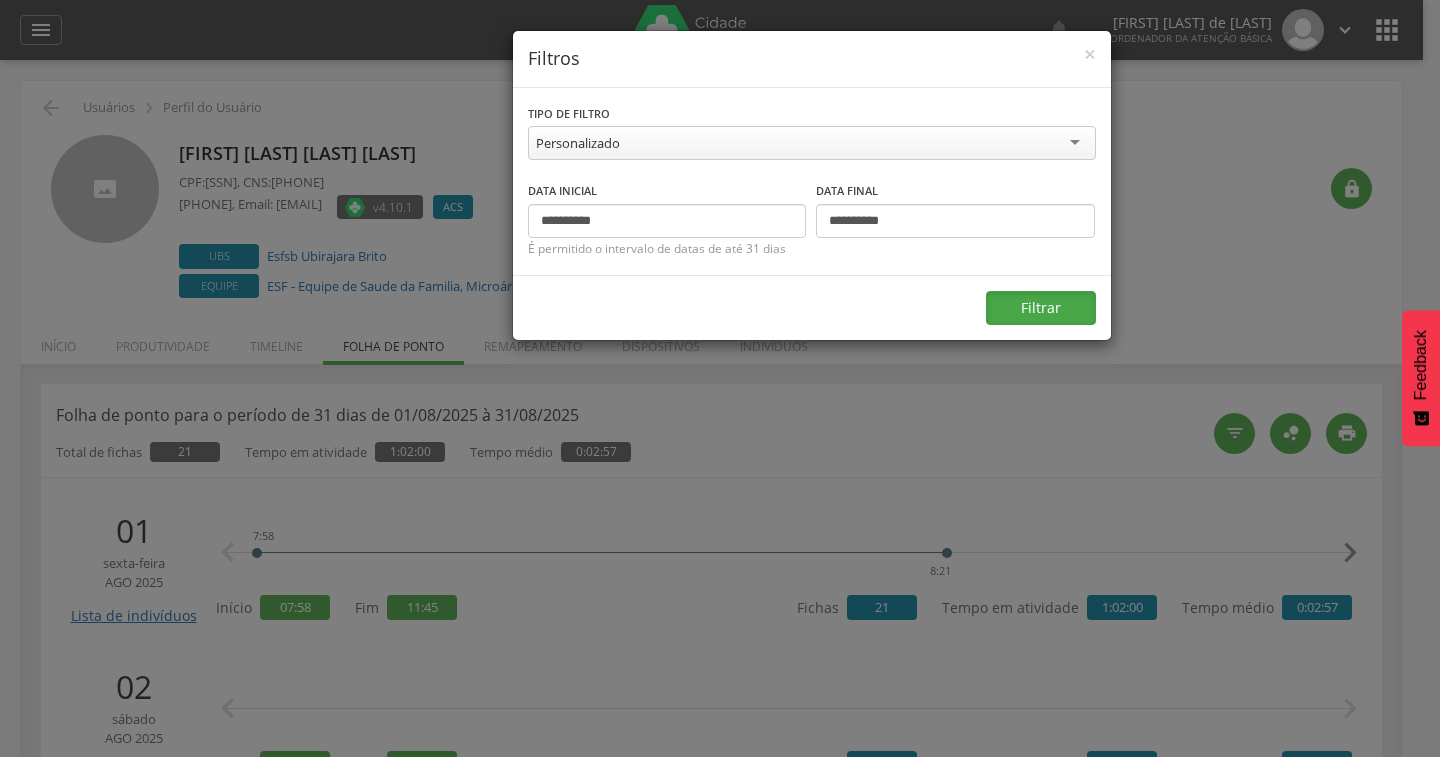 click on "Filtrar" at bounding box center [1041, 308] 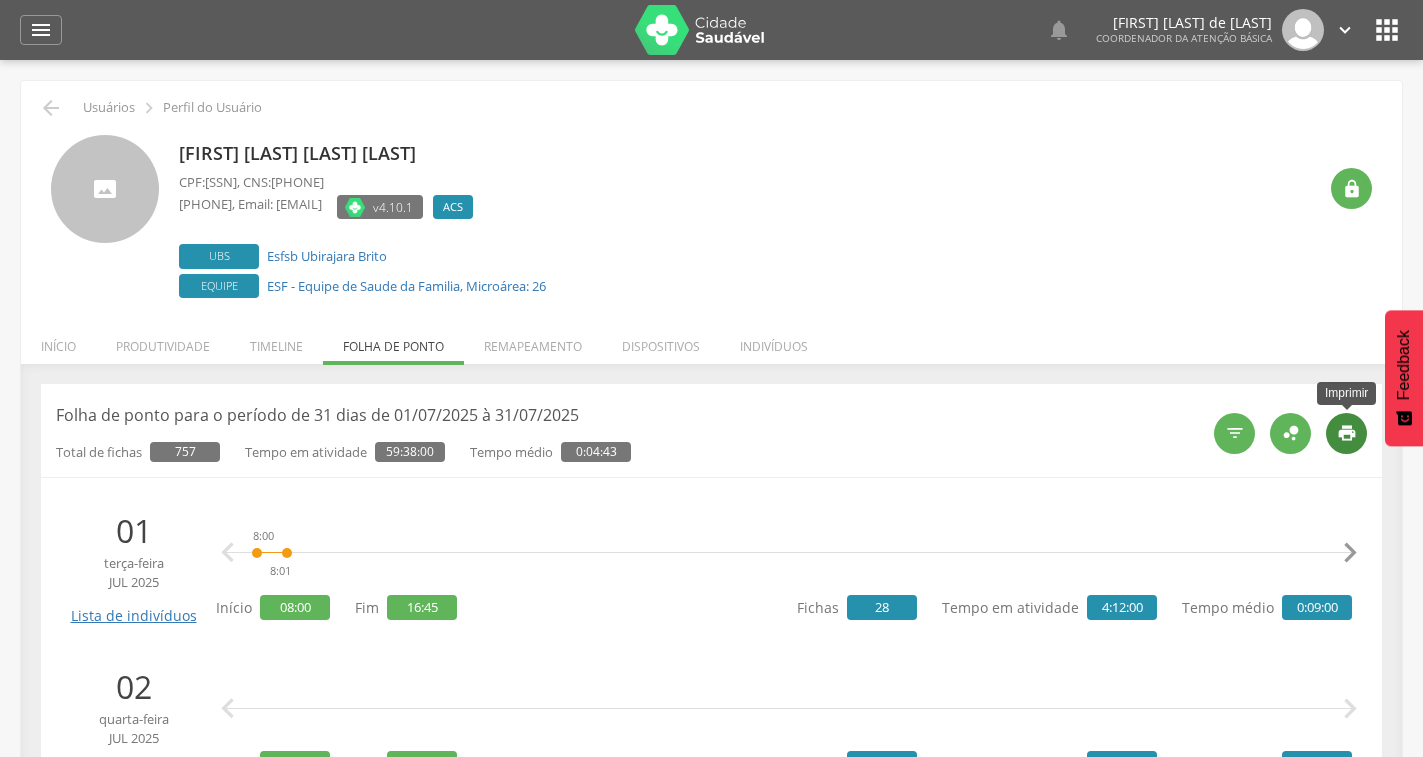 click on "" at bounding box center (1346, 433) 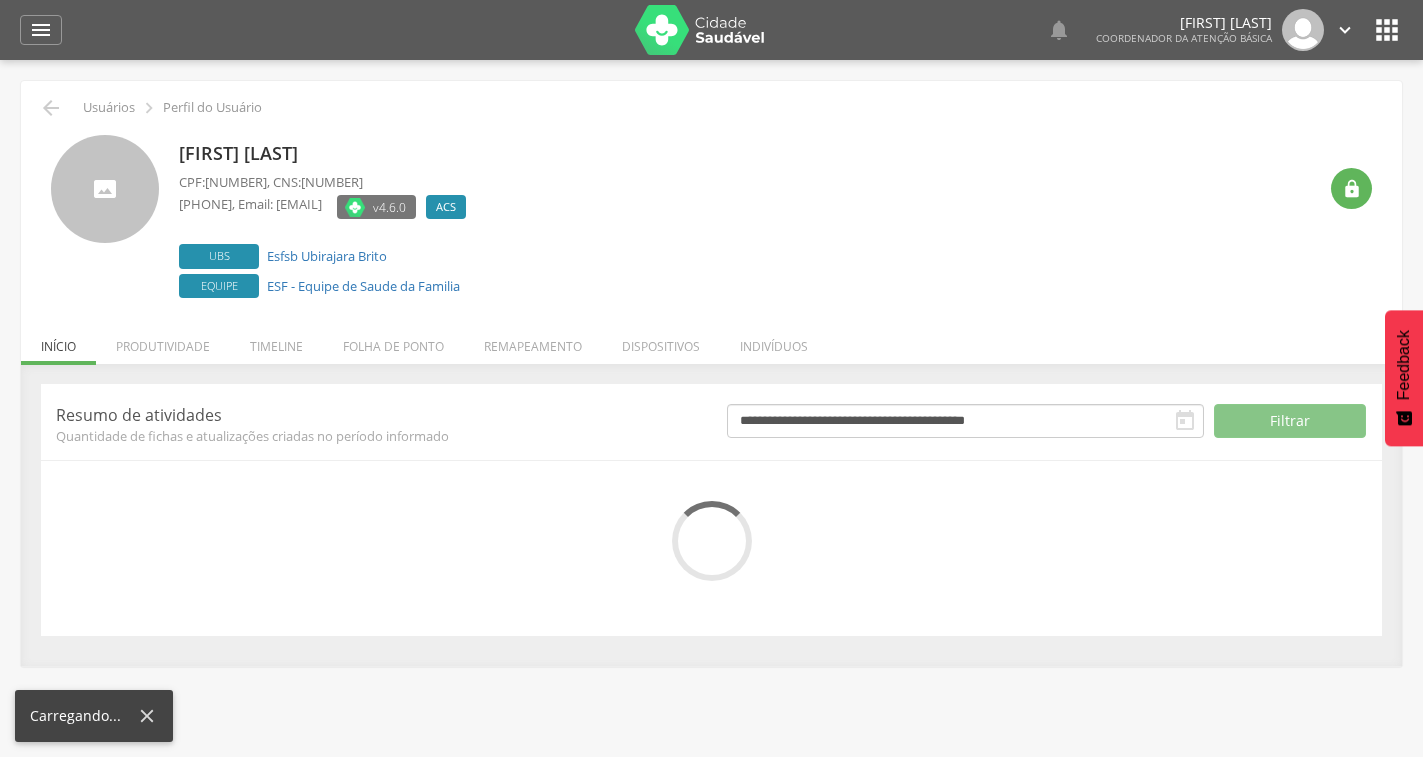 scroll, scrollTop: 0, scrollLeft: 0, axis: both 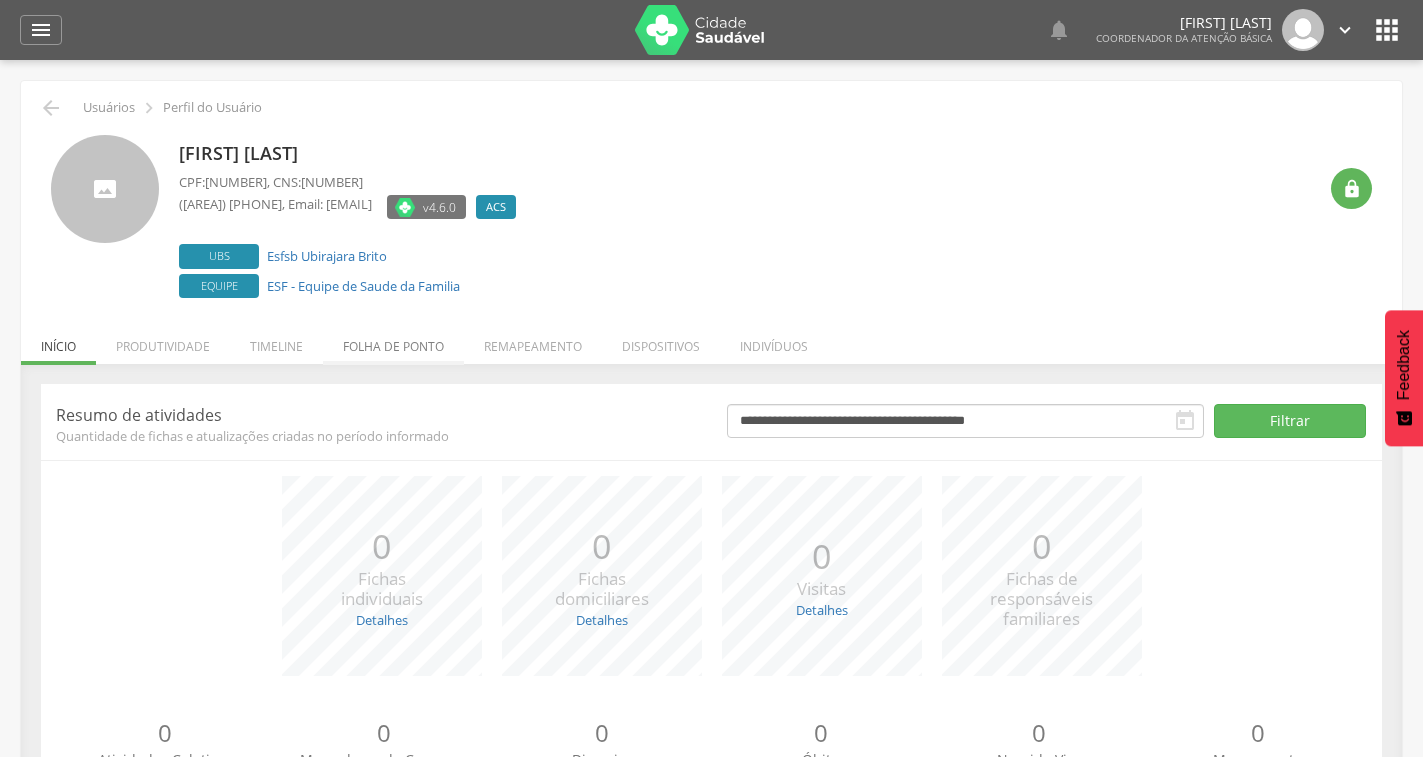 click on "Folha de ponto" at bounding box center (393, 341) 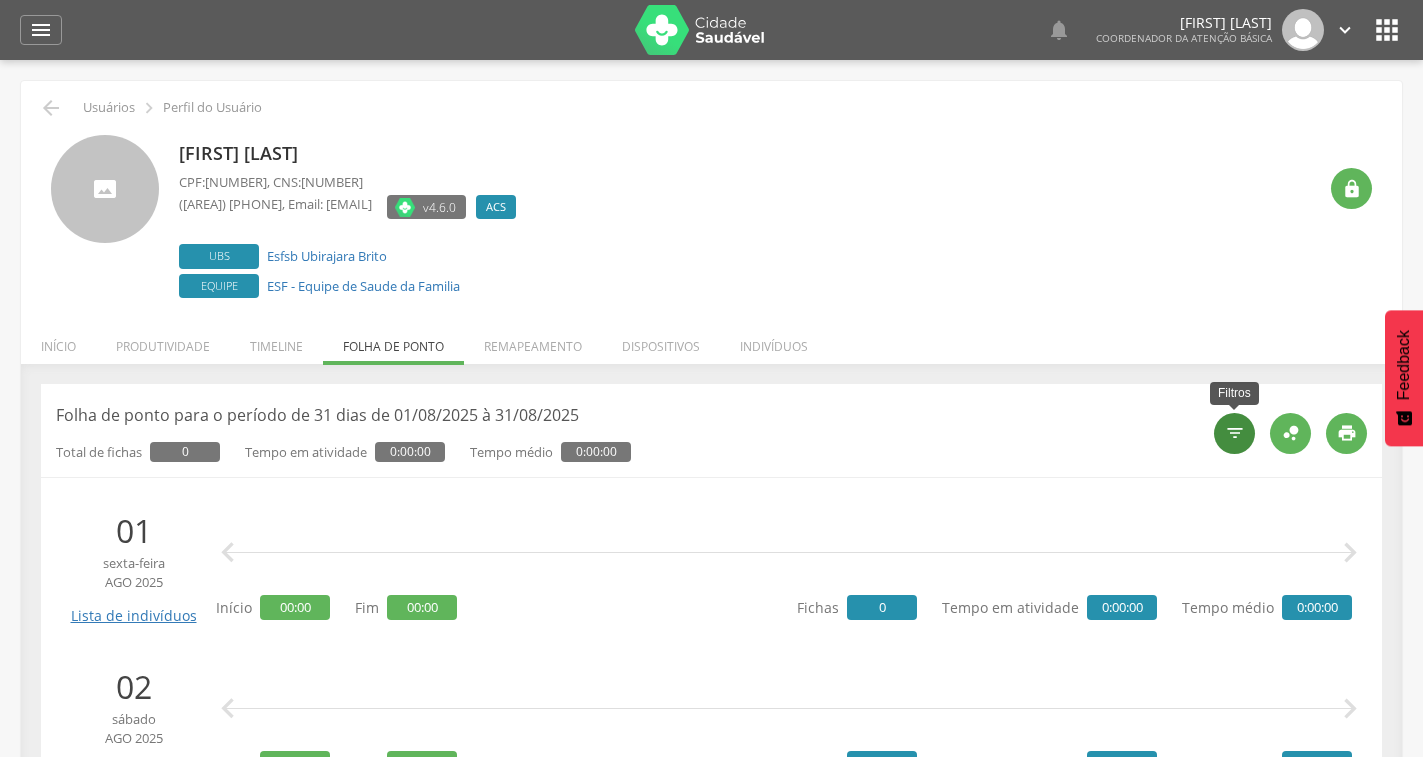 click on "" at bounding box center [1235, 433] 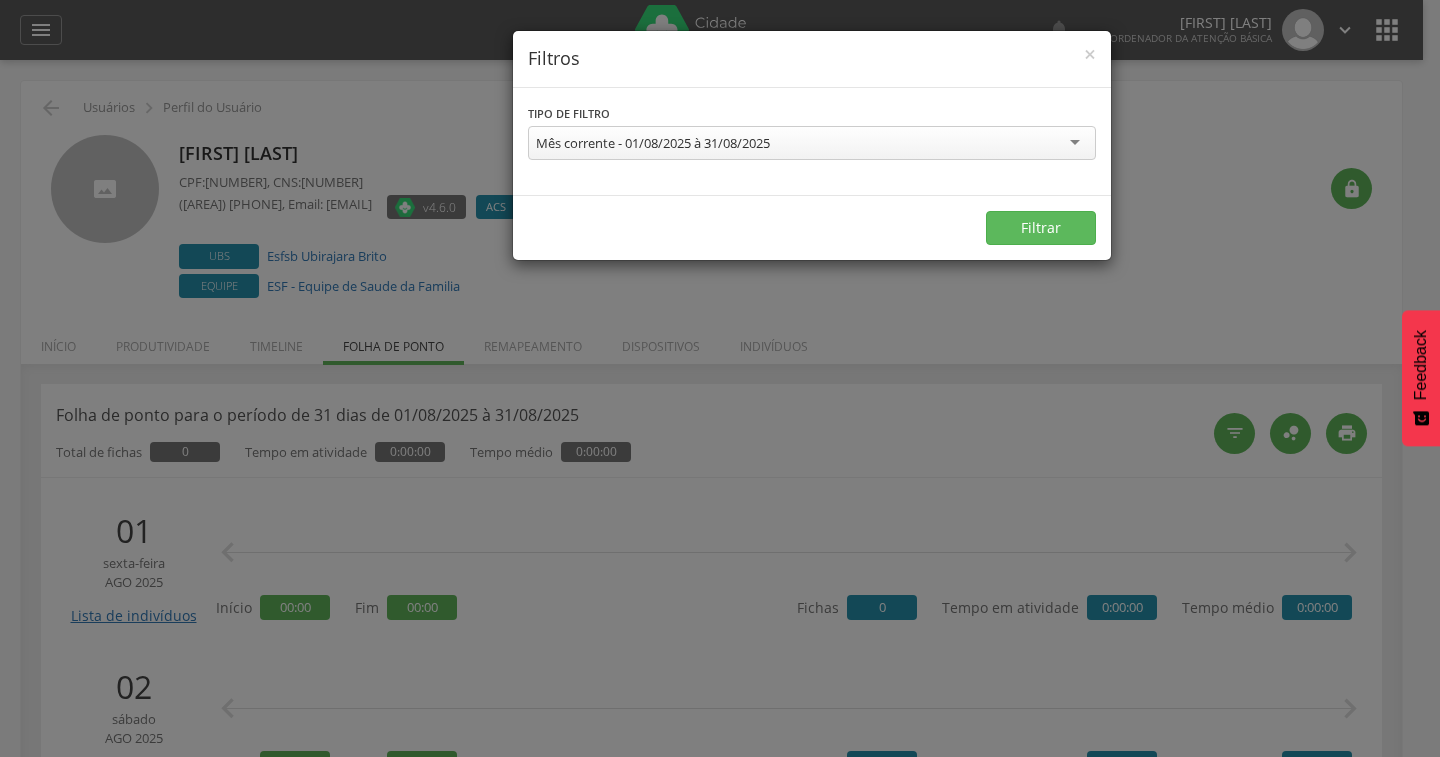 click on "Mês corrente - 01/08/2025 à 31/08/2025" at bounding box center [812, 143] 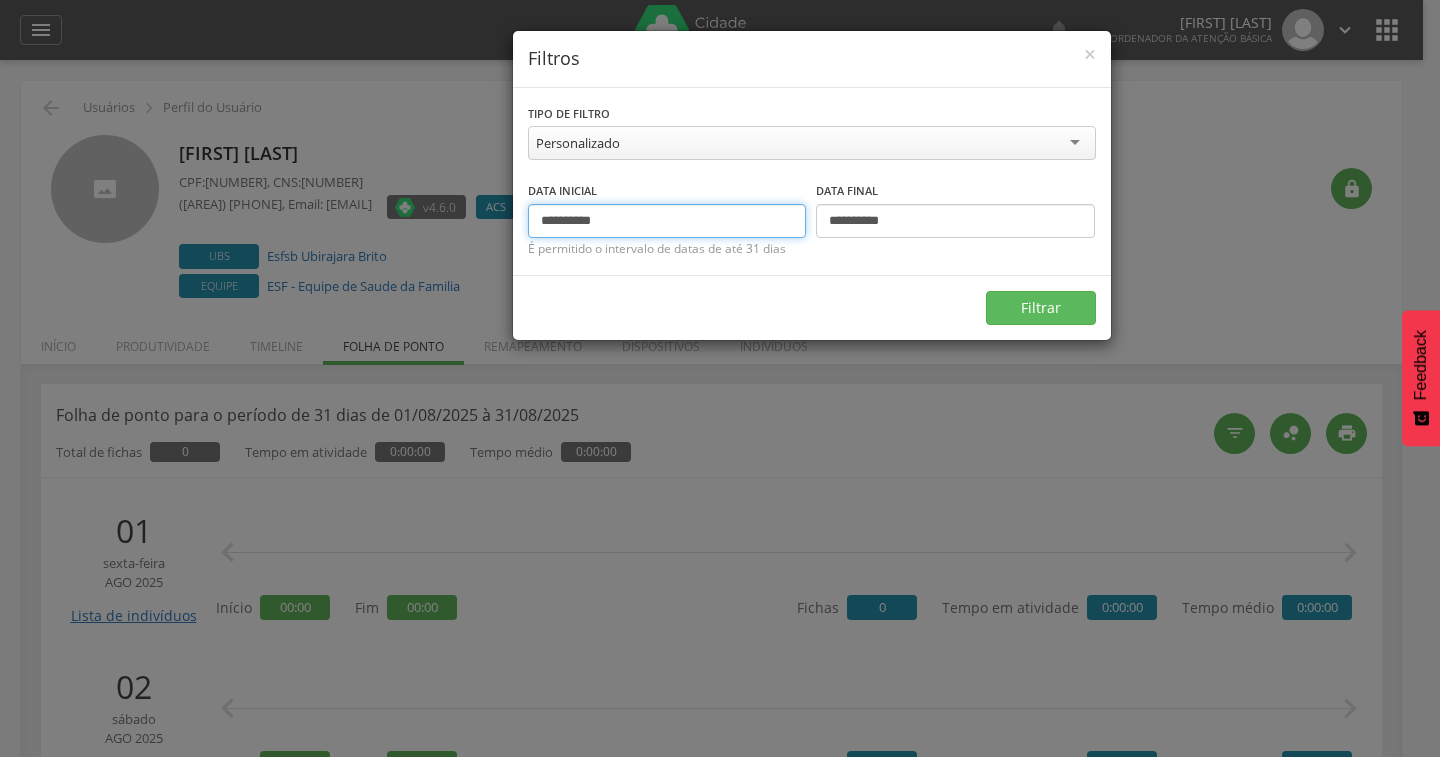 click on "**********" at bounding box center (667, 221) 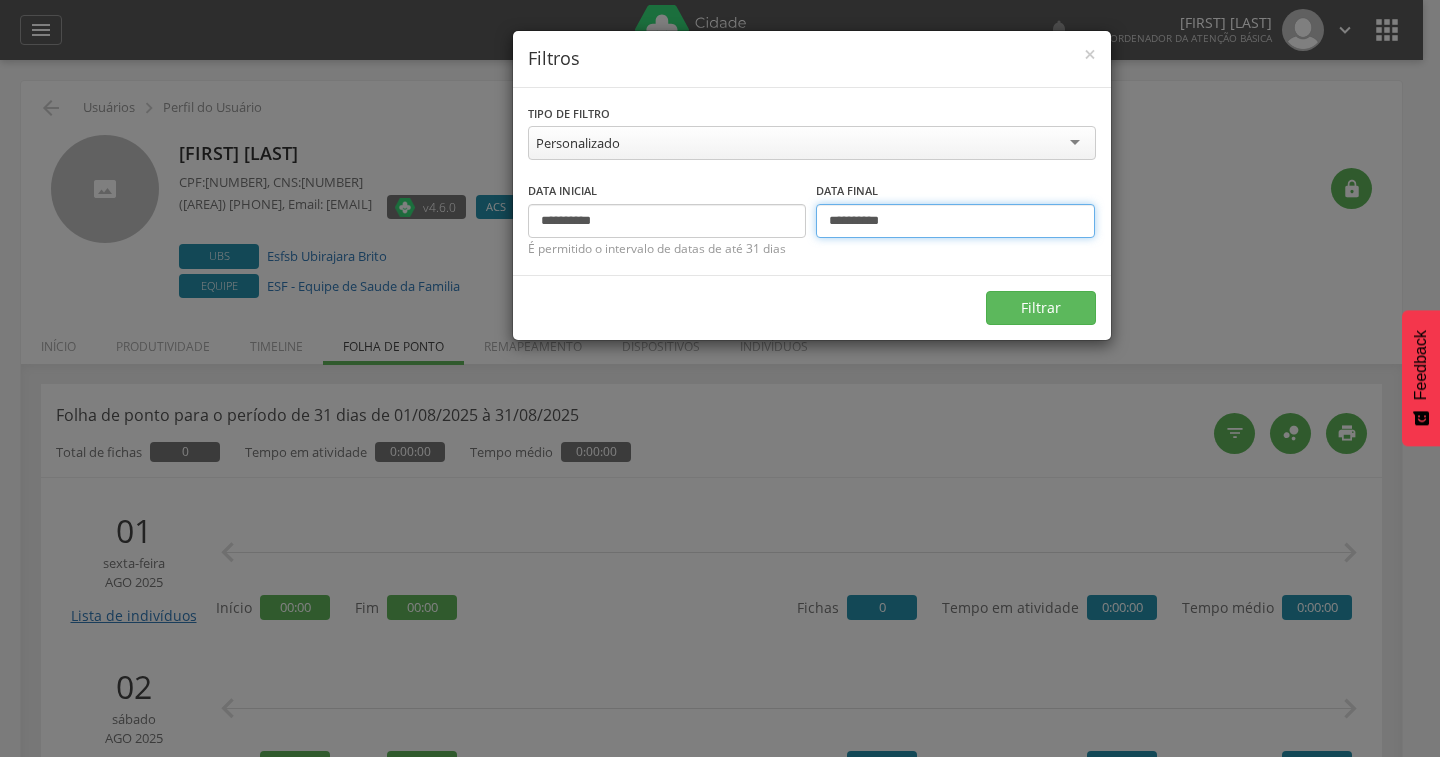 click on "**********" at bounding box center [955, 221] 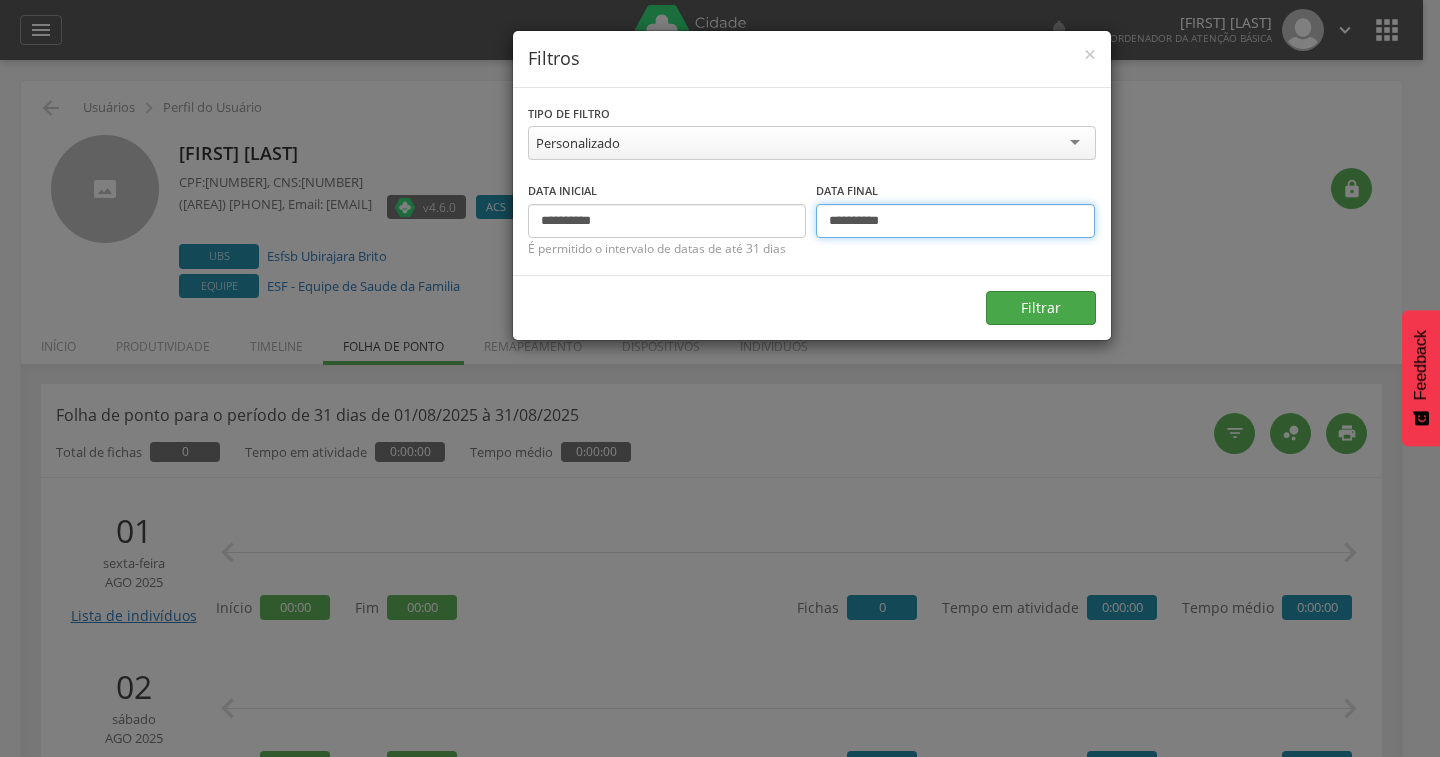 type on "**********" 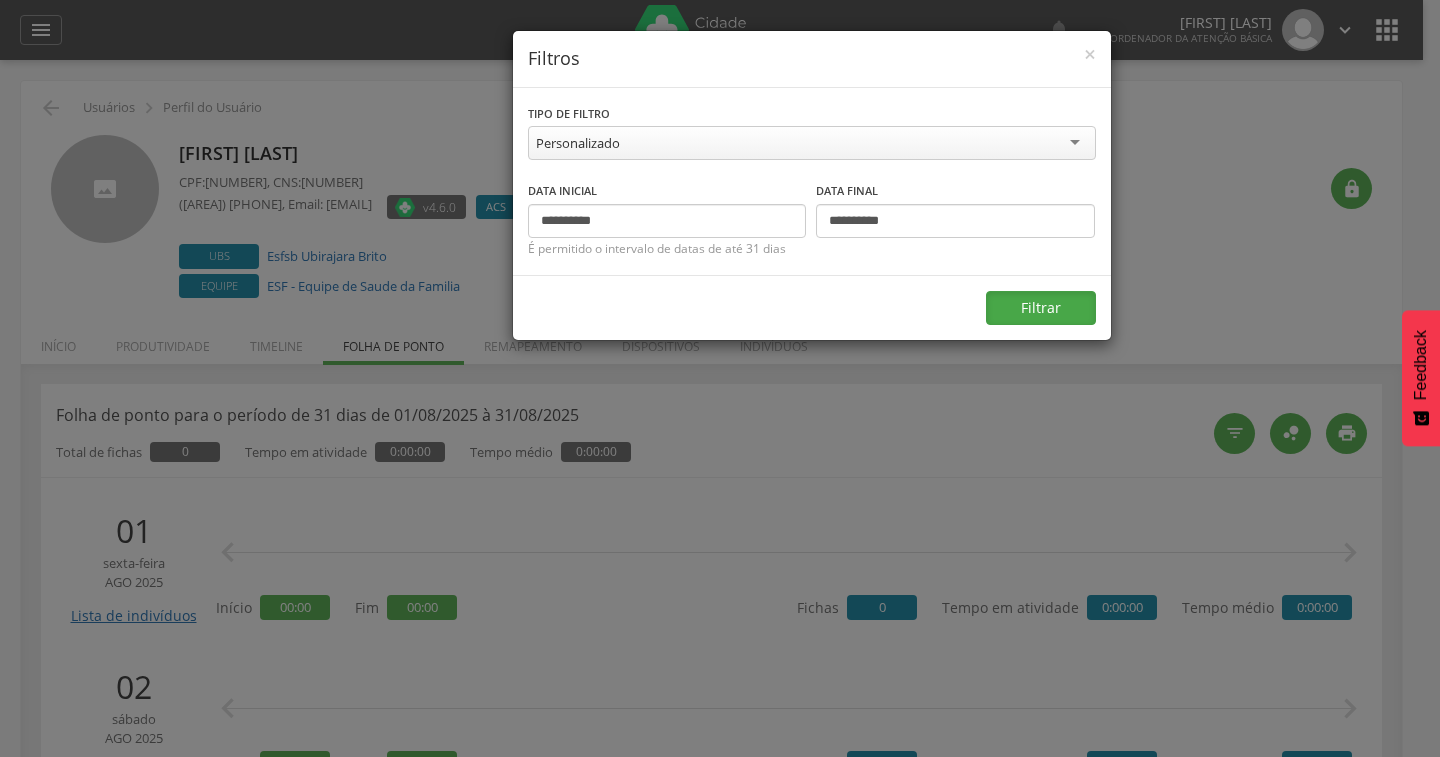 click on "Filtrar" at bounding box center (1041, 308) 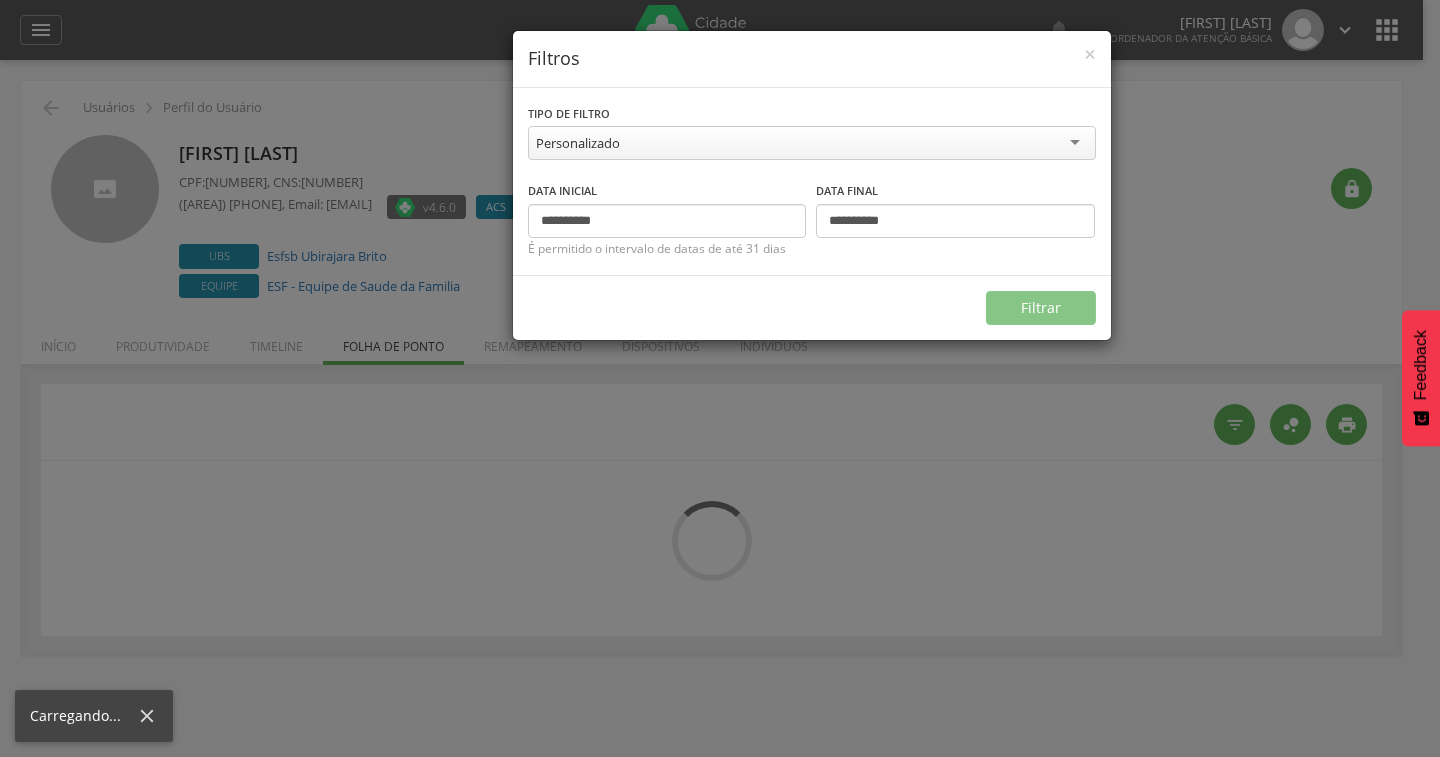 type on "**********" 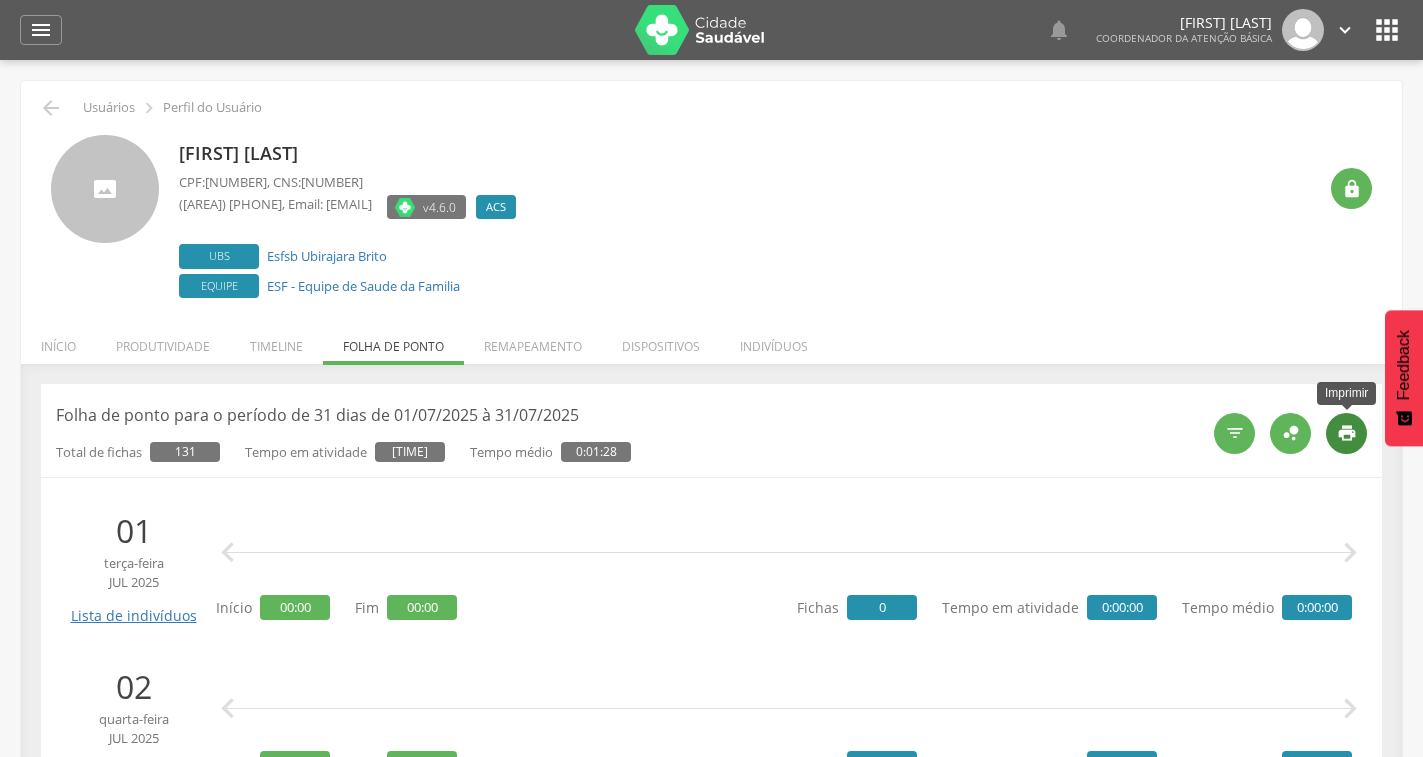 click on "" at bounding box center (1347, 433) 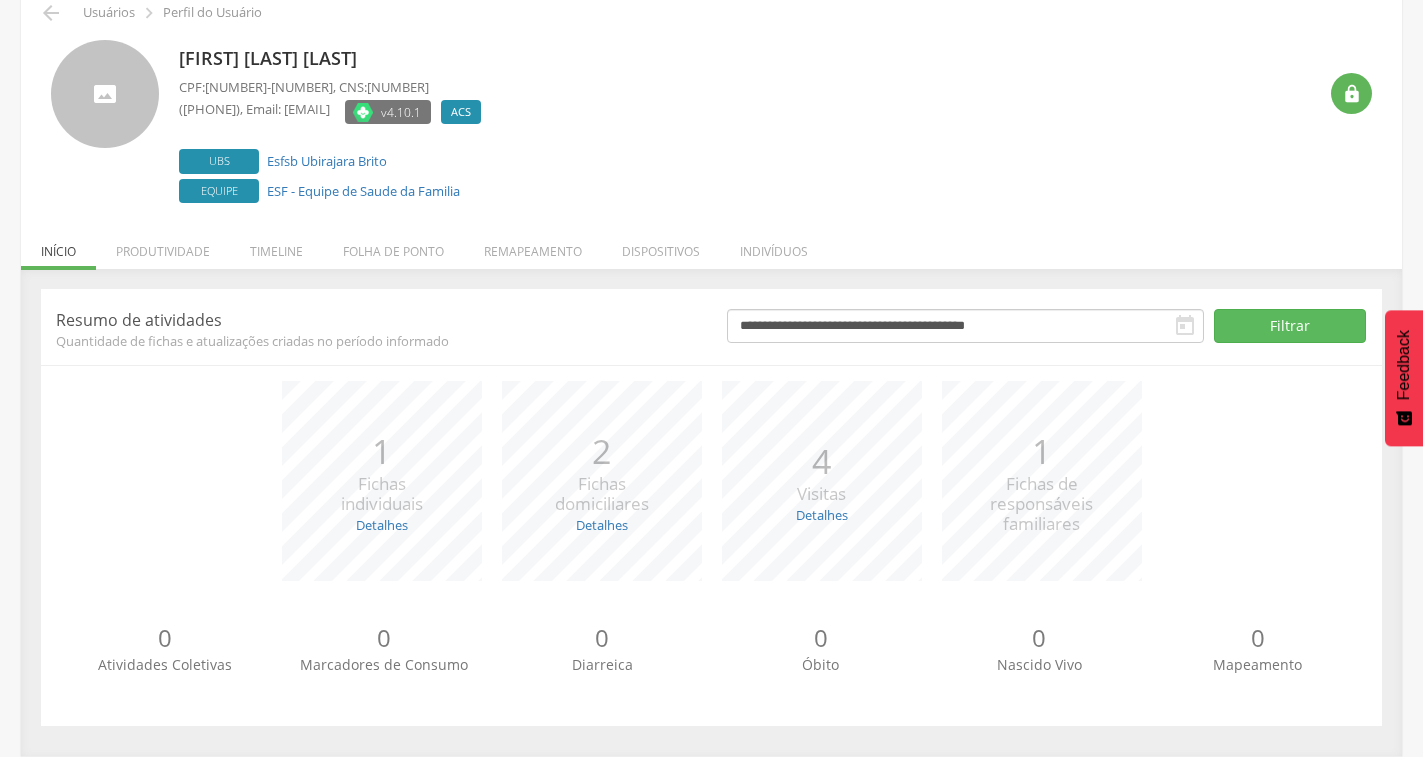 scroll, scrollTop: 0, scrollLeft: 0, axis: both 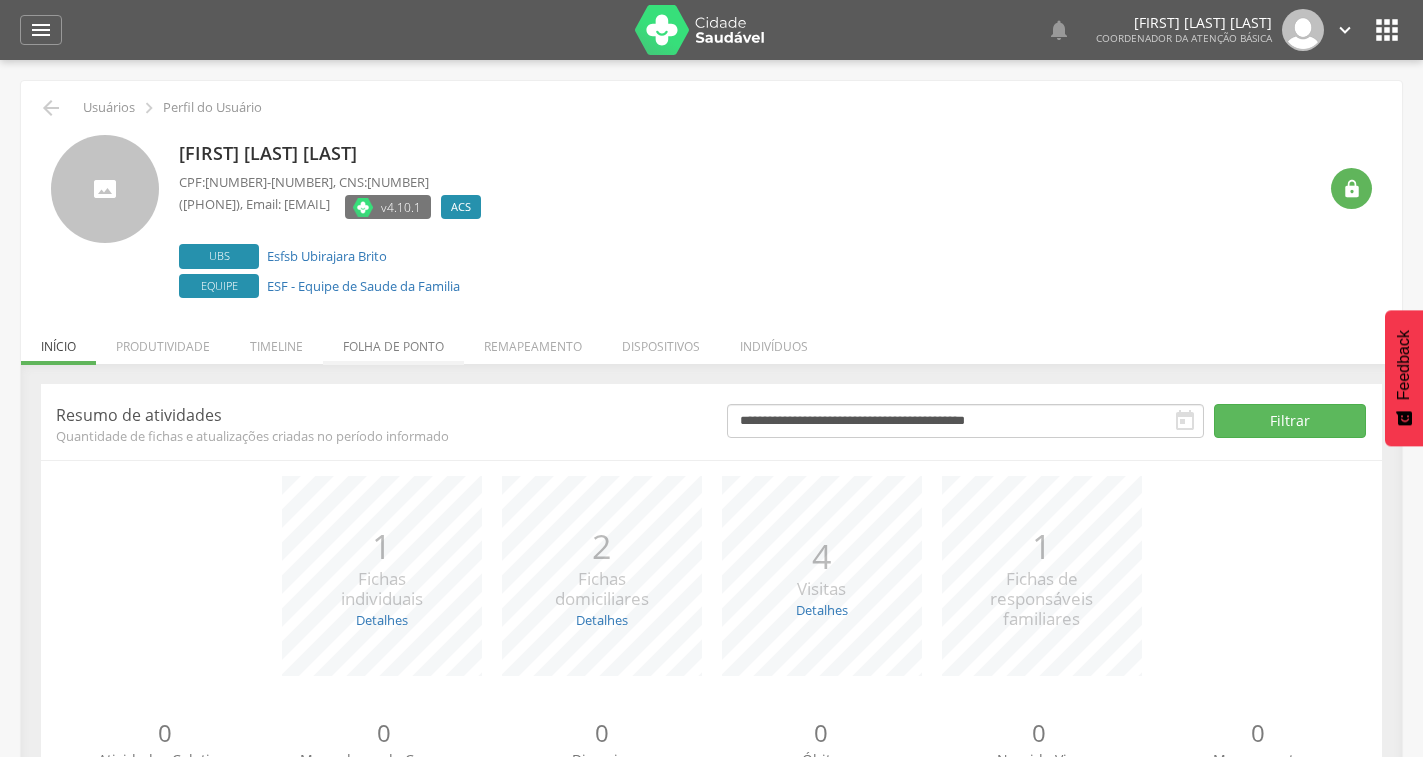 click on "Folha de ponto" at bounding box center [393, 341] 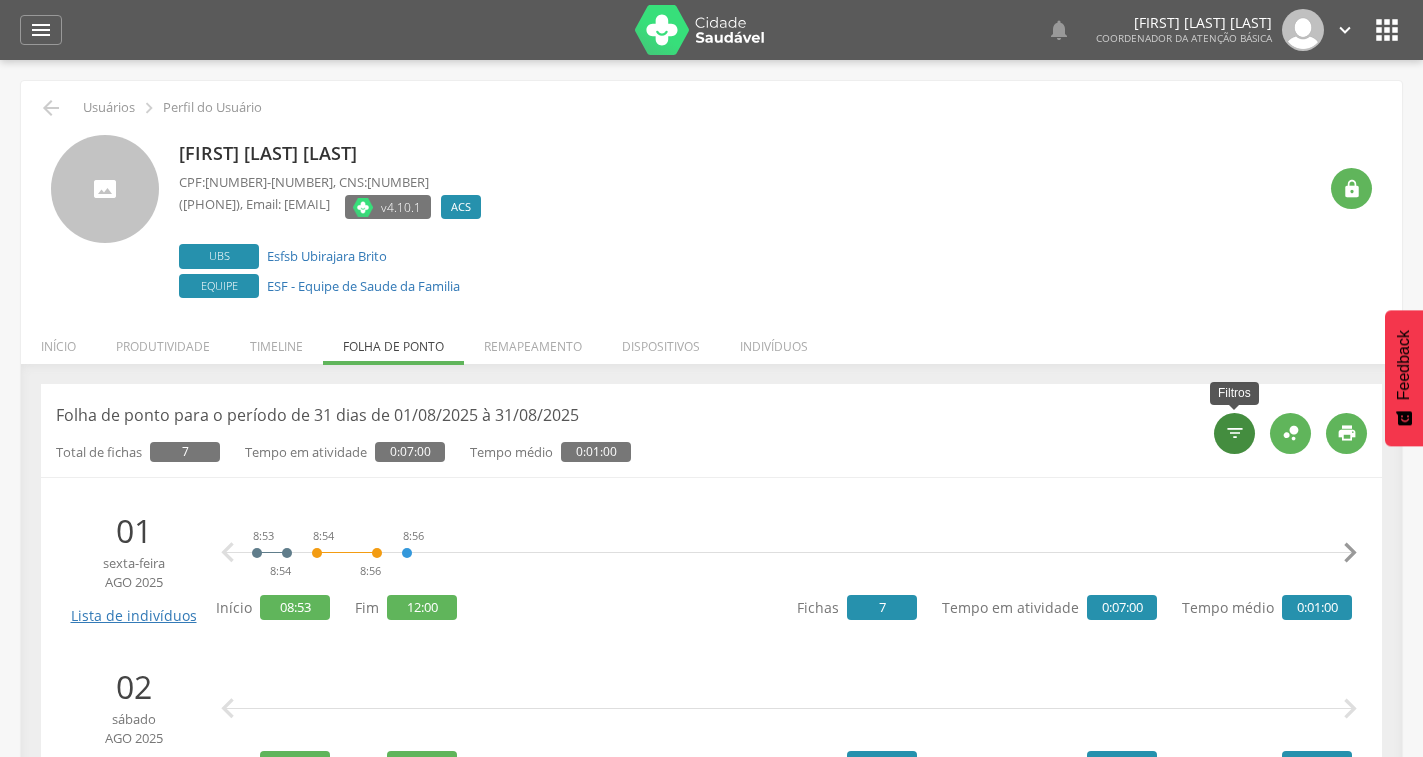 click on "" at bounding box center [1234, 433] 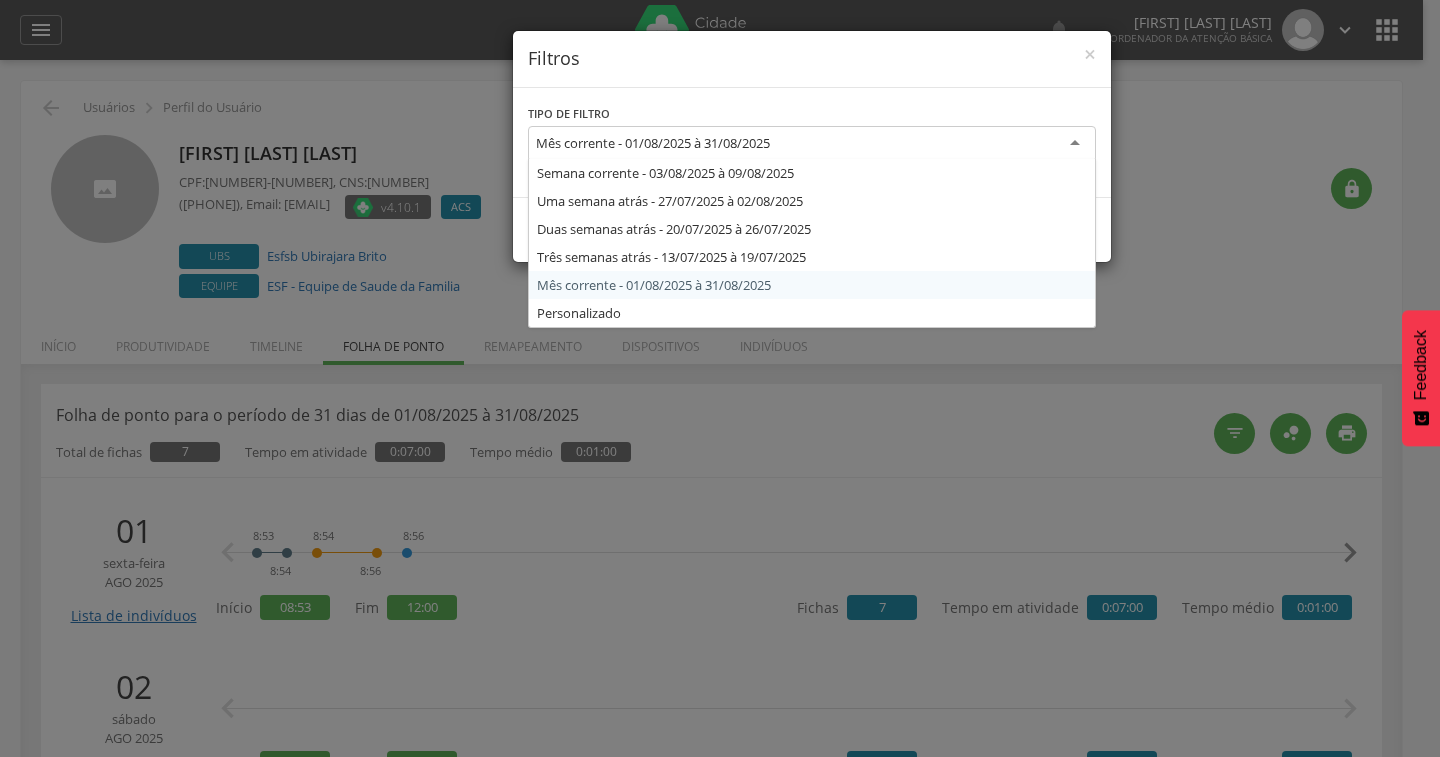 click on "Mês corrente - 01/08/2025 à 31/08/2025" at bounding box center [653, 143] 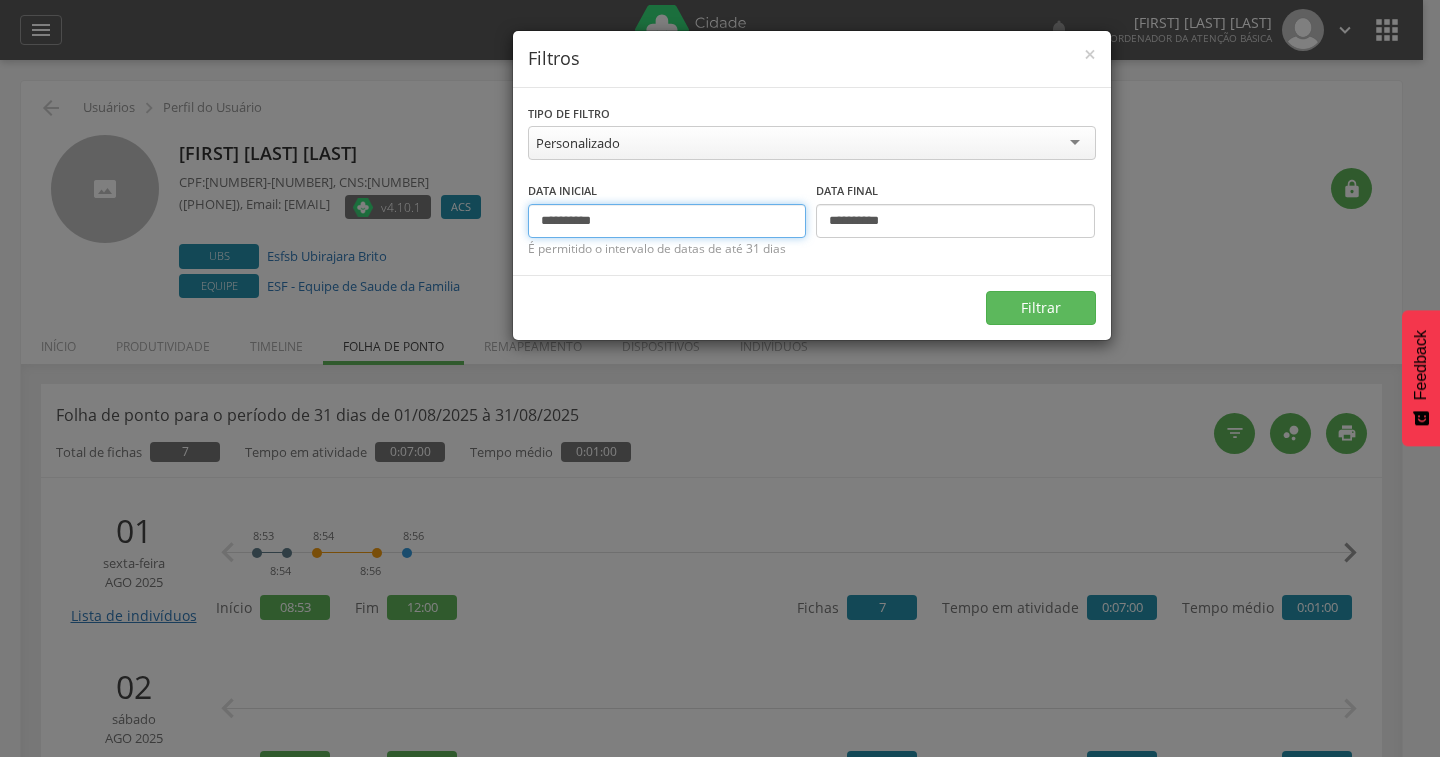 click on "**********" at bounding box center [667, 221] 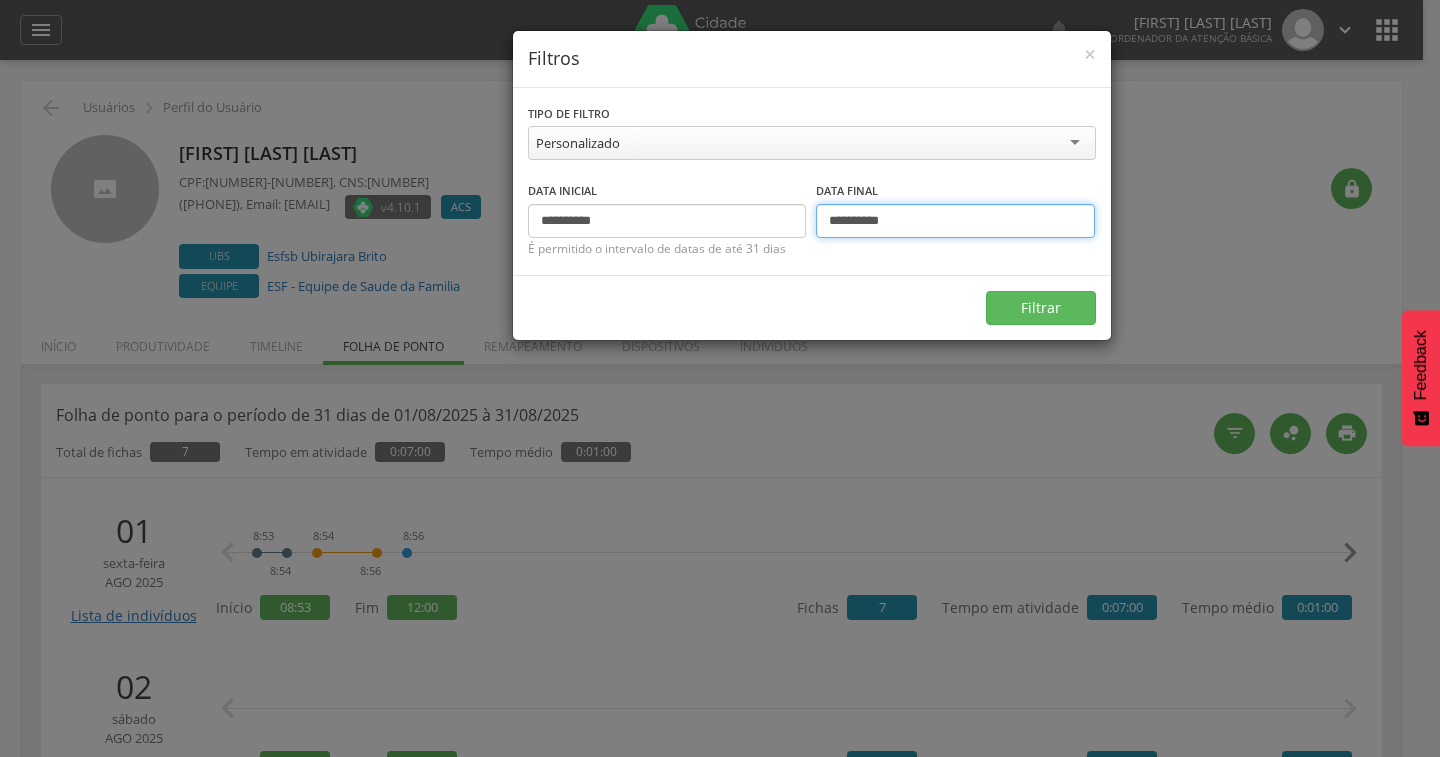 click on "**********" at bounding box center [955, 221] 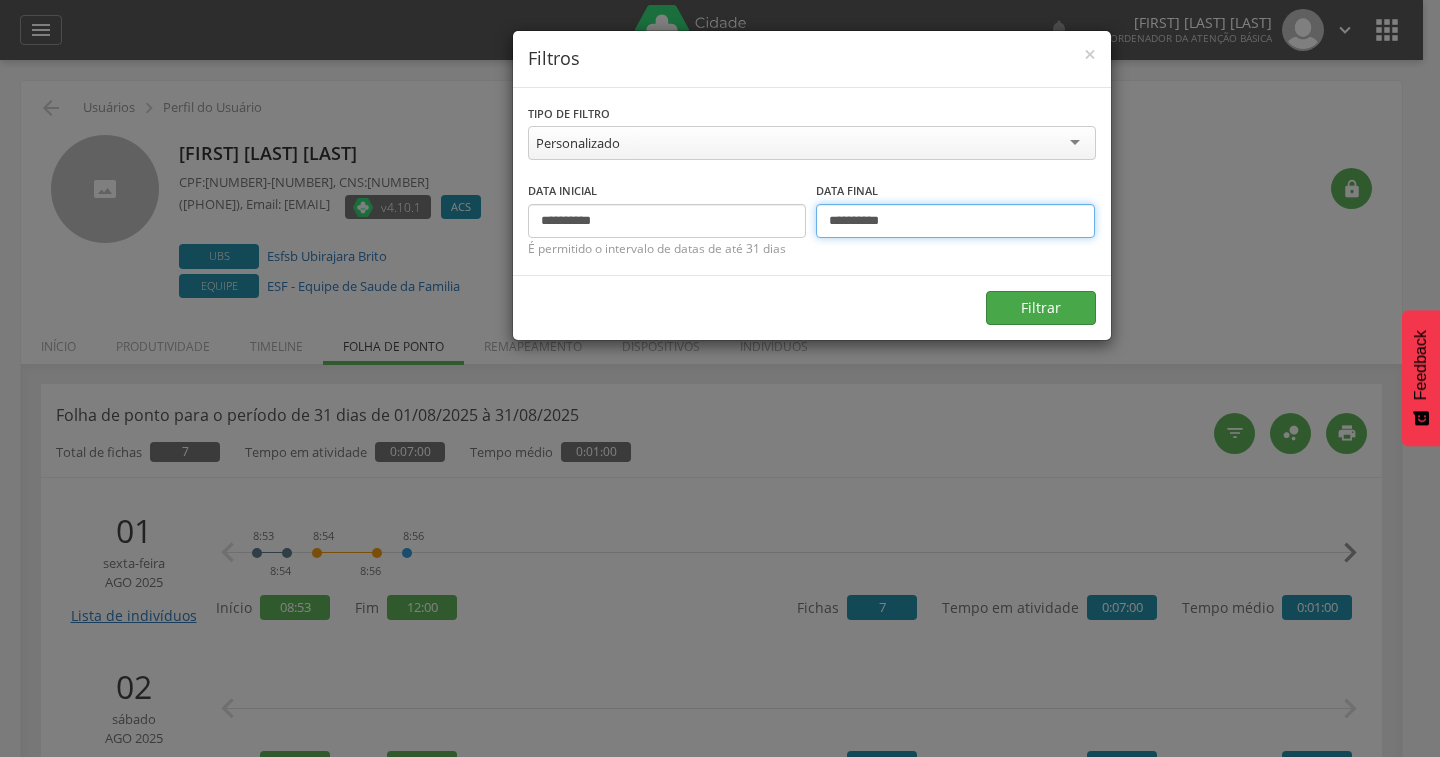 type on "**********" 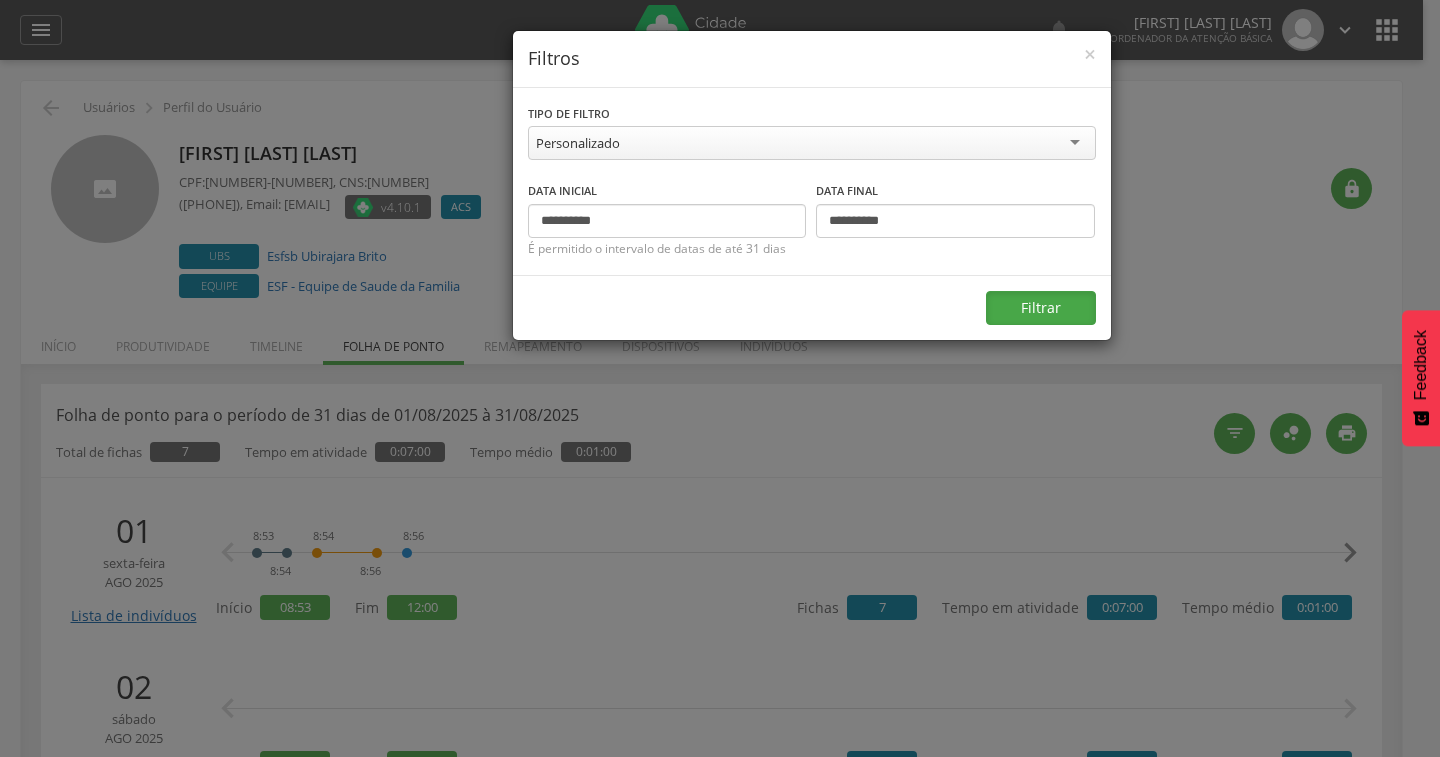 click on "Filtrar" at bounding box center [1041, 308] 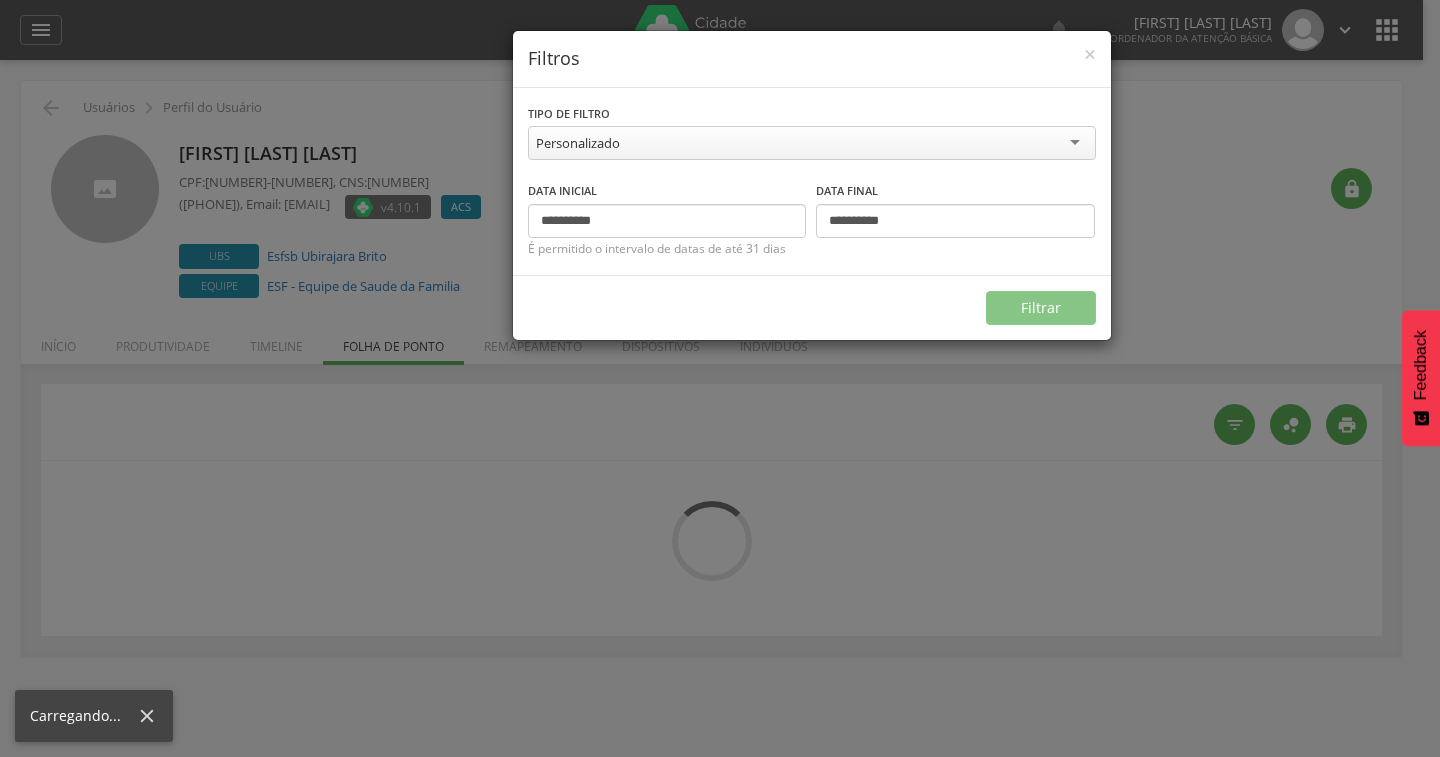 type on "**********" 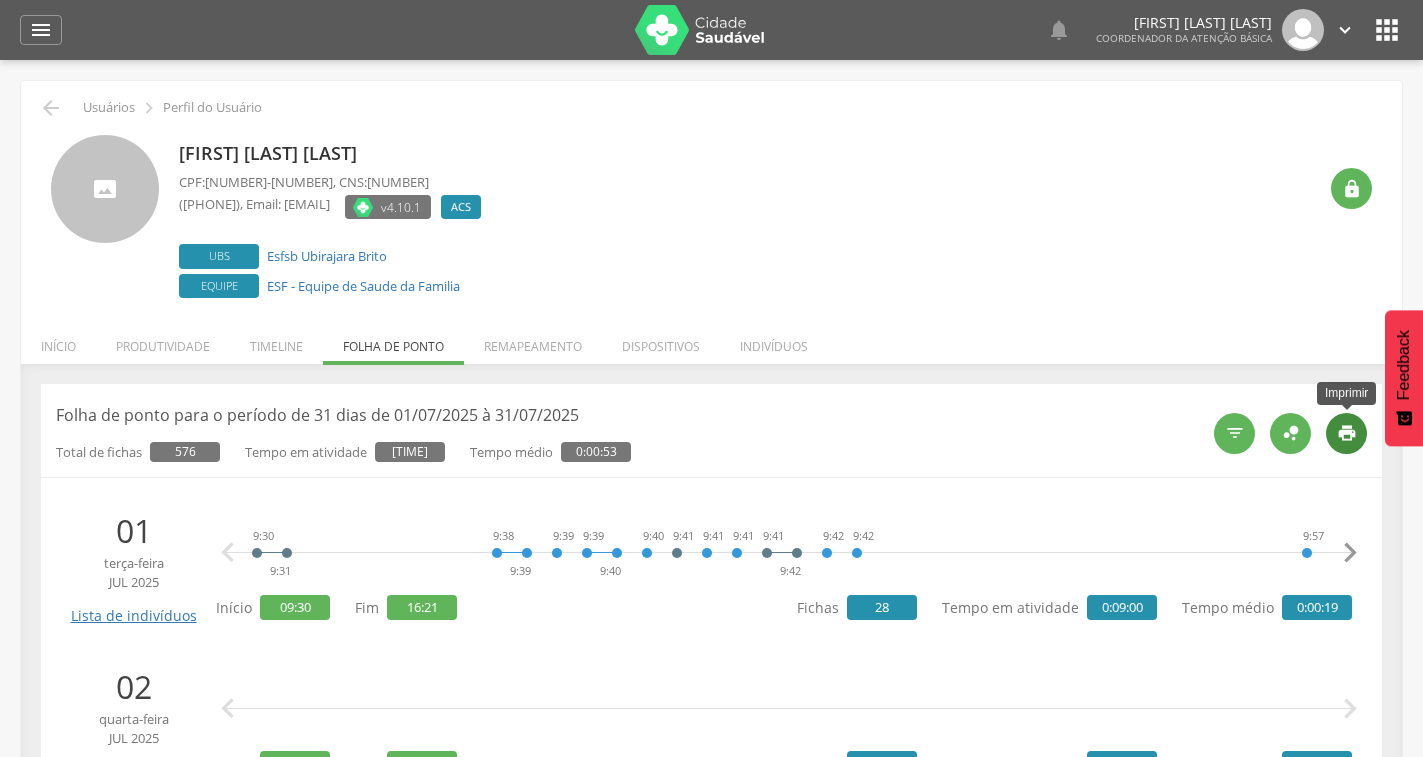 click on "" at bounding box center [1347, 433] 